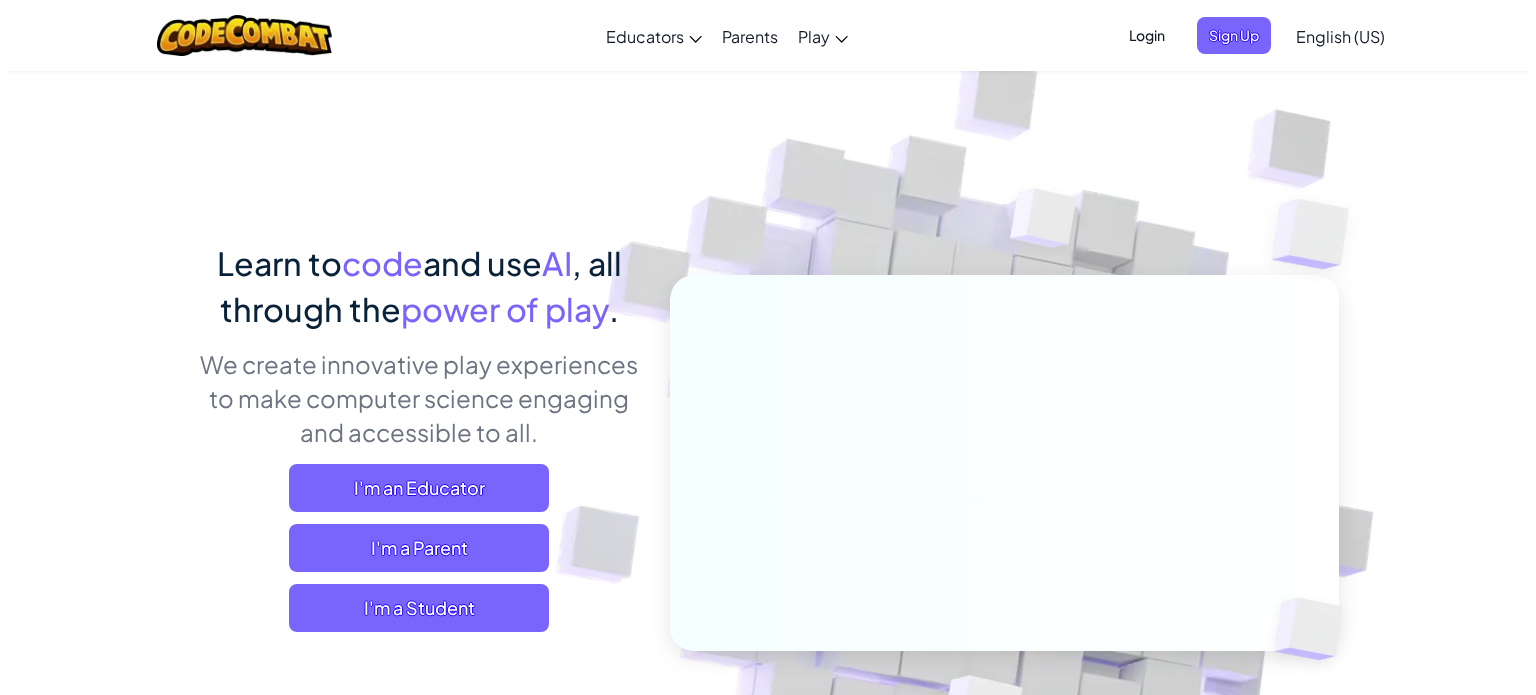 scroll, scrollTop: 0, scrollLeft: 0, axis: both 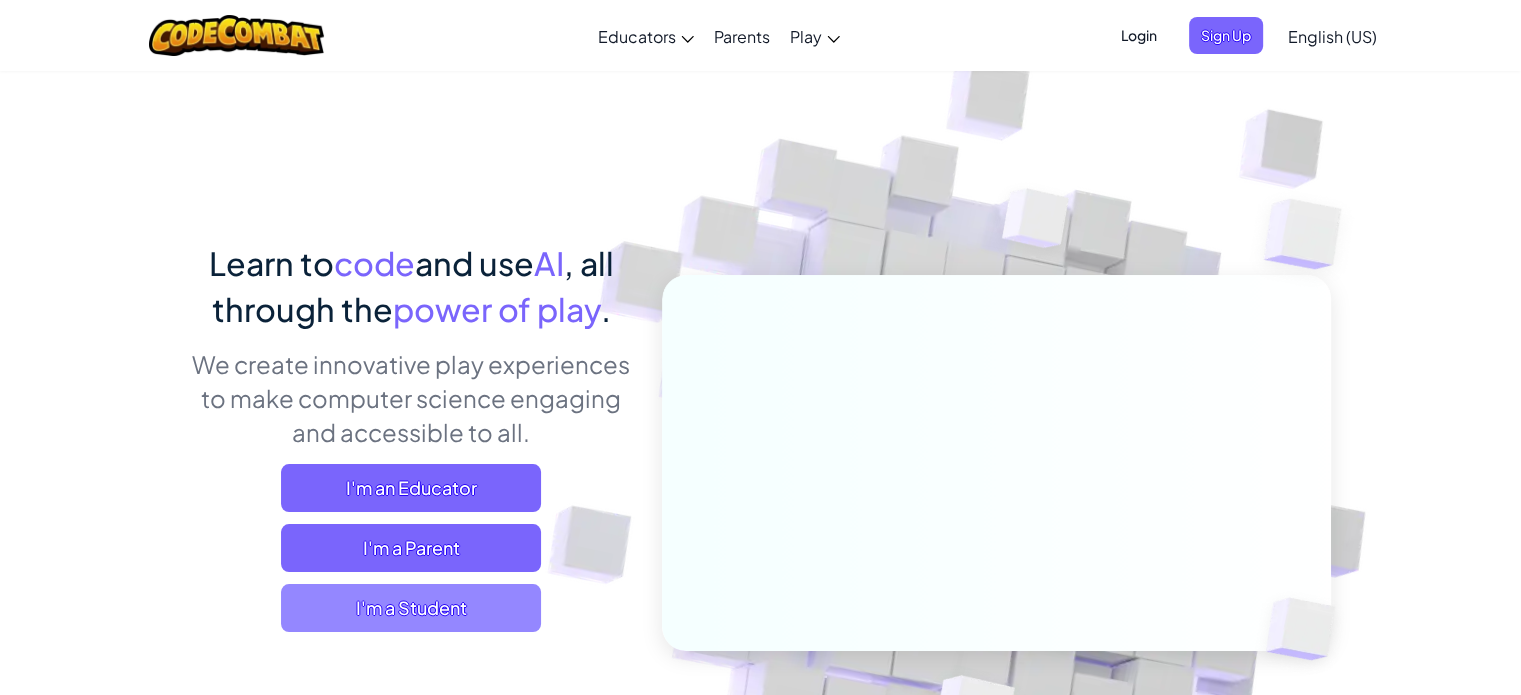 click on "I'm a Student" at bounding box center [411, 608] 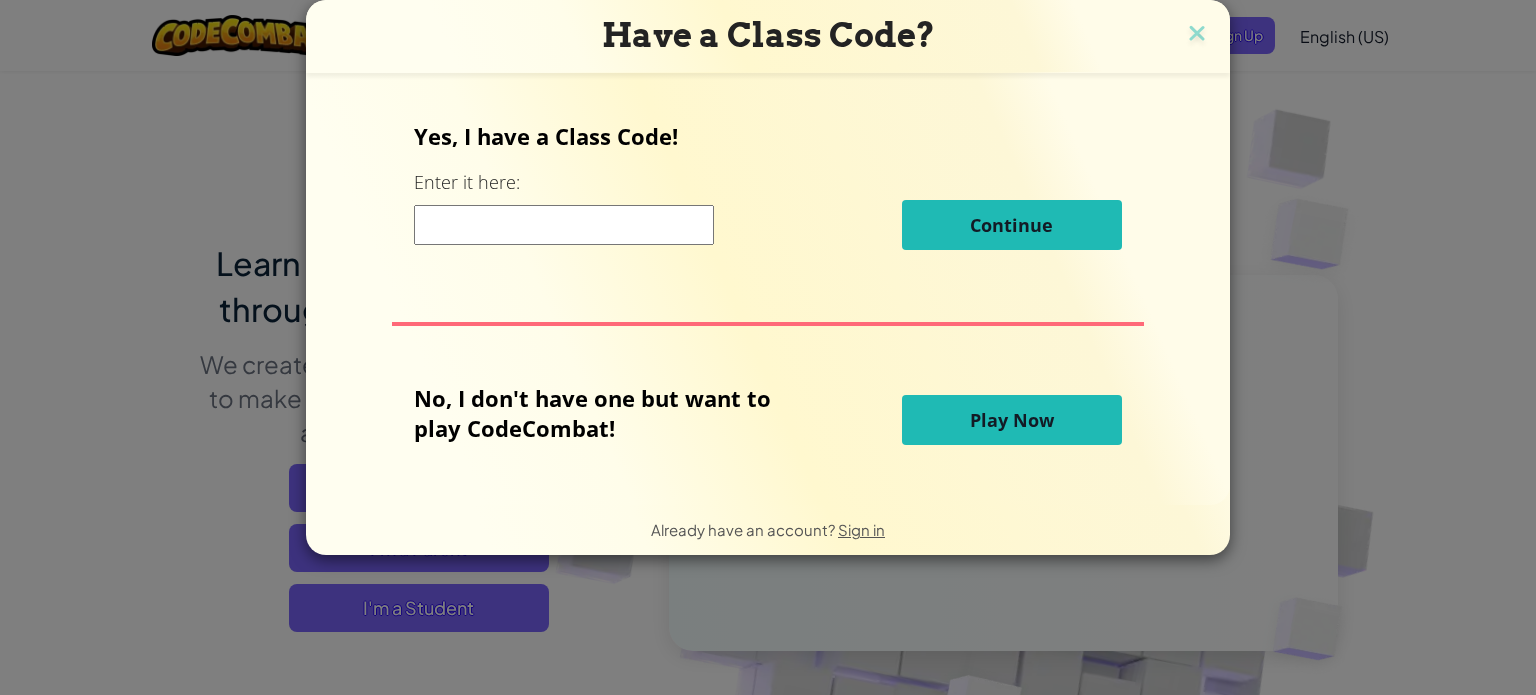 click at bounding box center [564, 225] 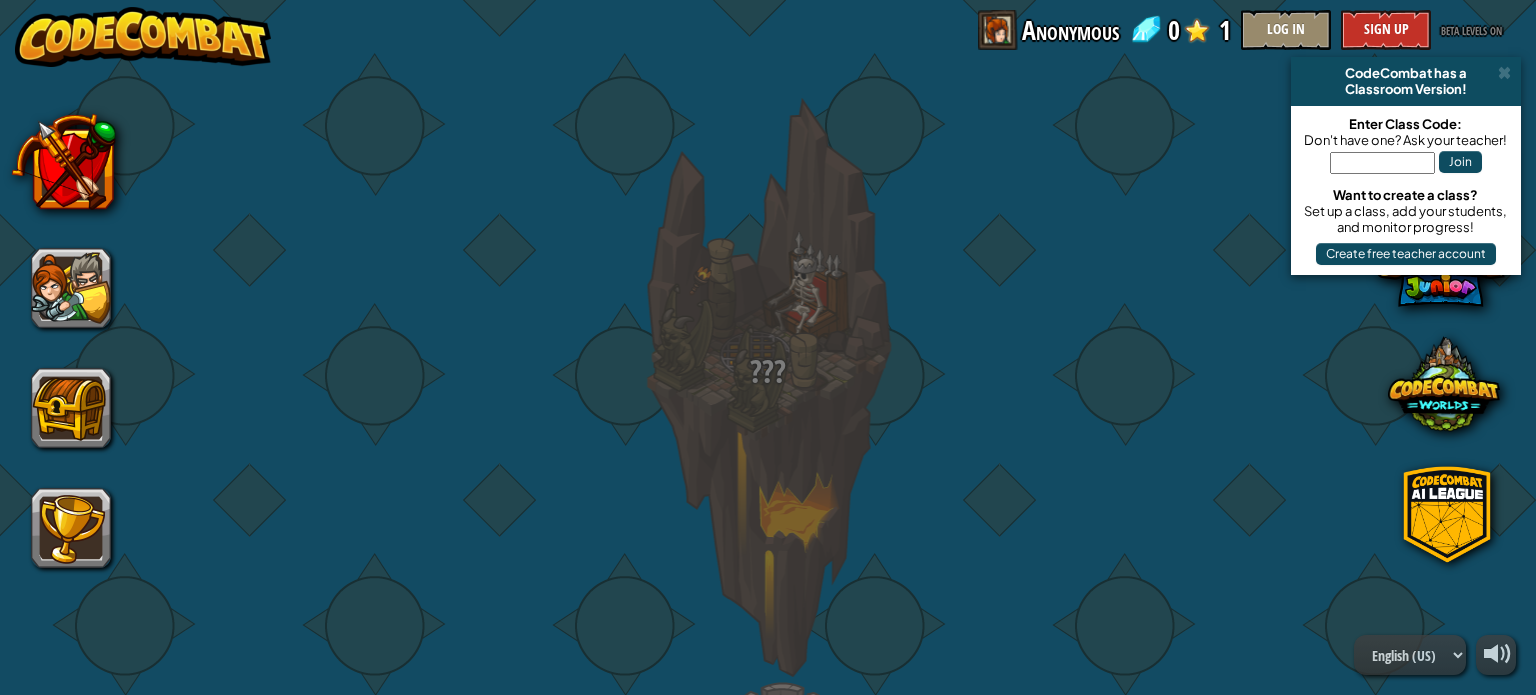 drag, startPoint x: 980, startPoint y: 437, endPoint x: 985, endPoint y: 396, distance: 41.303753 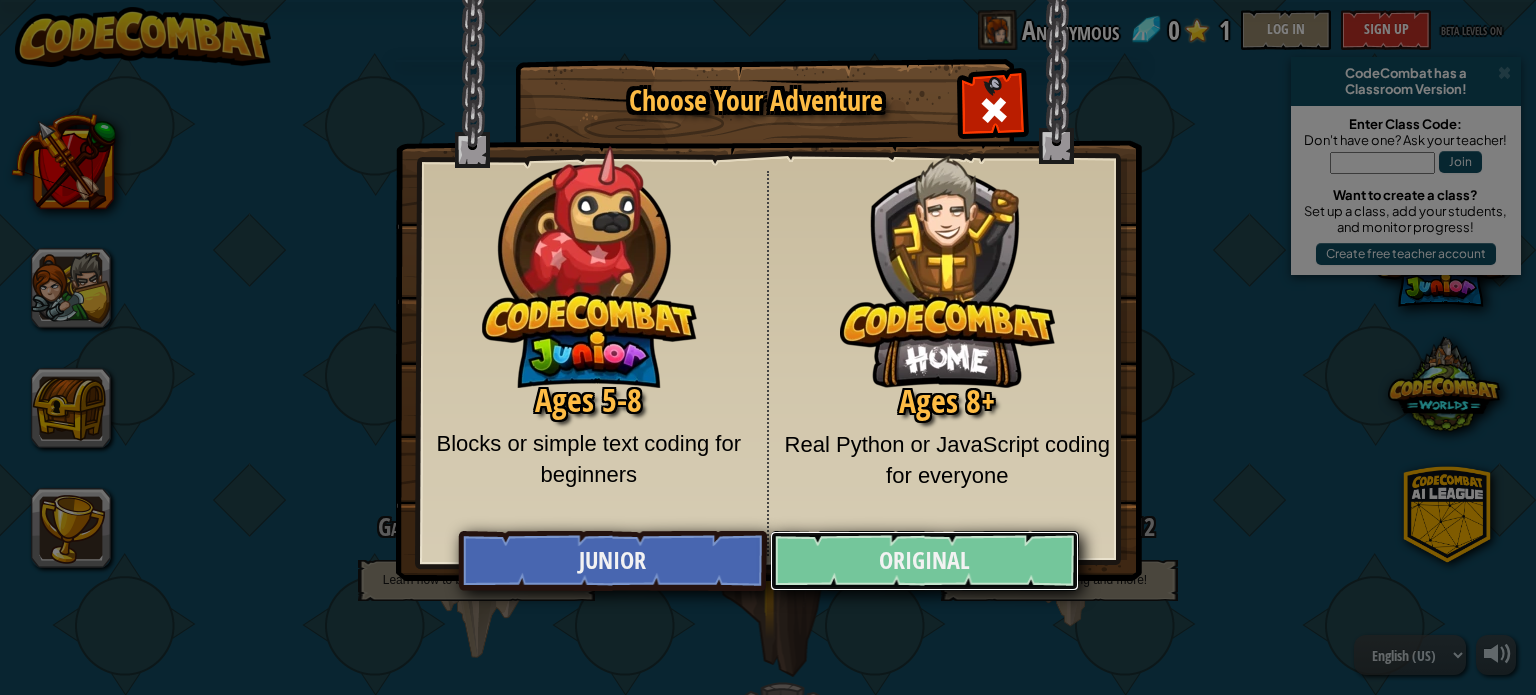 click on "Original" at bounding box center [924, 561] 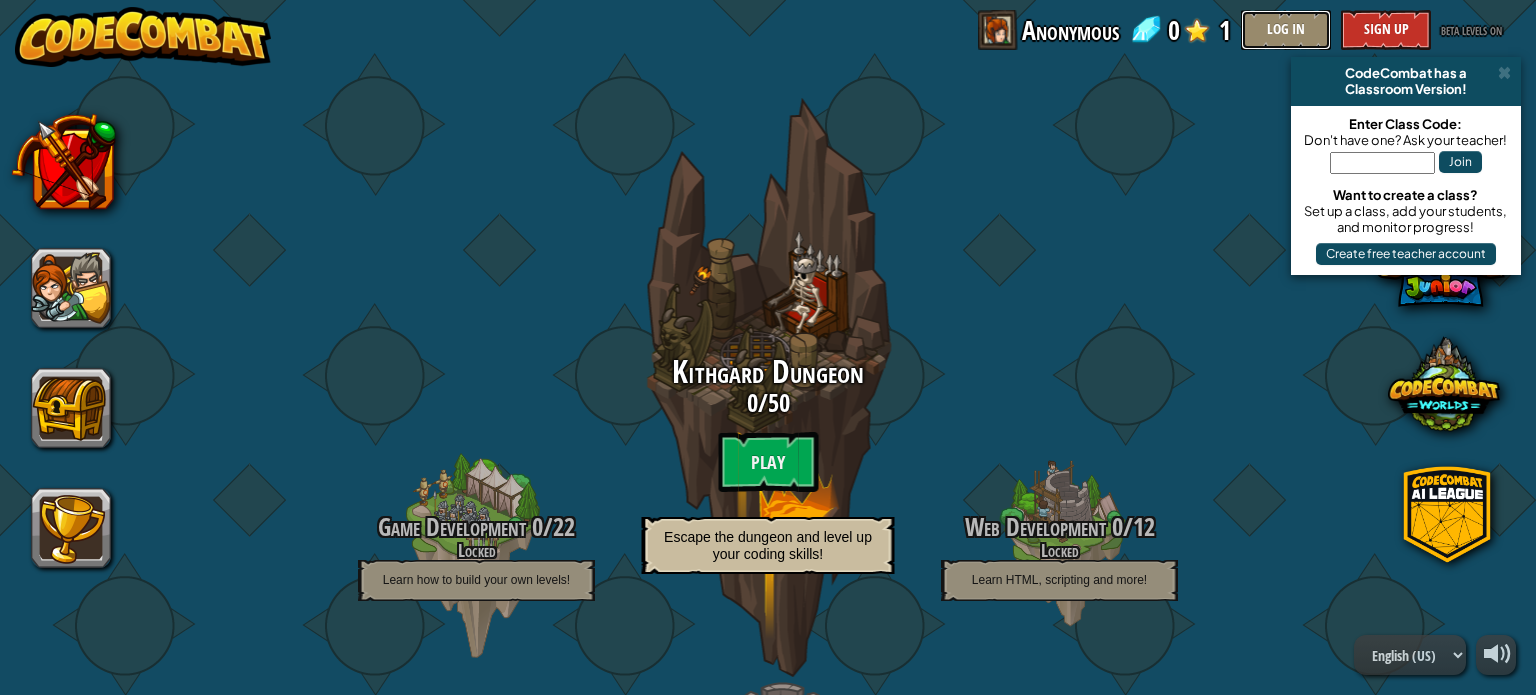 click on "Log In" at bounding box center [1286, 30] 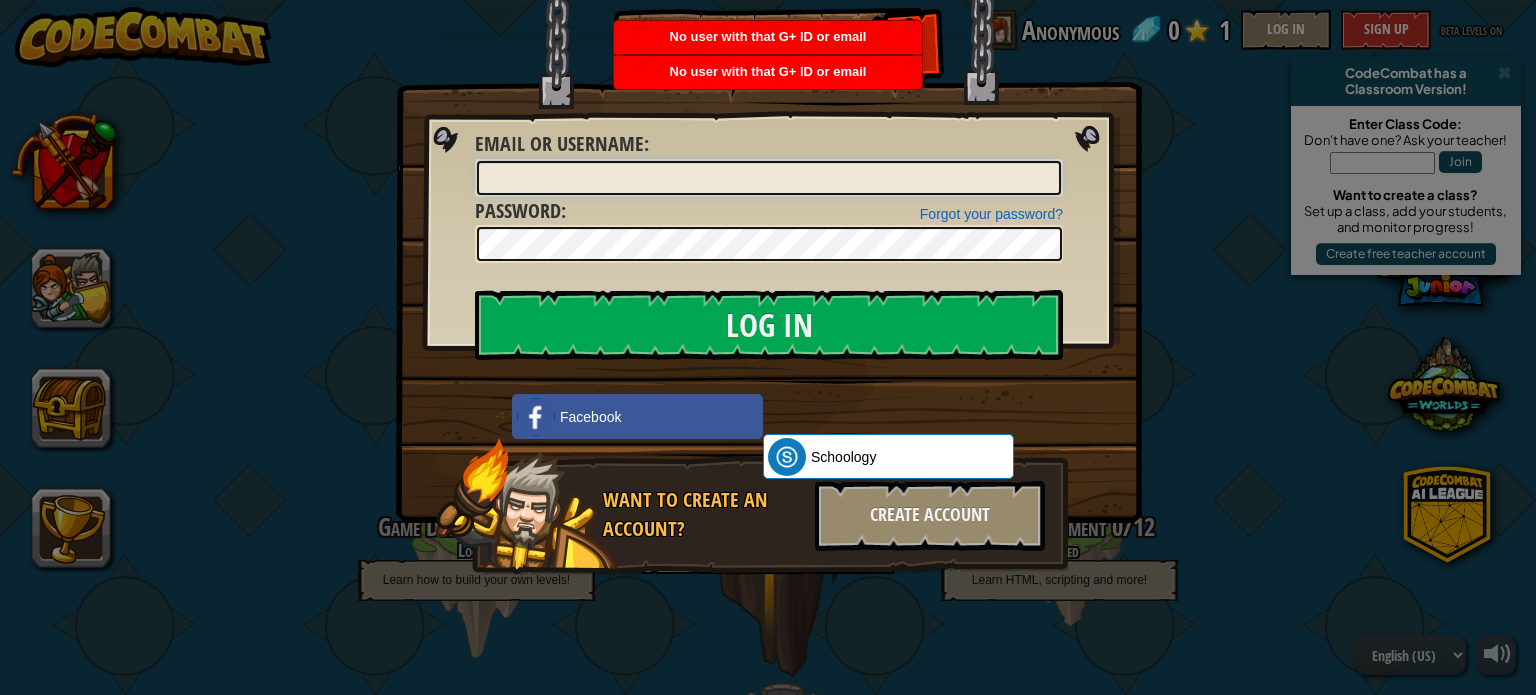 click on "Email or Username :" at bounding box center (769, 178) 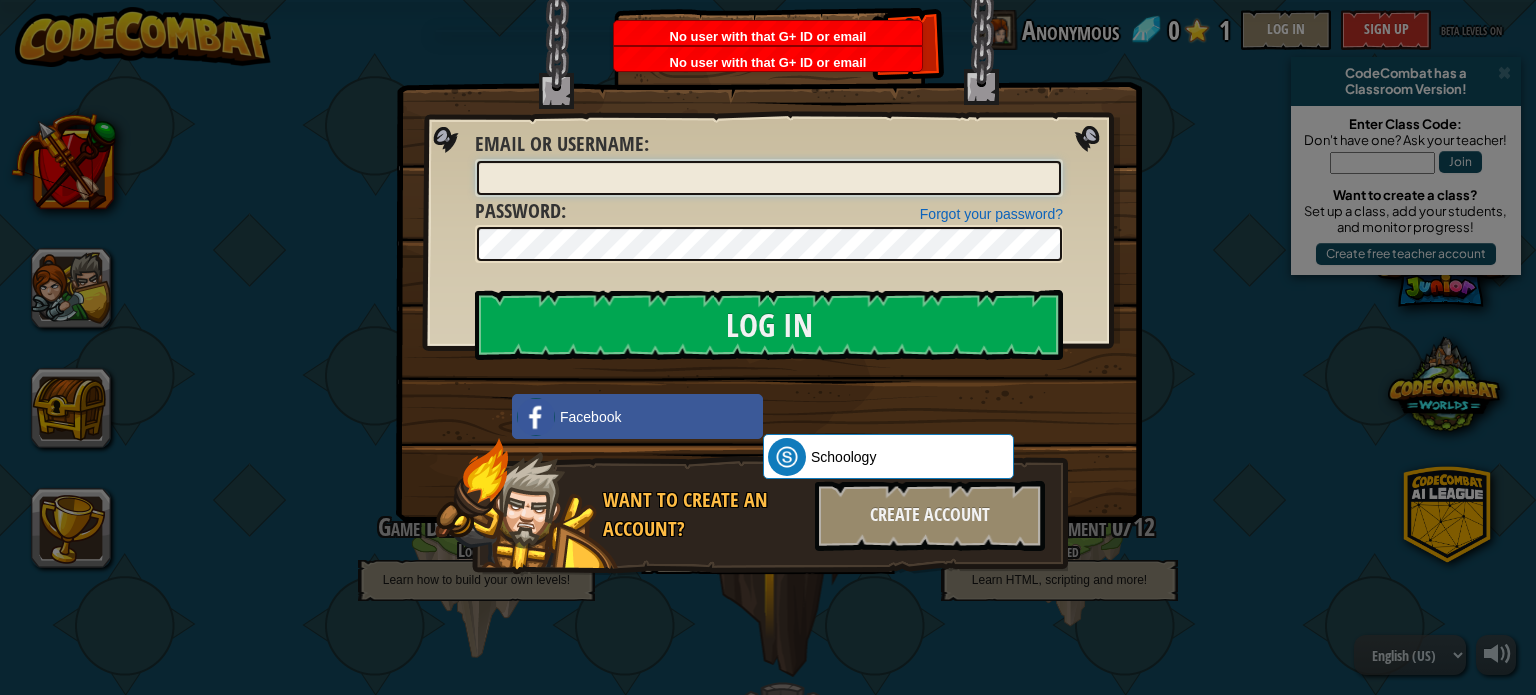 click on "Email or Username :" at bounding box center (769, 178) 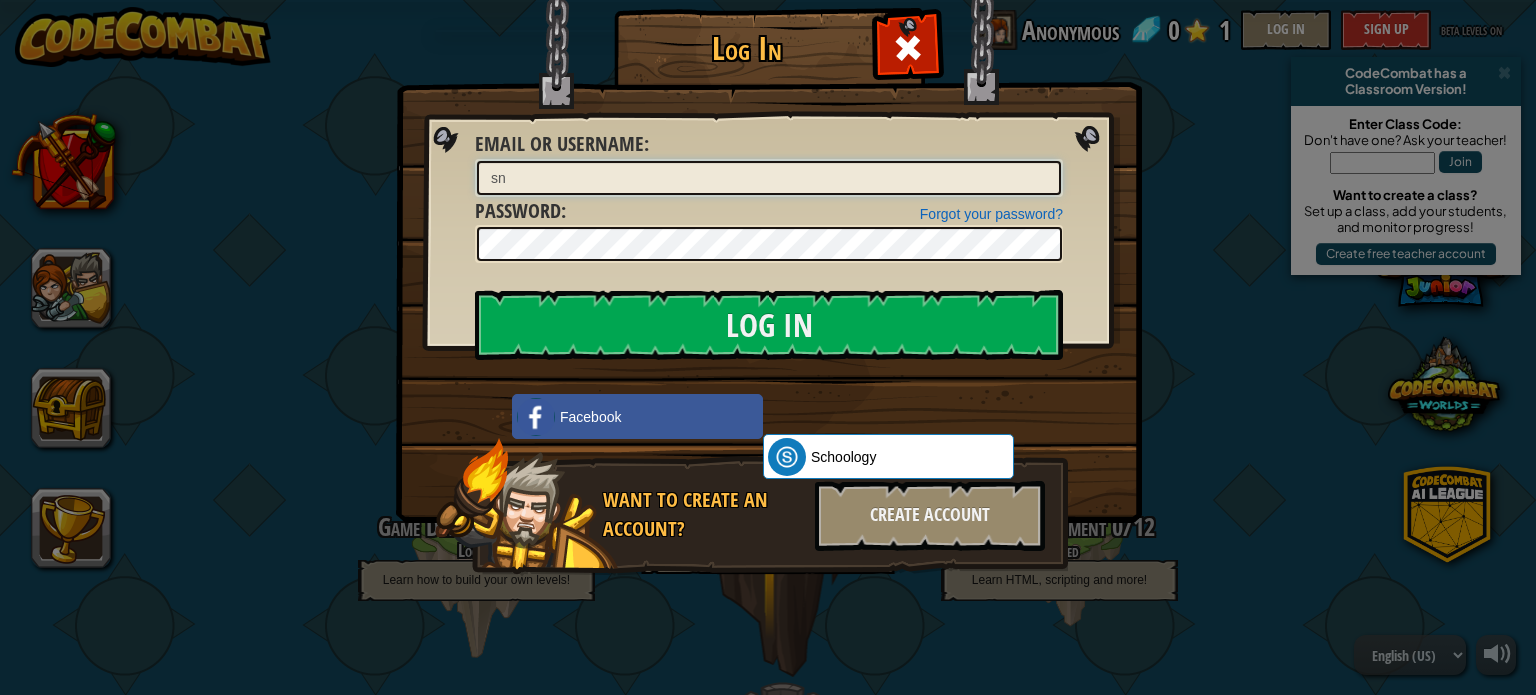 click on "sn" at bounding box center [769, 178] 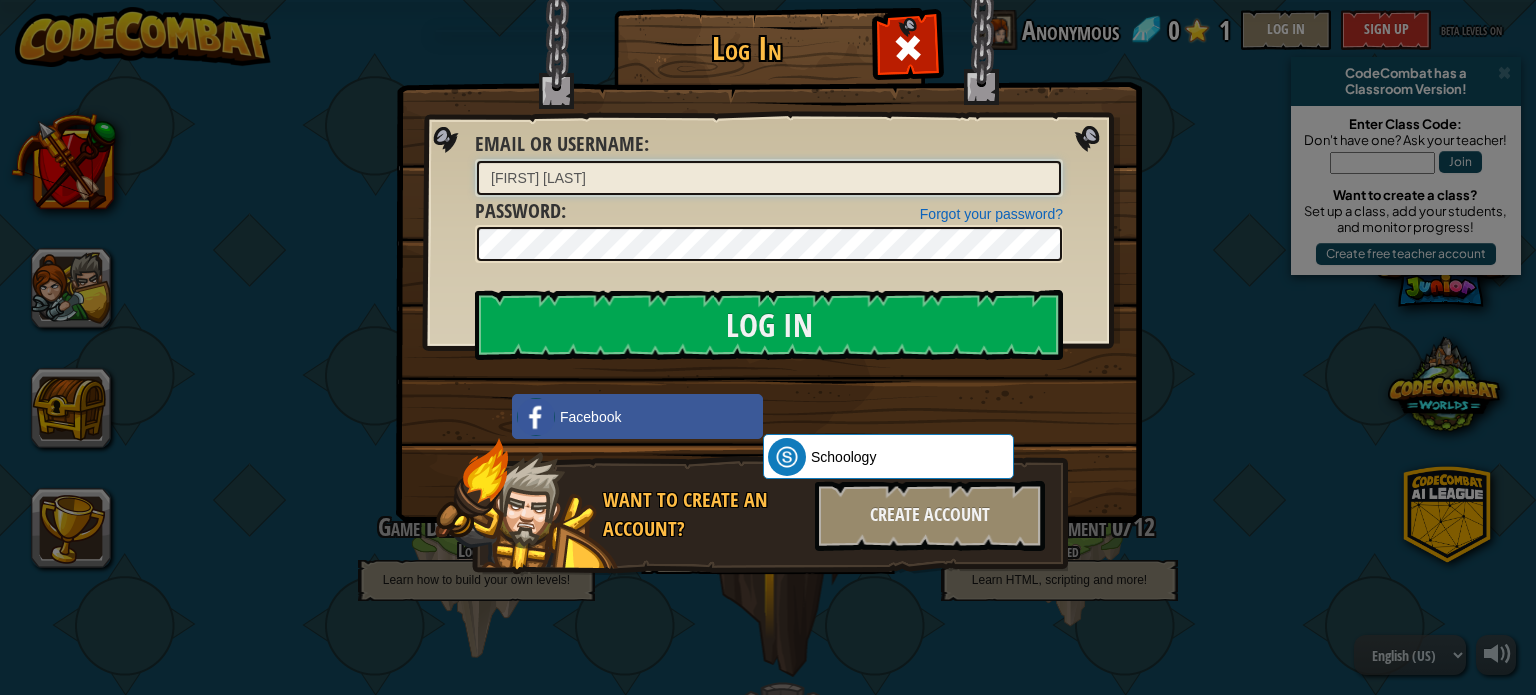click on "Log In" at bounding box center [769, 325] 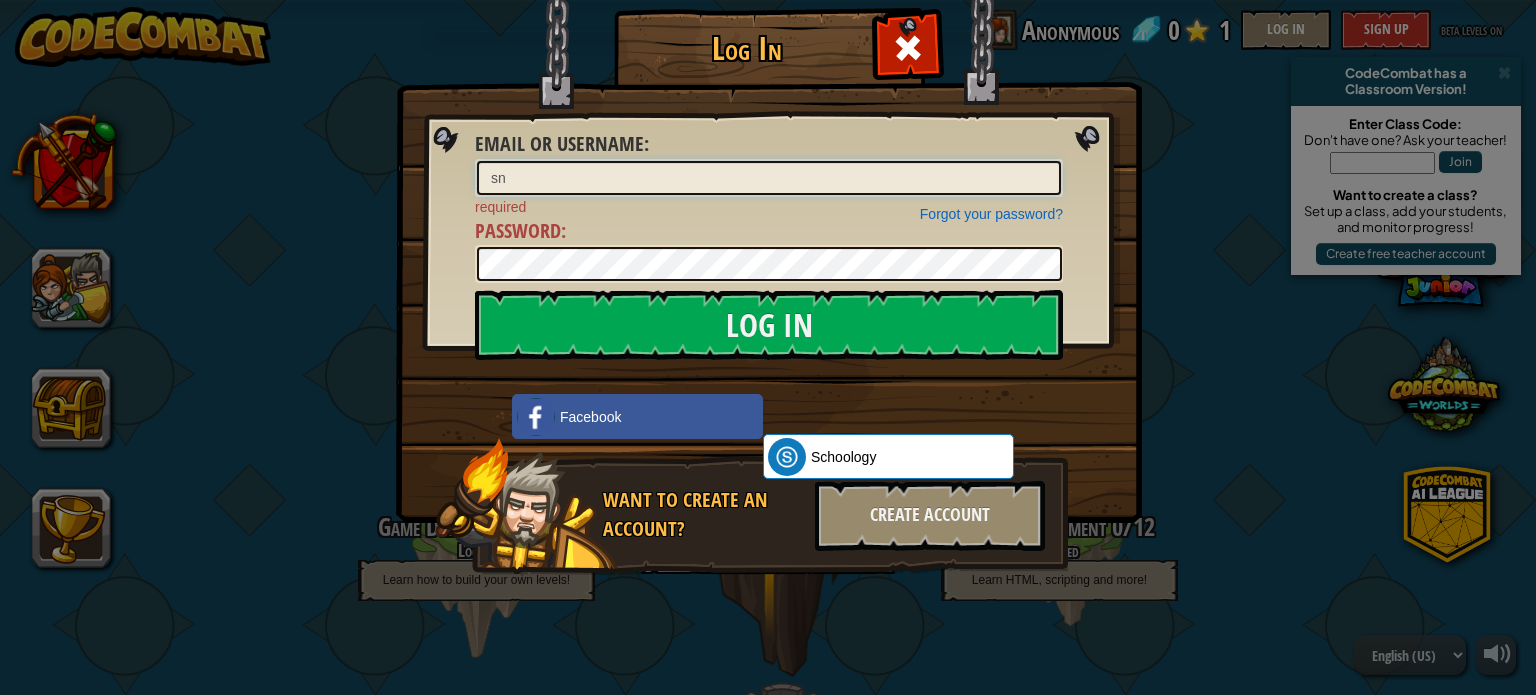 type on "s" 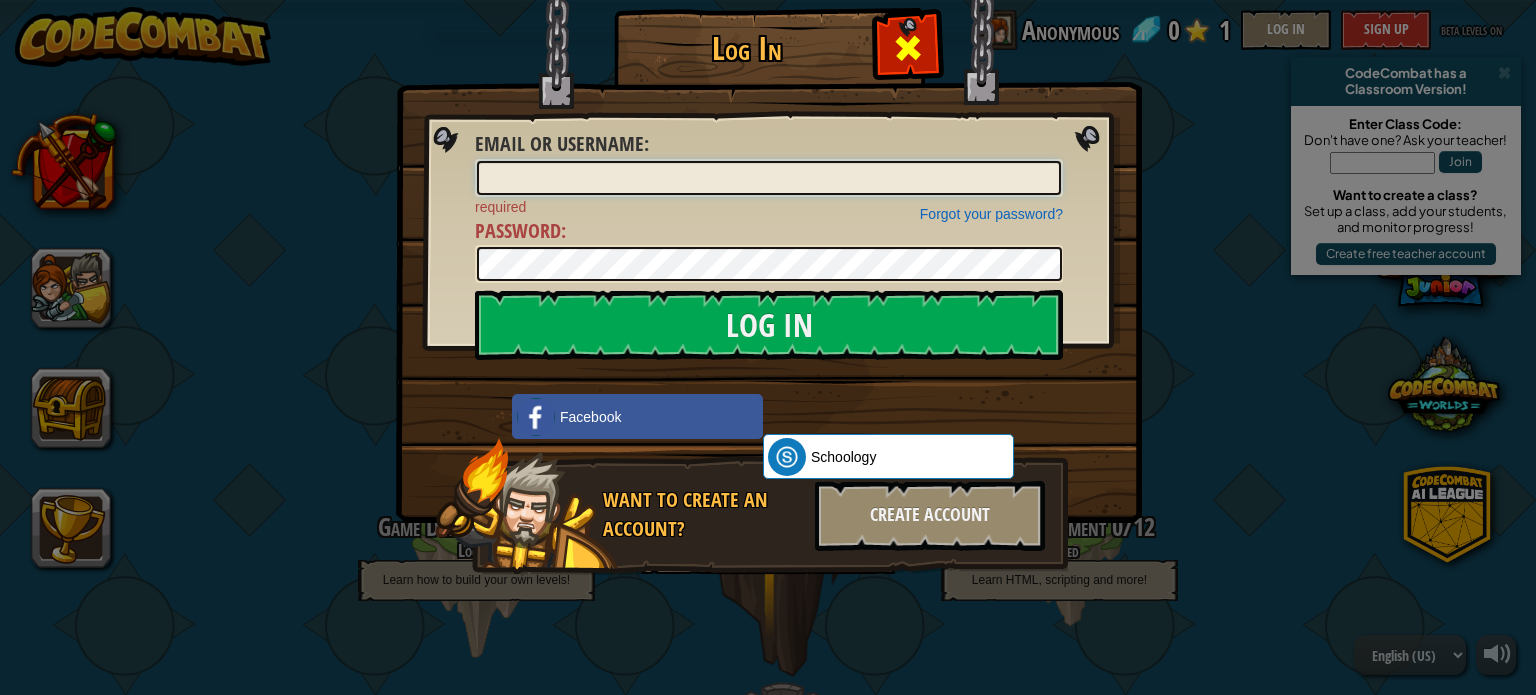 type 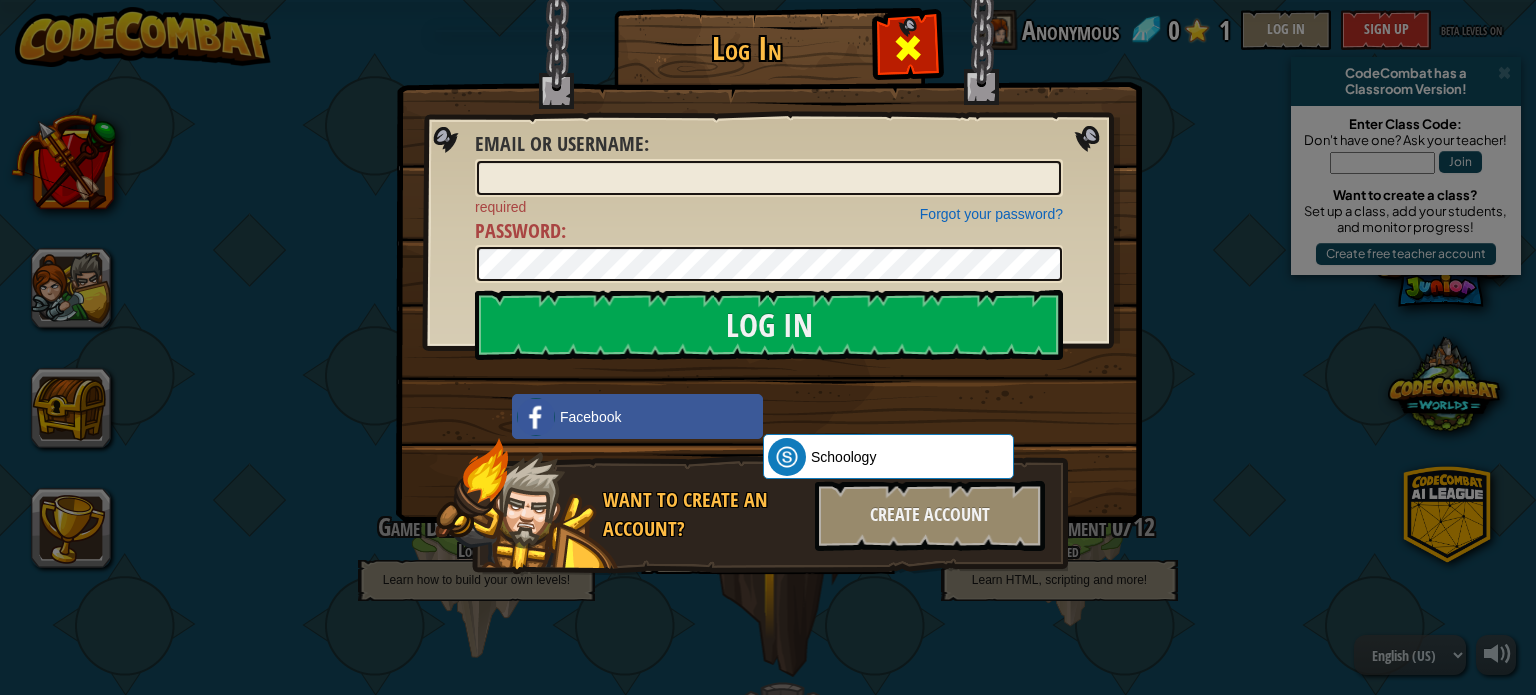 click at bounding box center (907, 45) 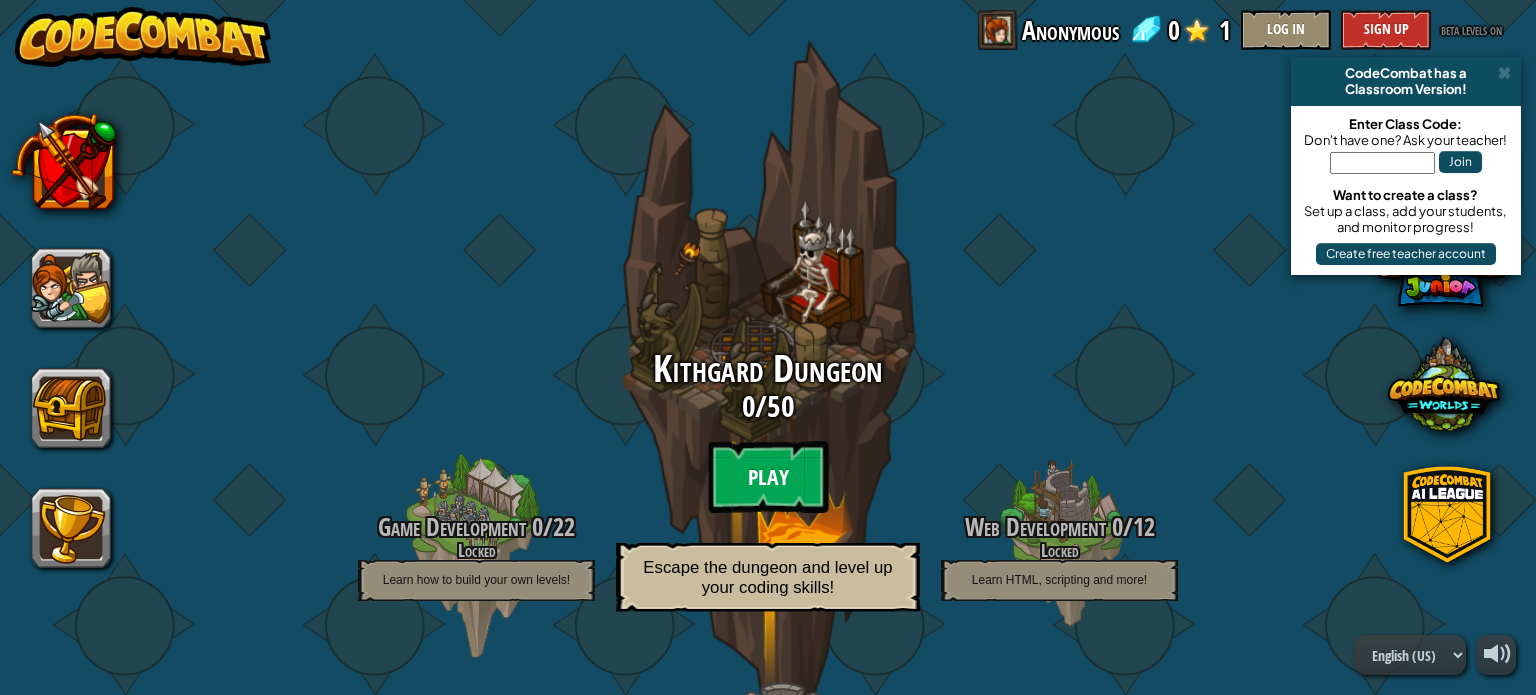 click on "Play" at bounding box center [768, 477] 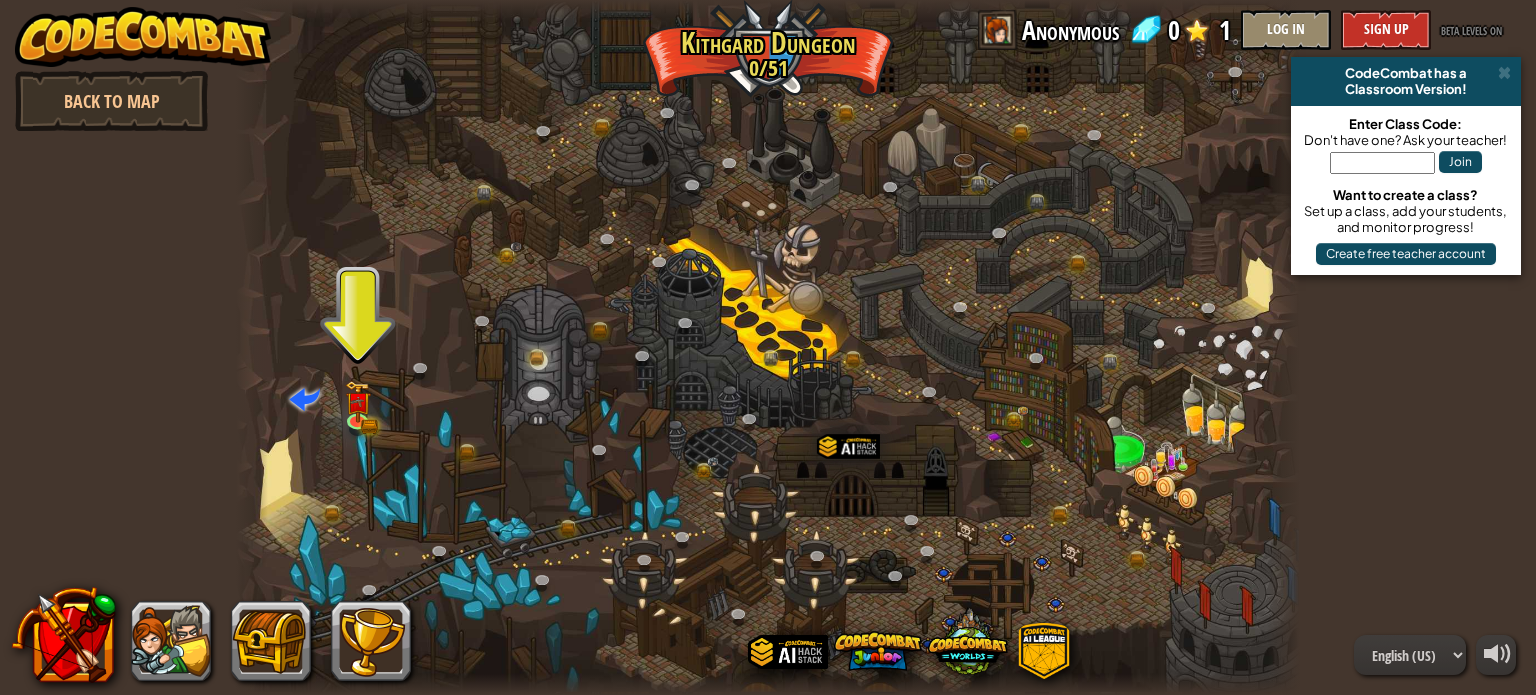 click at bounding box center (767, 347) 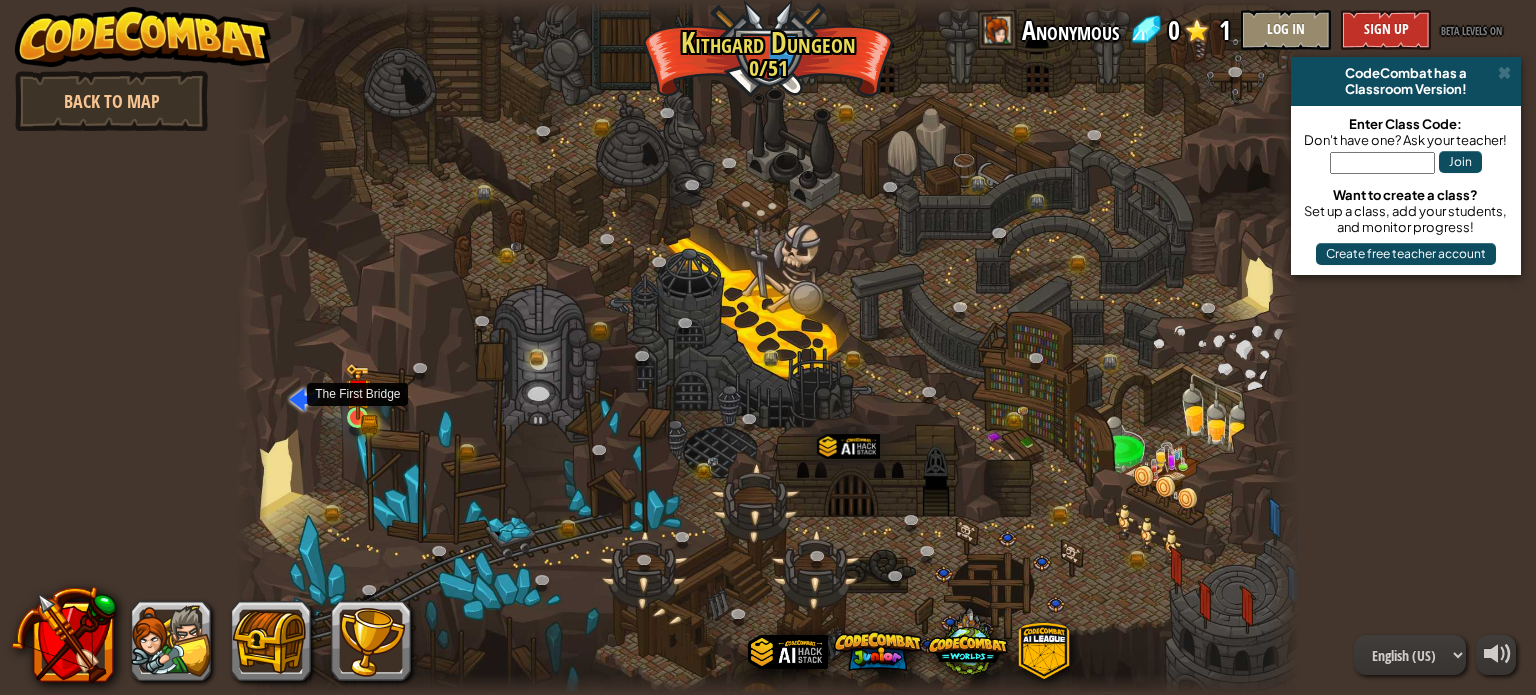 click at bounding box center (358, 391) 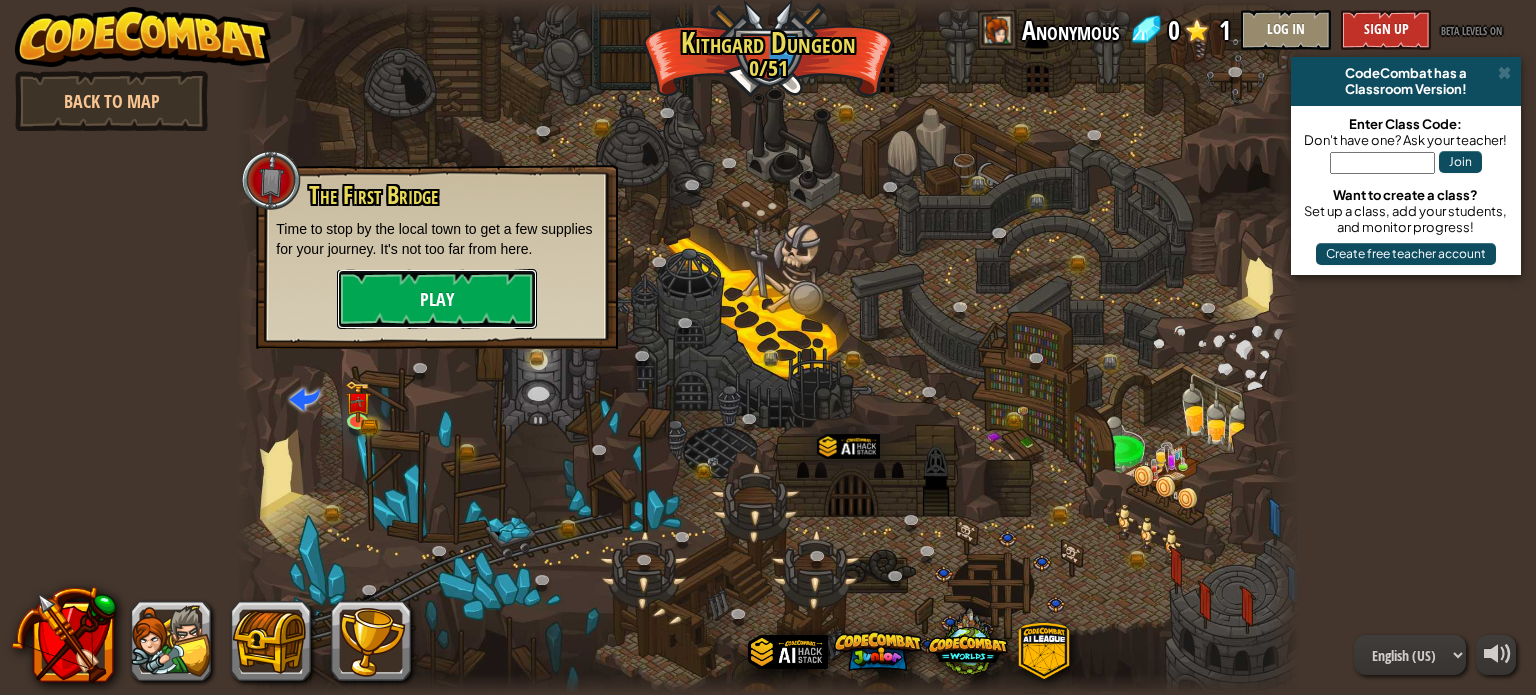 click on "Play" at bounding box center [437, 299] 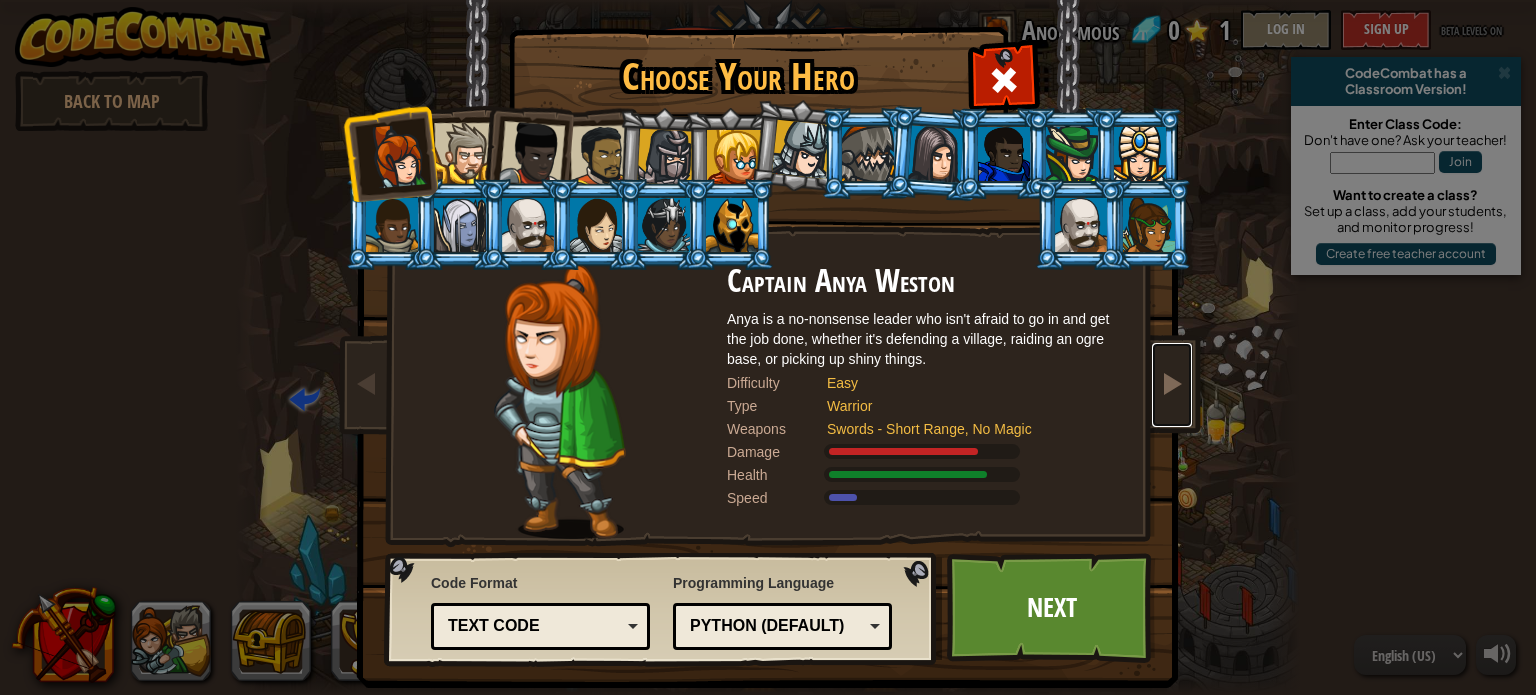click at bounding box center [1172, 383] 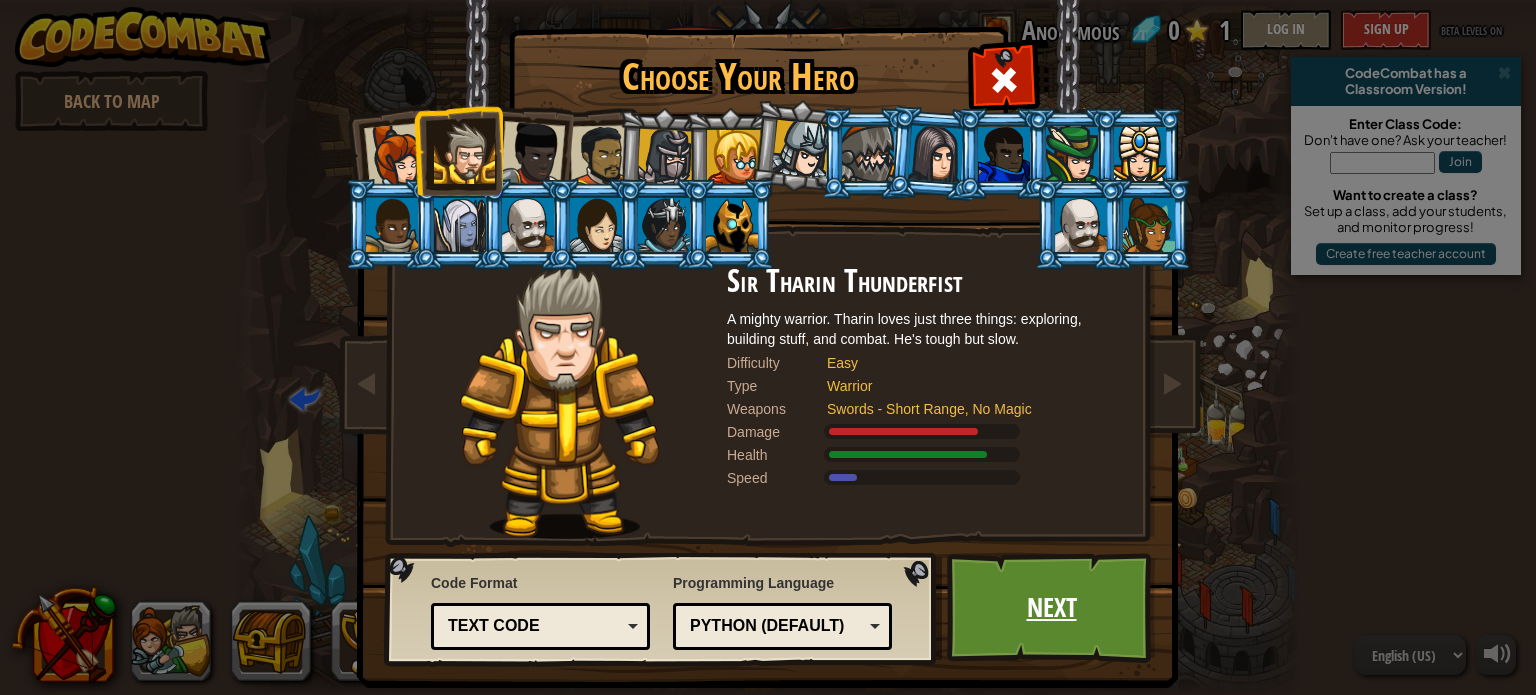 click on "Next" at bounding box center [1051, 608] 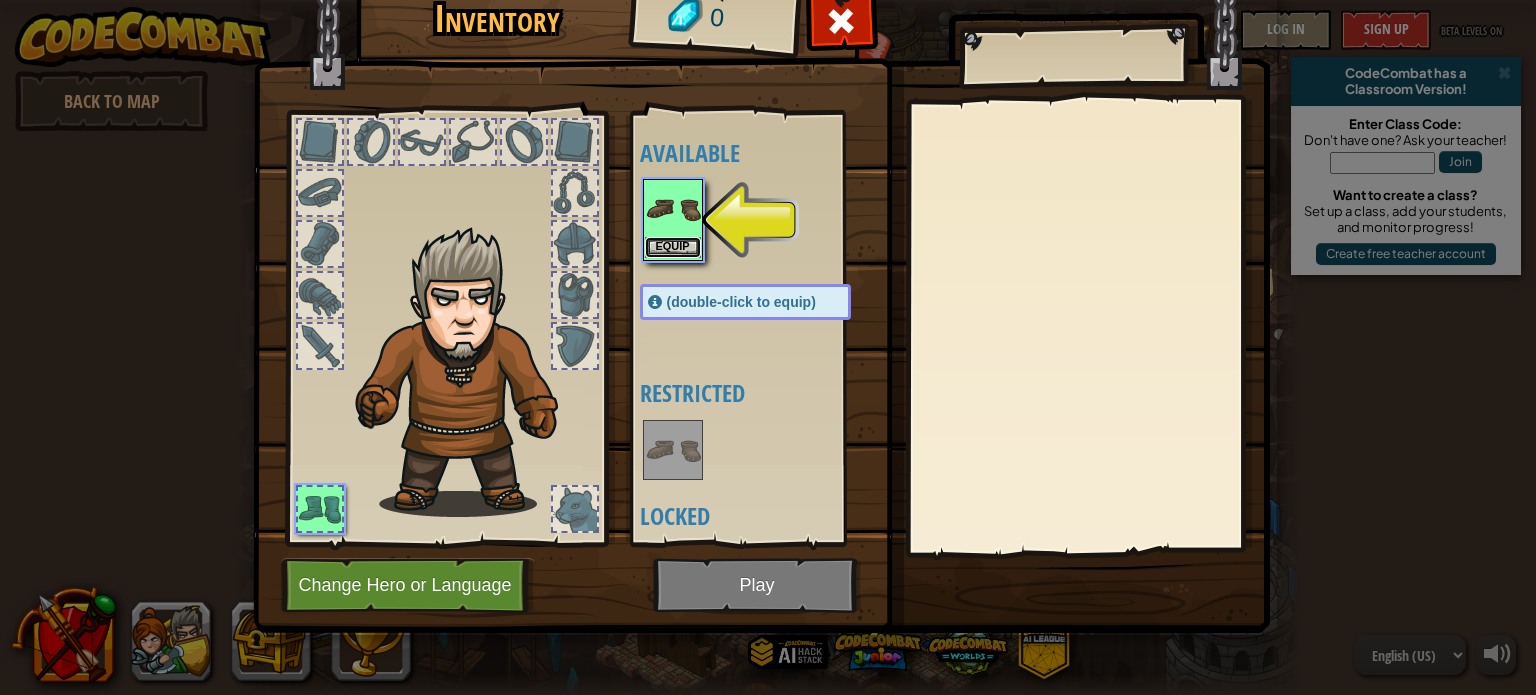 click on "Equip" at bounding box center [673, 247] 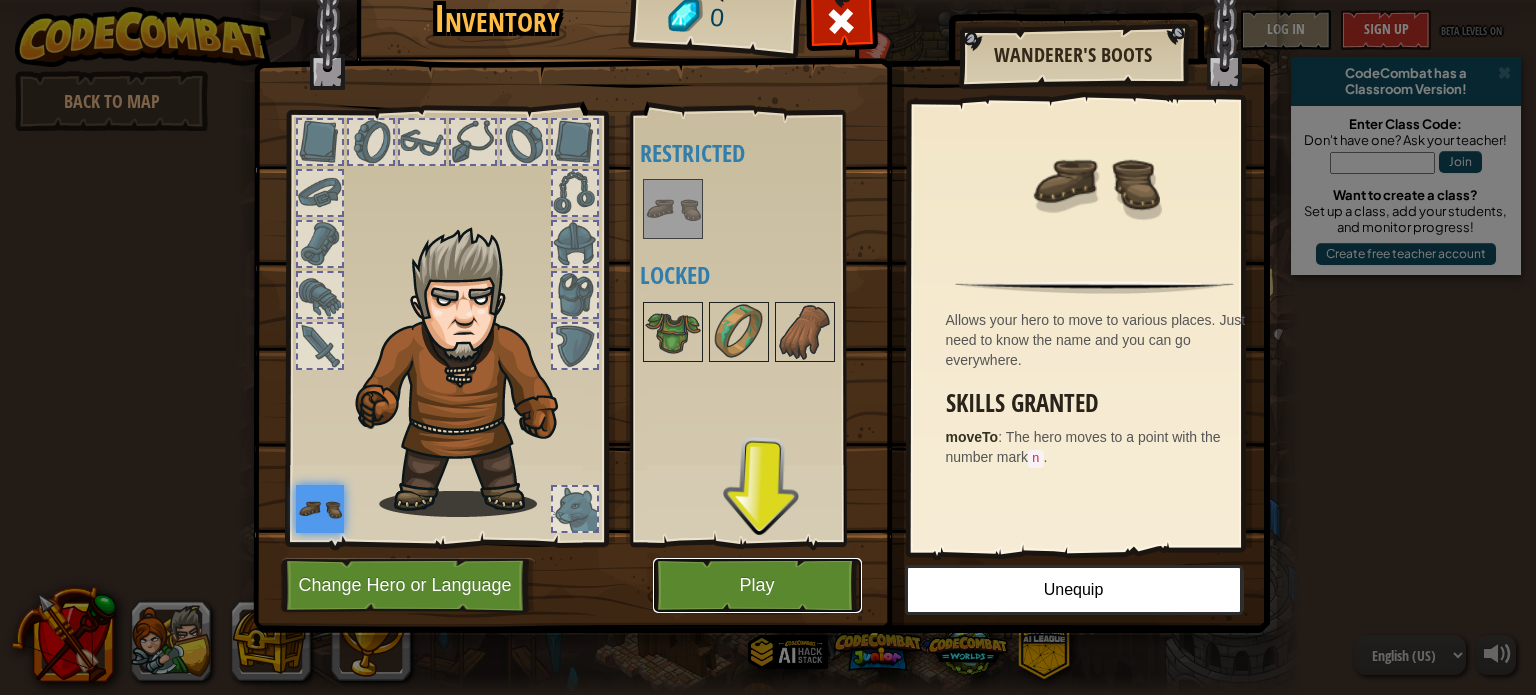click on "Play" at bounding box center (757, 585) 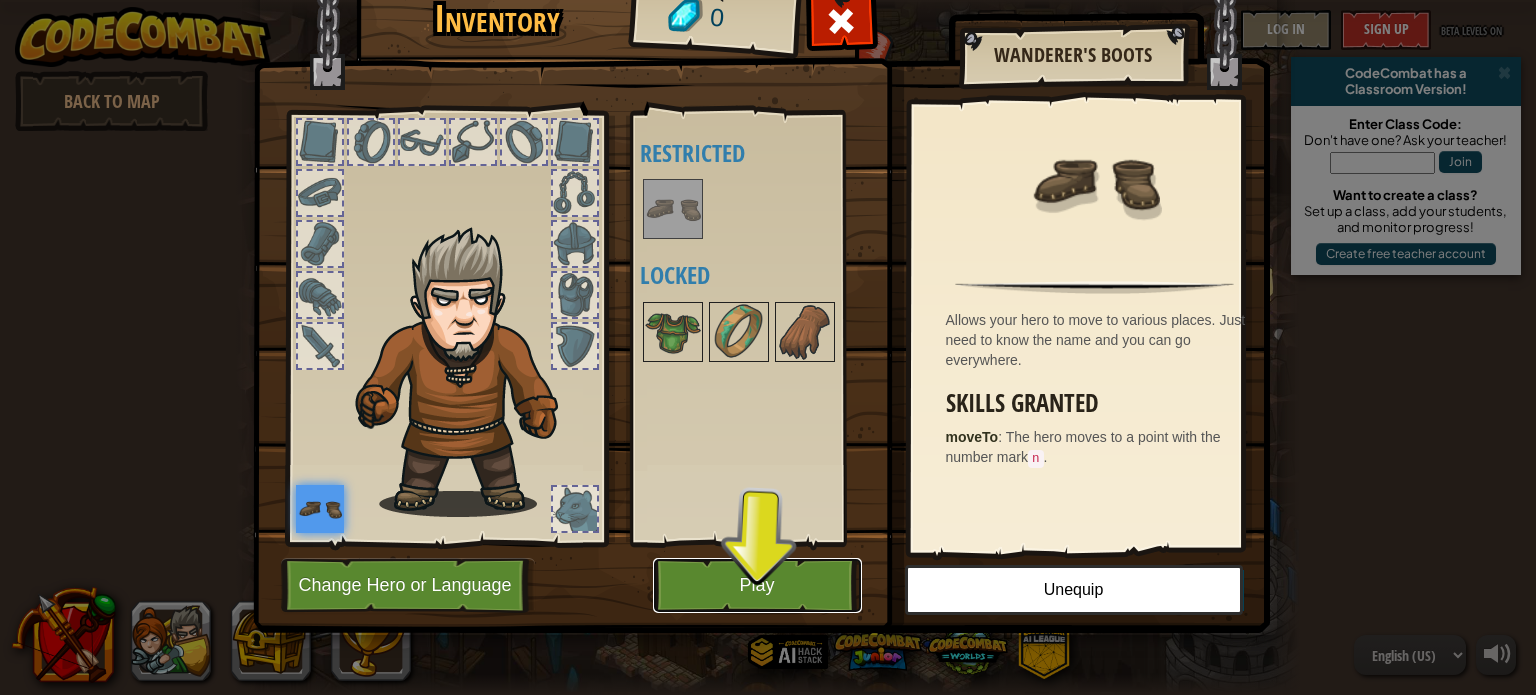 click on "Play" at bounding box center (757, 585) 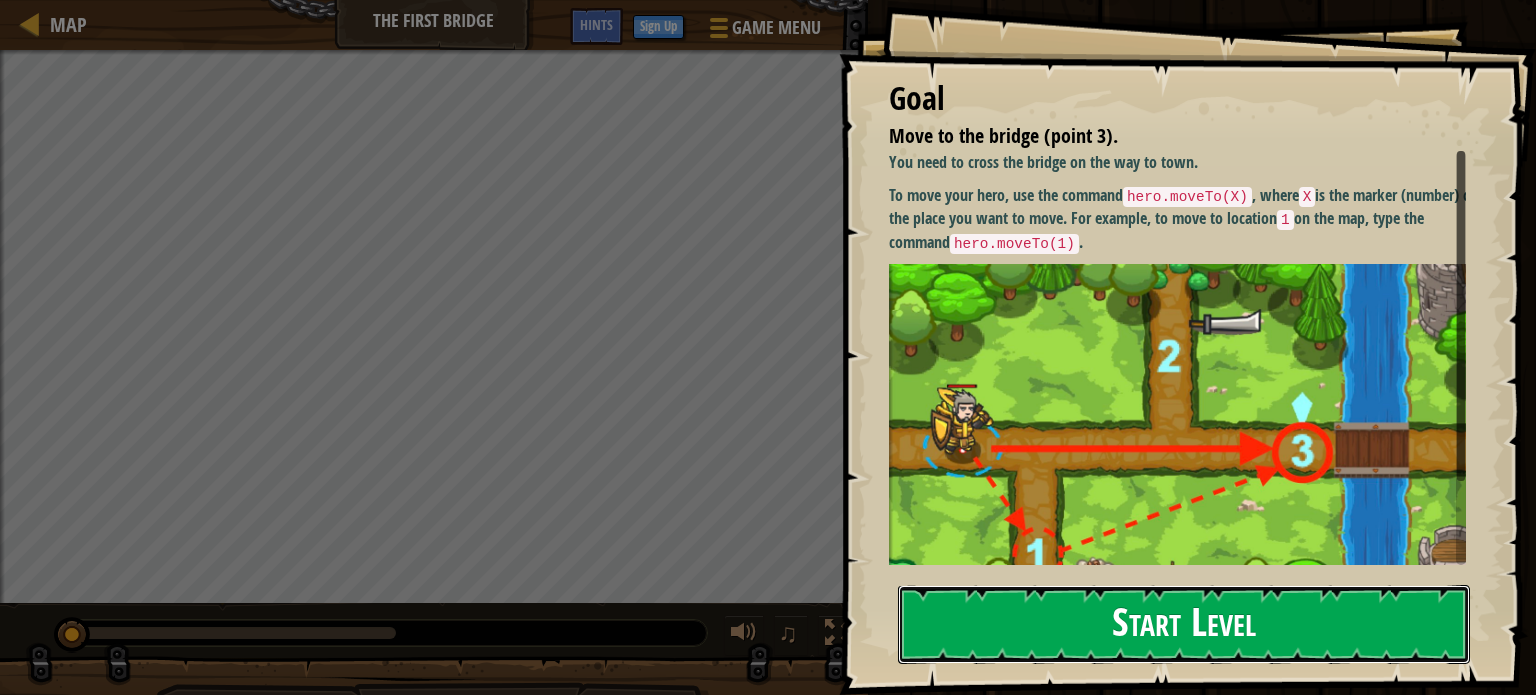click on "Start Level" at bounding box center (1184, 624) 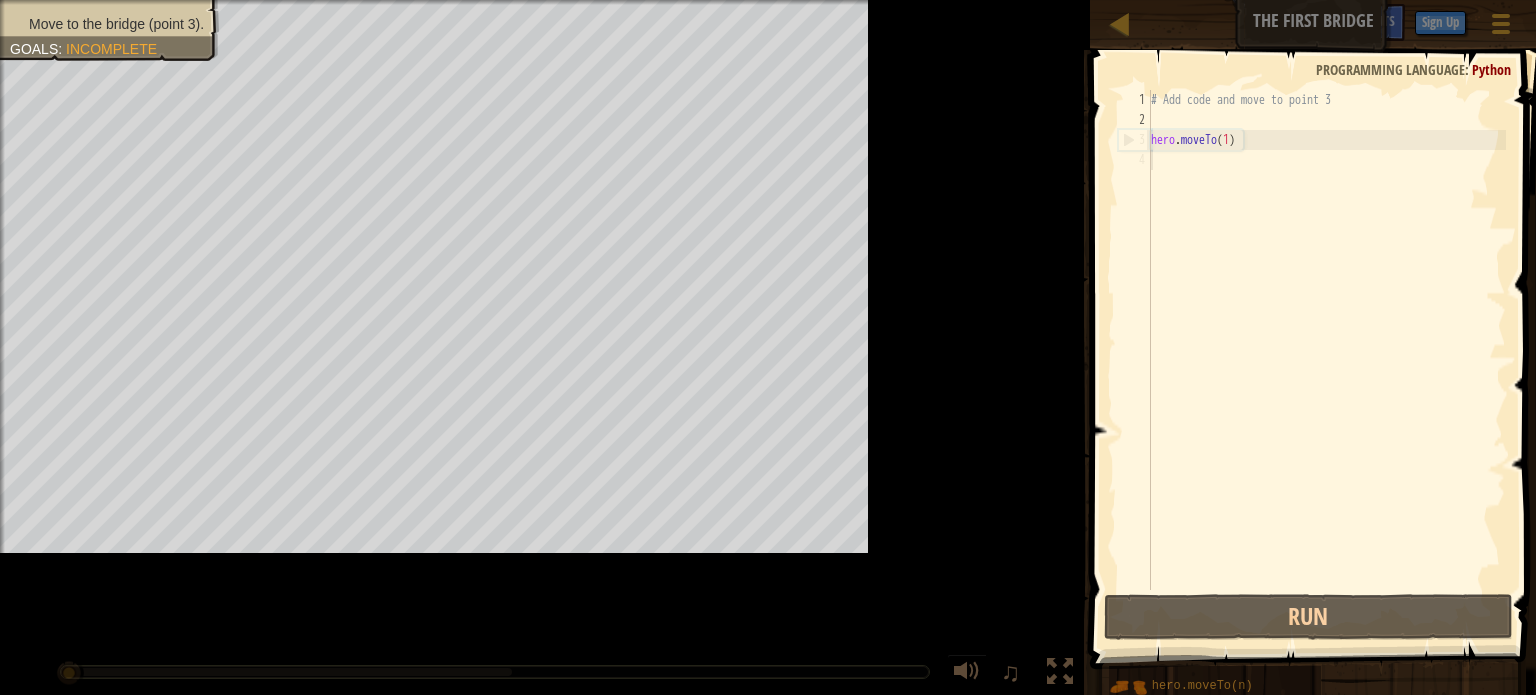 click on "Hints 1 2 3 4 # Add code and move to point 3 hero . moveTo ( 1 )     הההההההההההההההההההההההההההההההההההההההההההההההההההההההההההההההההההההההההההההההההההההההההההההההההההההההההההההההההההההההההההההההההההההההההההההההההההההההההההההההההההההההההההההההההההההההההההההההההההההההההההההההההההההההההההההההההההההההההההההההההההההההההההההההה XXXXXXXXXXXXXXXXXXXXXXXXXXXXXXXXXXXXXXXXXXXXXXXXXXXXXXXXXXXXXXXXXXXXXXXXXXXXXXXXXXXXXXXXXXXXXXXXXXXXXXXXXXXXXXXXXXXXXXXXXXXXXXXXXXXXXXXXXXXXXXXXXXXXXXXXXXXXXXXXXXXXXXXXXXXXXXXXXXXXXXXXXXXXXXXXXXXXXXXXXXXXXXXXXXXXXXXXXXXXXXXXXXXXXXXXXXXXXXXXXXXXXXXXXXXXXXXX Code Saved Programming language : Python Run Submit Done Statement   /  Call   /  hero.moveTo(n)" at bounding box center [1310, 367] 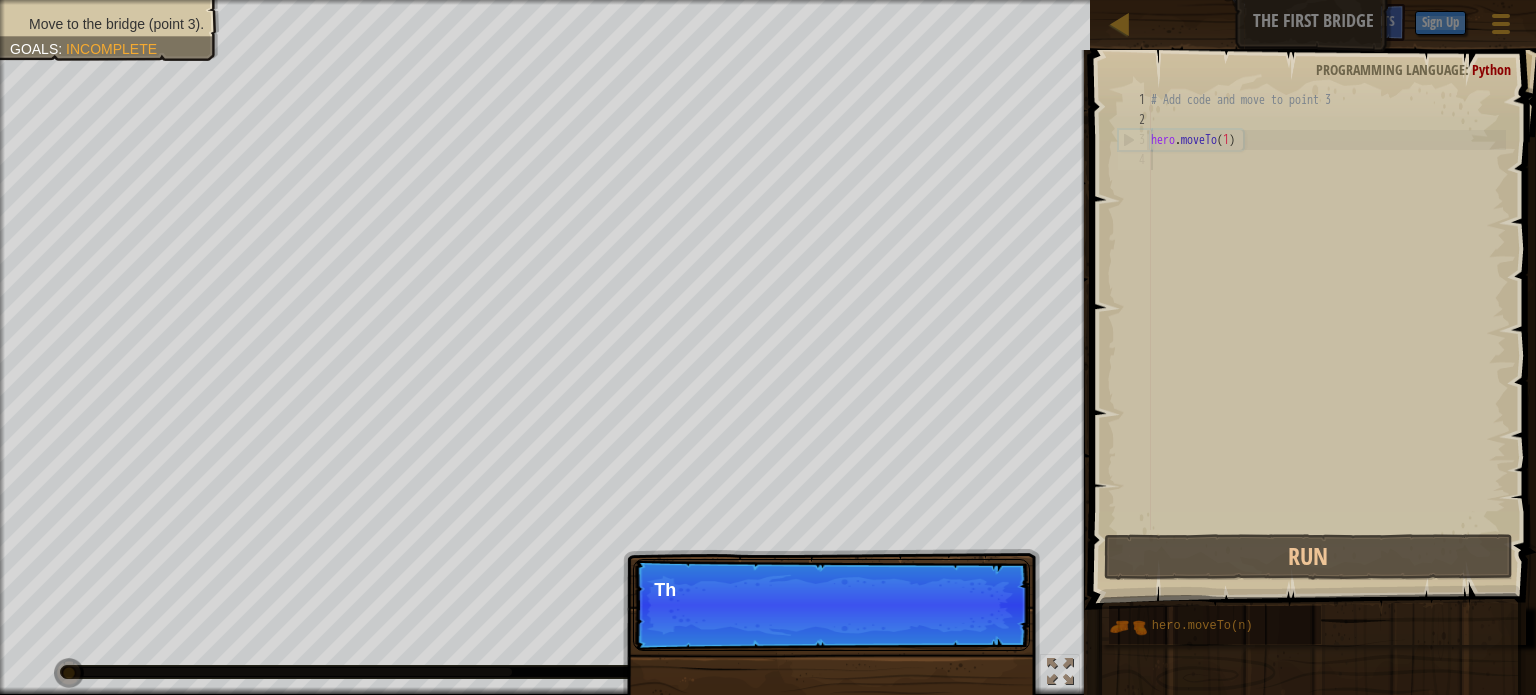scroll, scrollTop: 9, scrollLeft: 0, axis: vertical 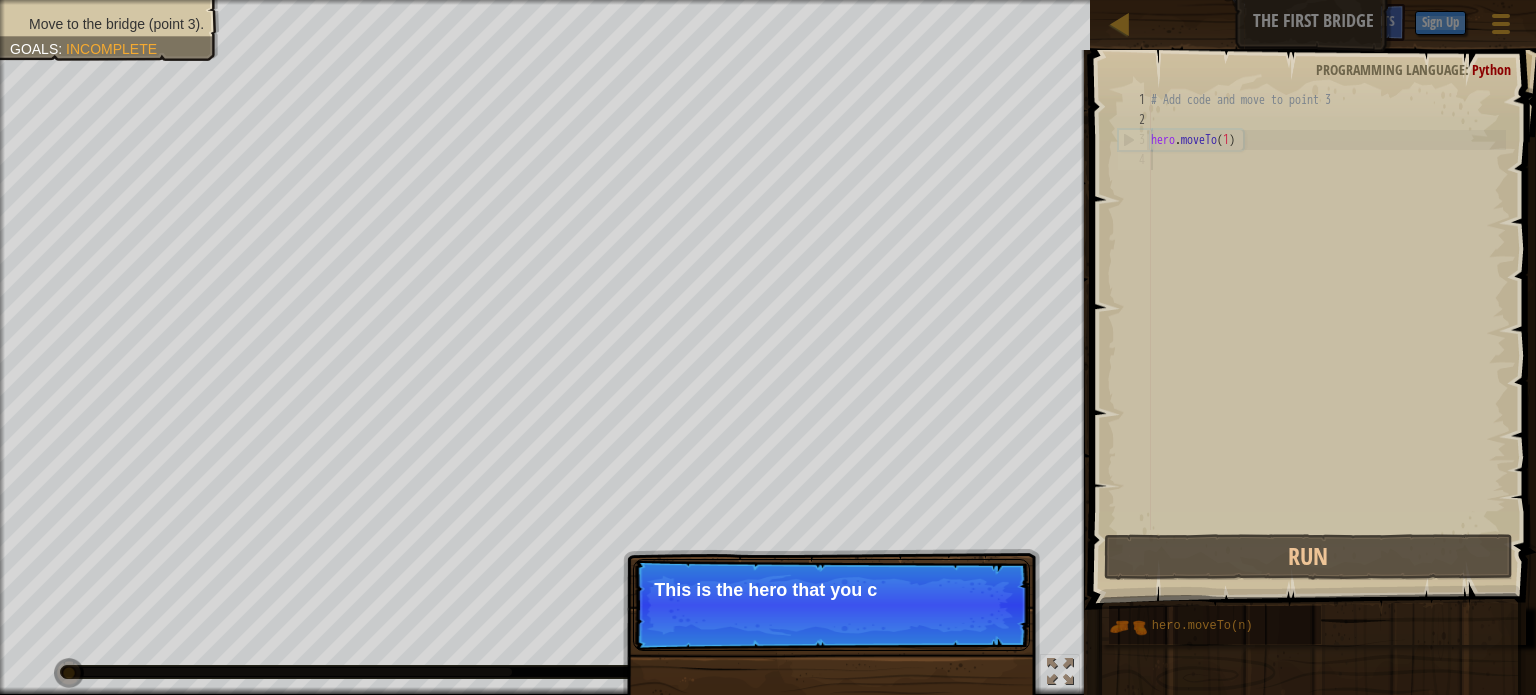 click on "# Add code and move to point 3 hero . moveTo ( 1 )" at bounding box center (1326, 330) 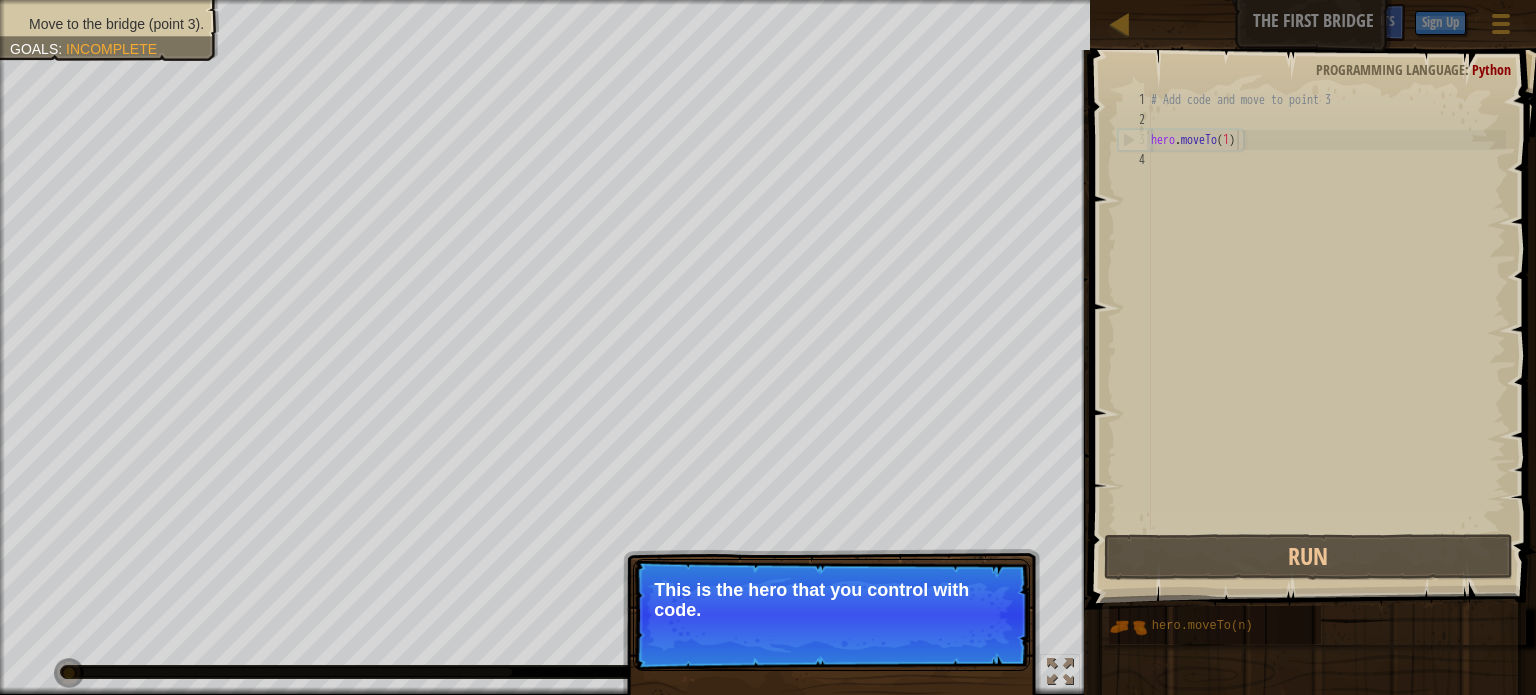 click on "# Add code and move to point 3 hero . moveTo ( 1 )" at bounding box center [1326, 330] 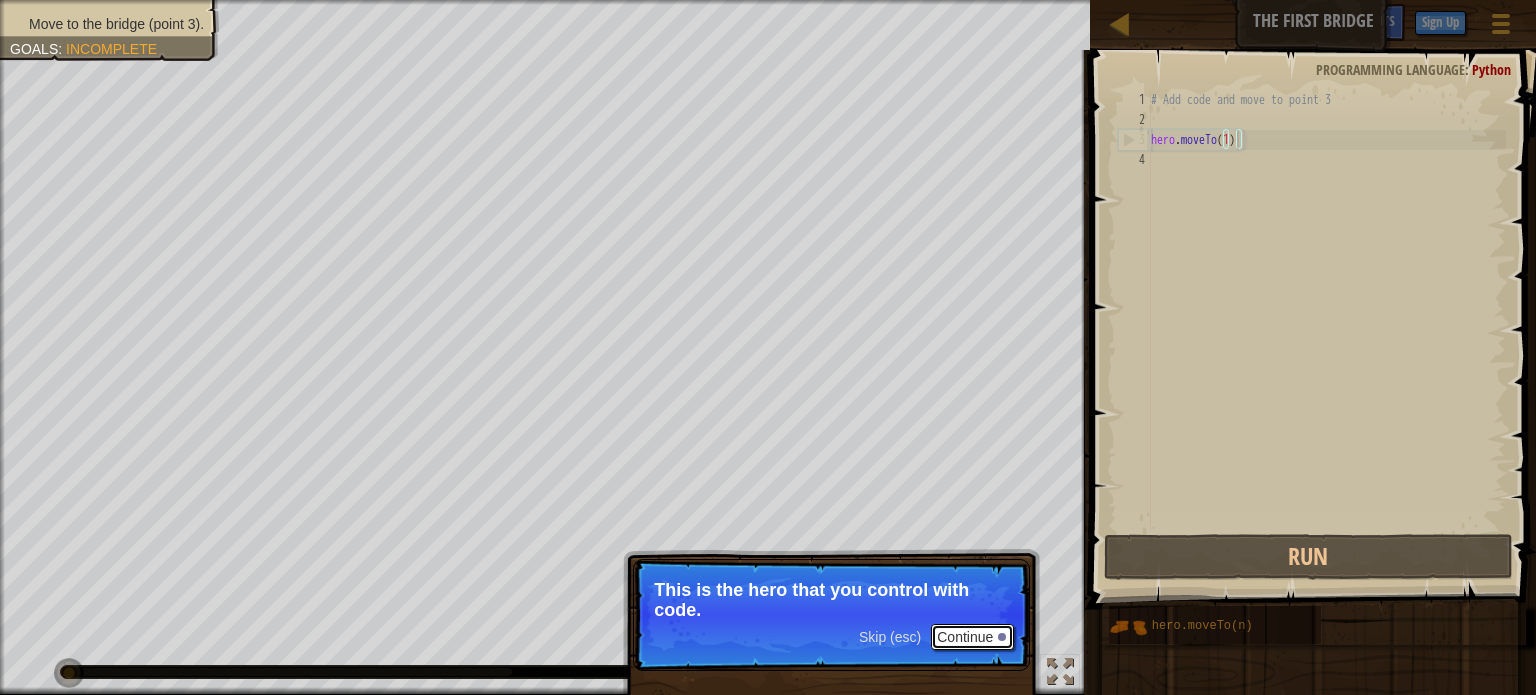 click on "Continue" at bounding box center [972, 637] 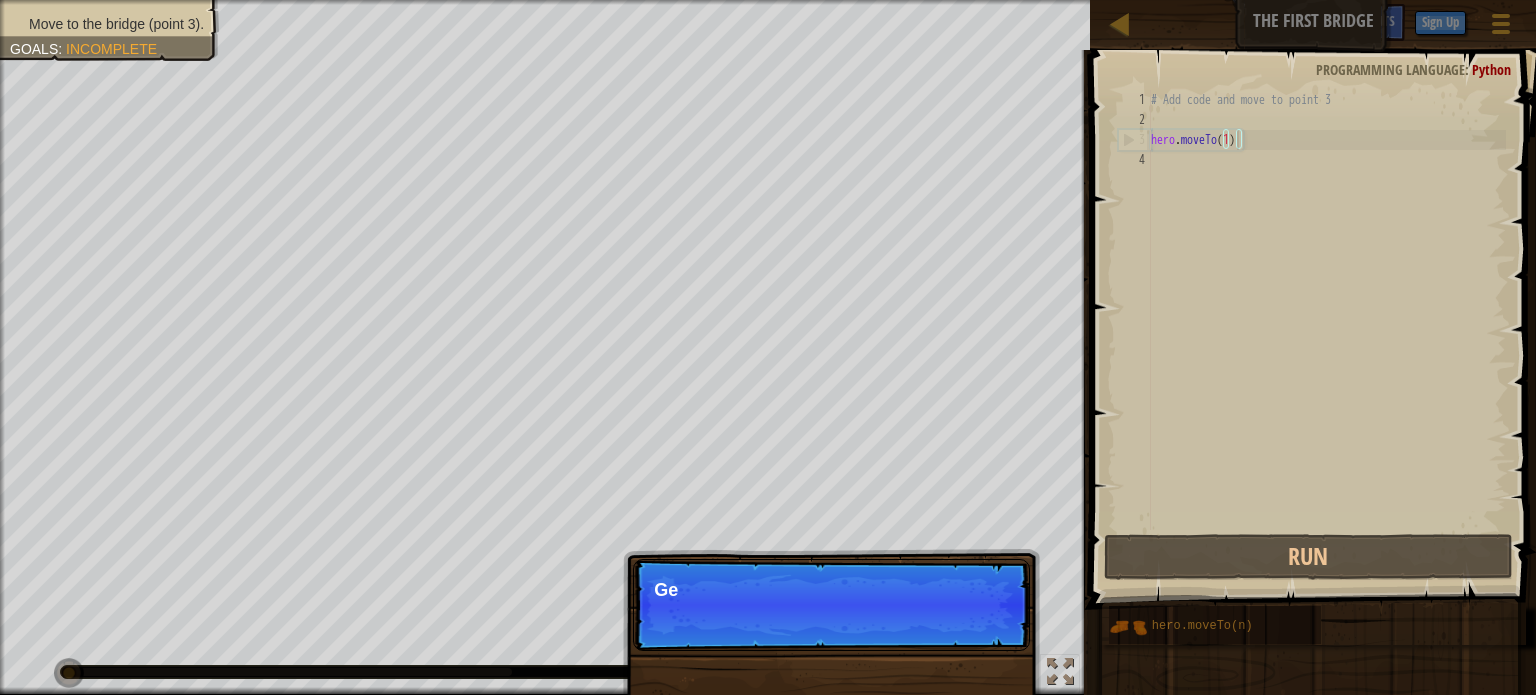 scroll, scrollTop: 9, scrollLeft: 6, axis: both 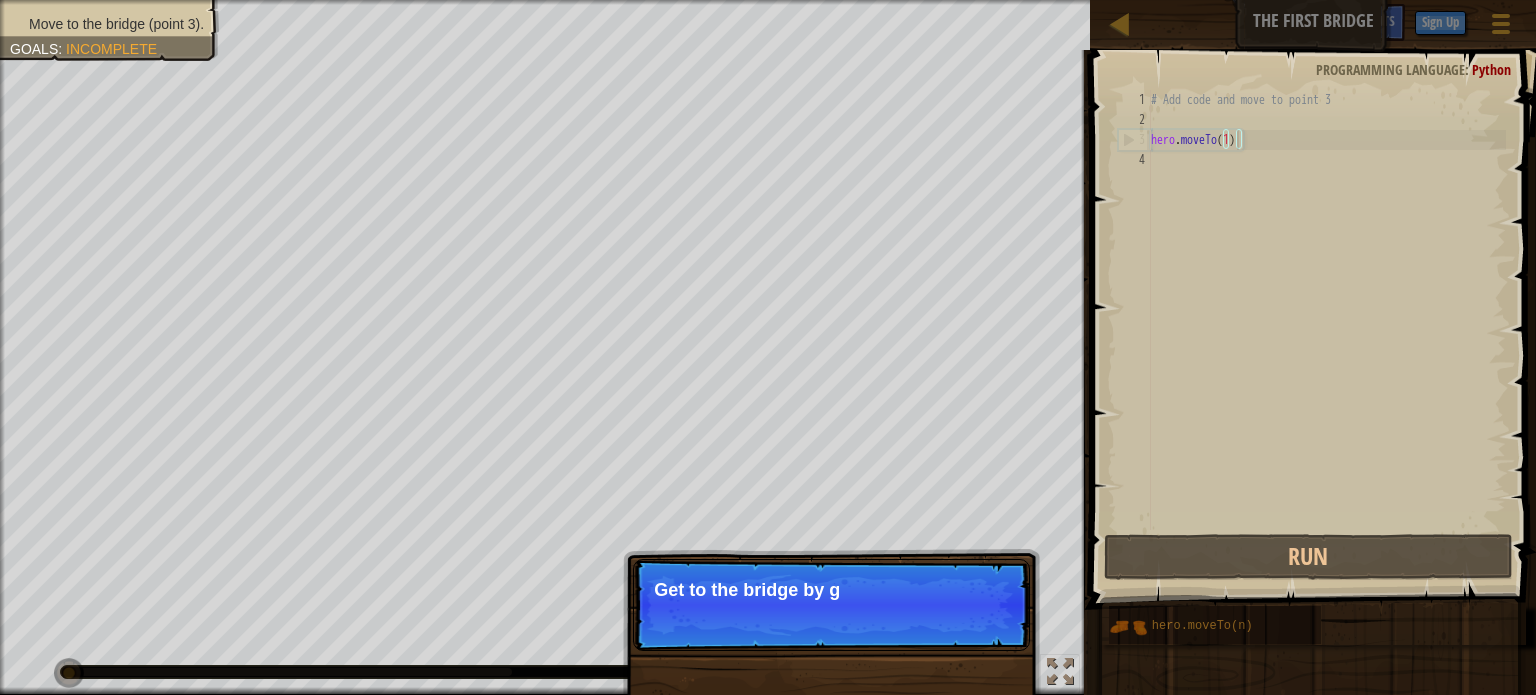 click on "Skip (esc) Continue  Get to the bridge by g" at bounding box center [831, 605] 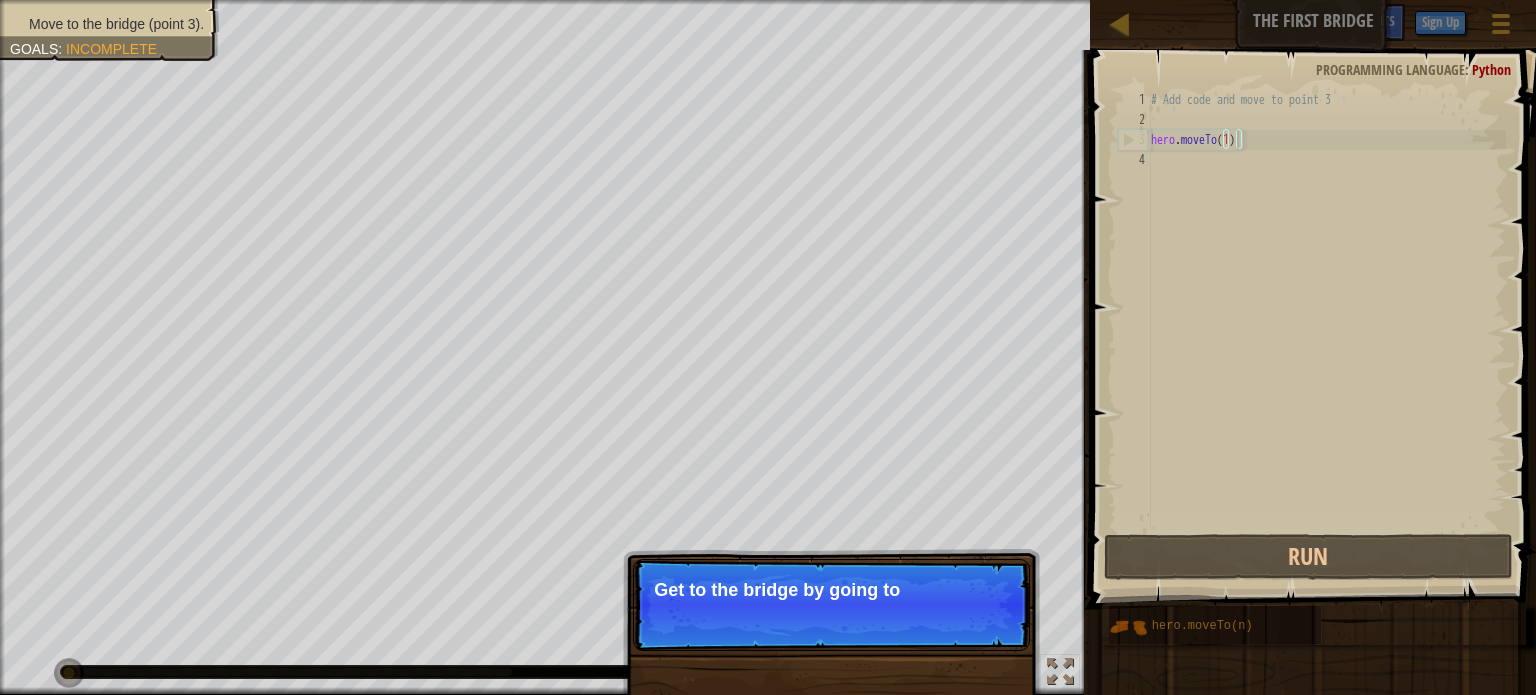 click on "Skip (esc) Continue  Get to the bridge by going to" at bounding box center (831, 605) 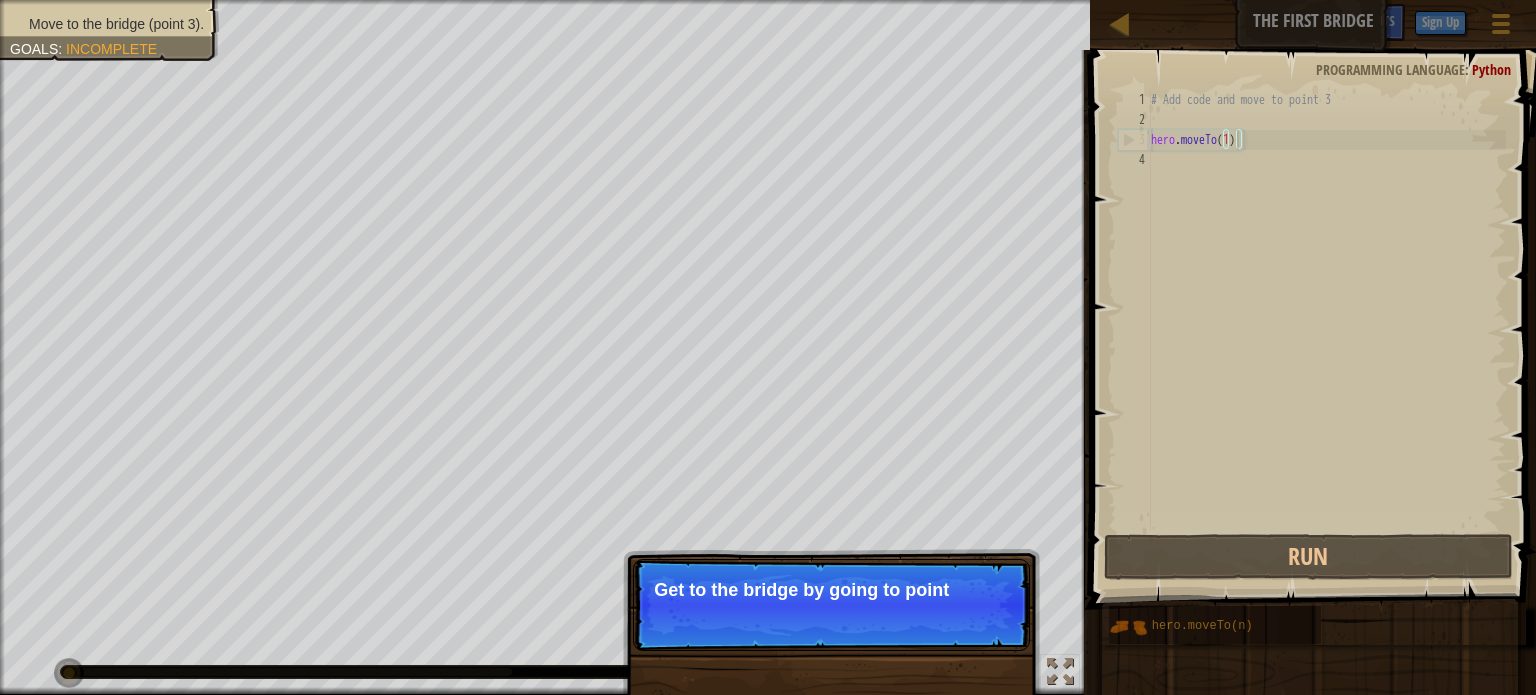 click on "Skip (esc) Continue  Get to the bridge by going to point" at bounding box center (831, 605) 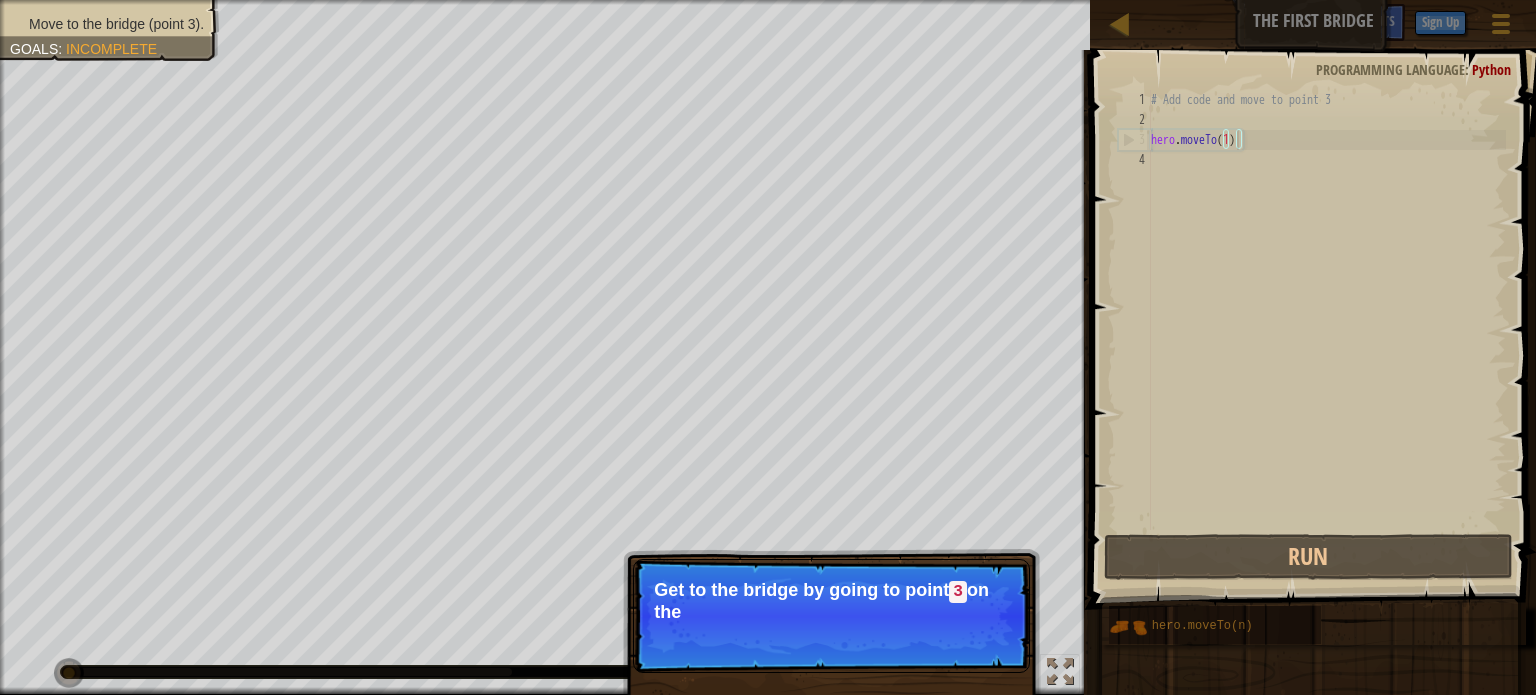 click on "Skip (esc) Continue  Get to the bridge by going to point  3 on the" at bounding box center [831, 616] 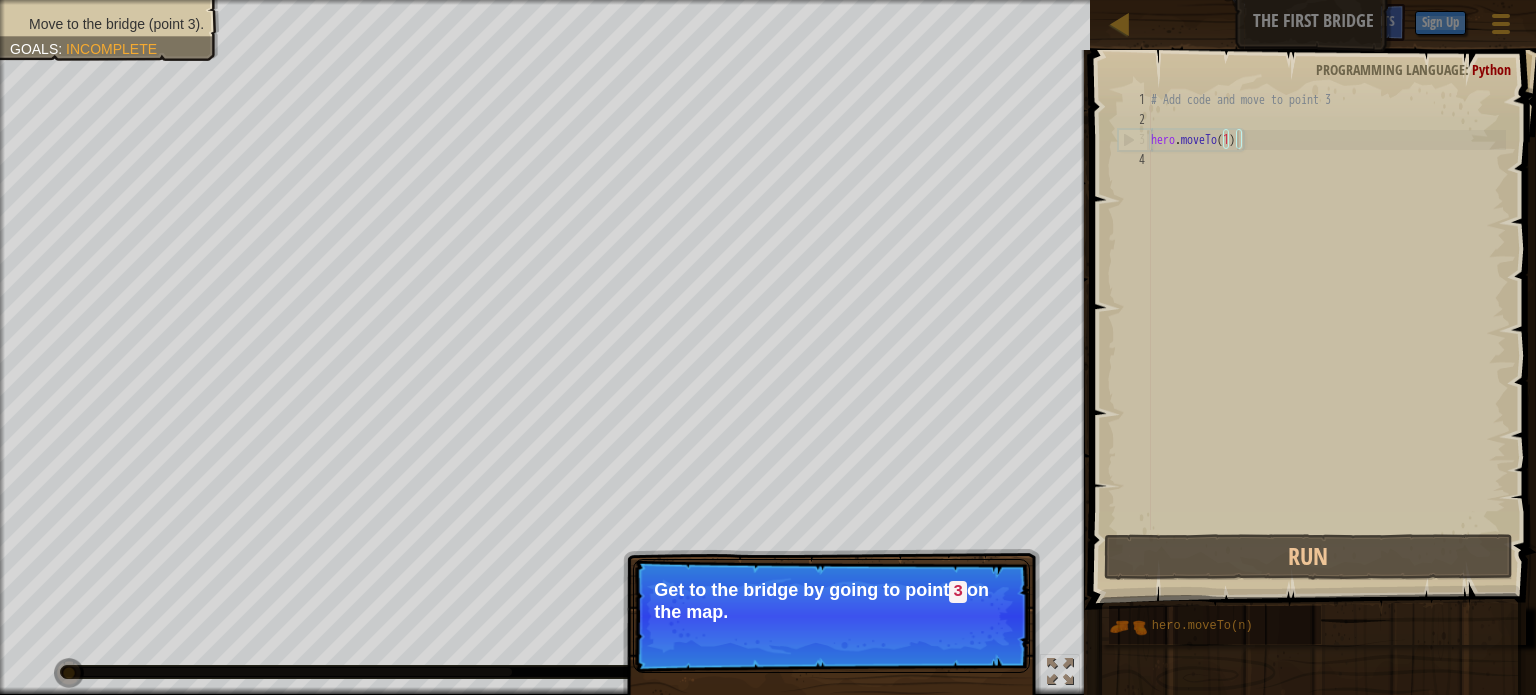 click on "Skip (esc) Continue  Get to the bridge by going to point  3 on the map." at bounding box center (831, 616) 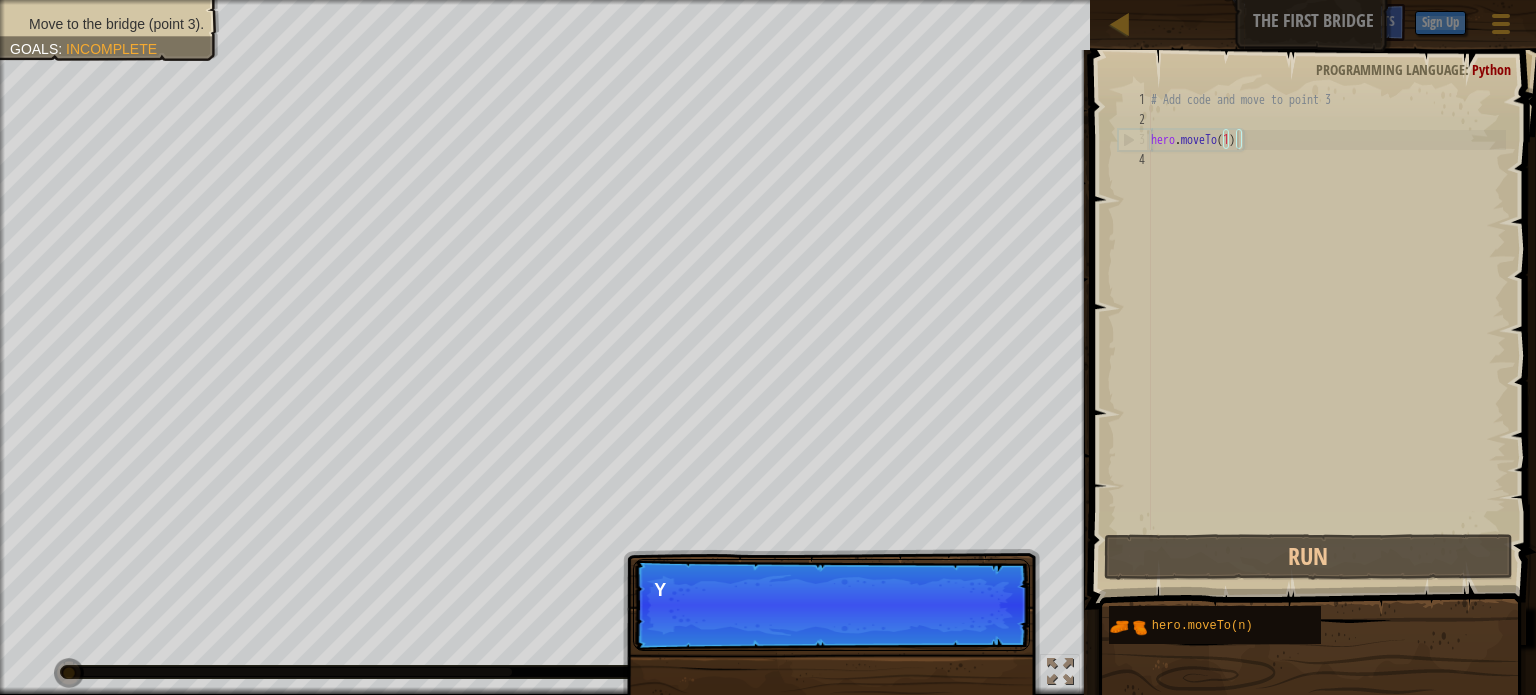 click on "Skip (esc) Continue  Y" at bounding box center [831, 605] 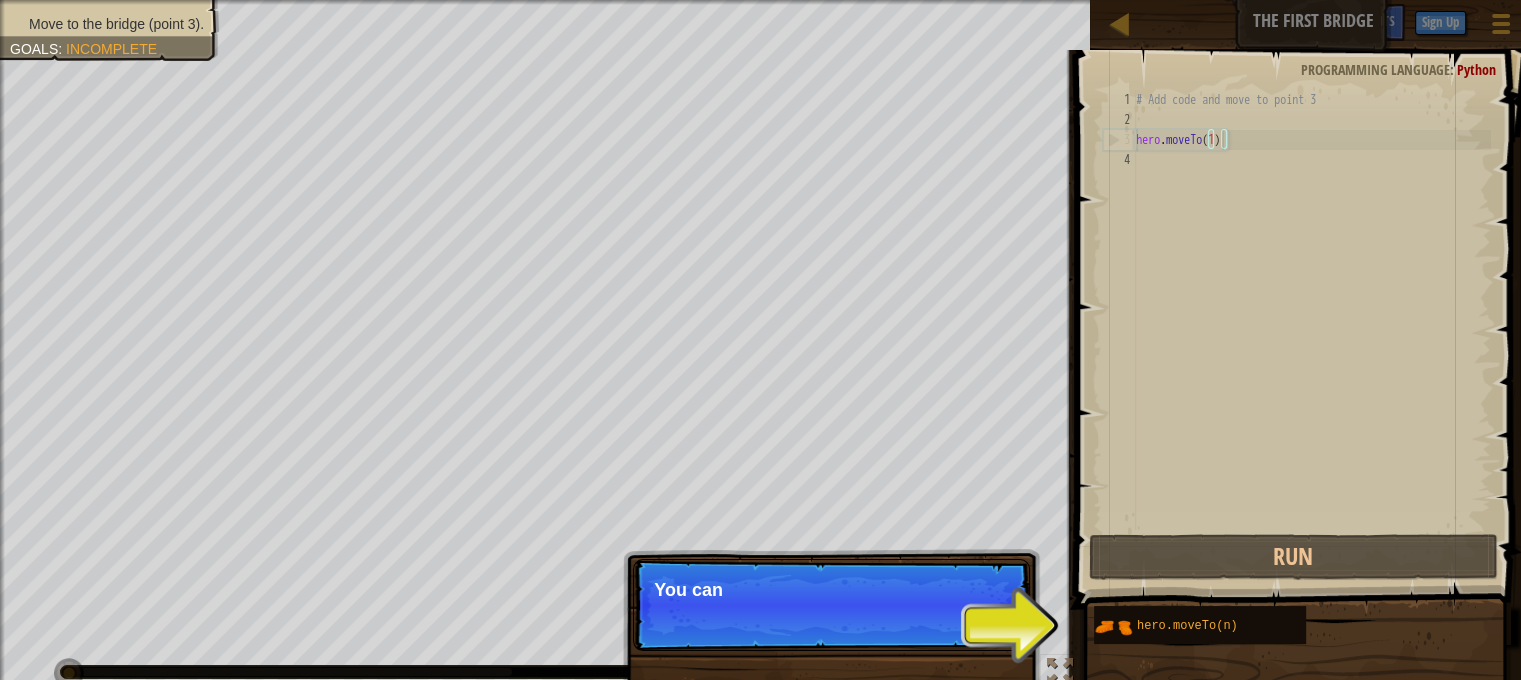 click on "Skip (esc) Continue  You can" at bounding box center (831, 605) 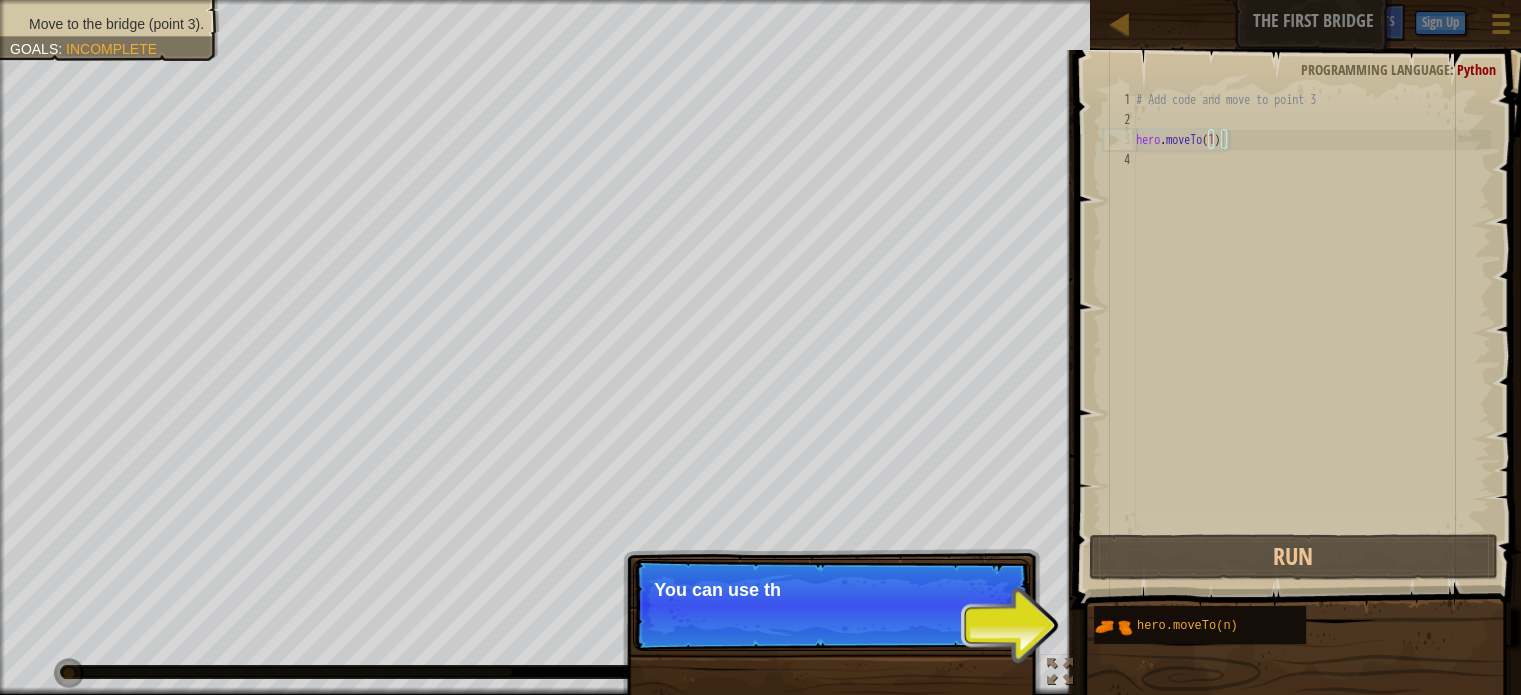 click on "Skip (esc) Continue  You can use th" at bounding box center [831, 605] 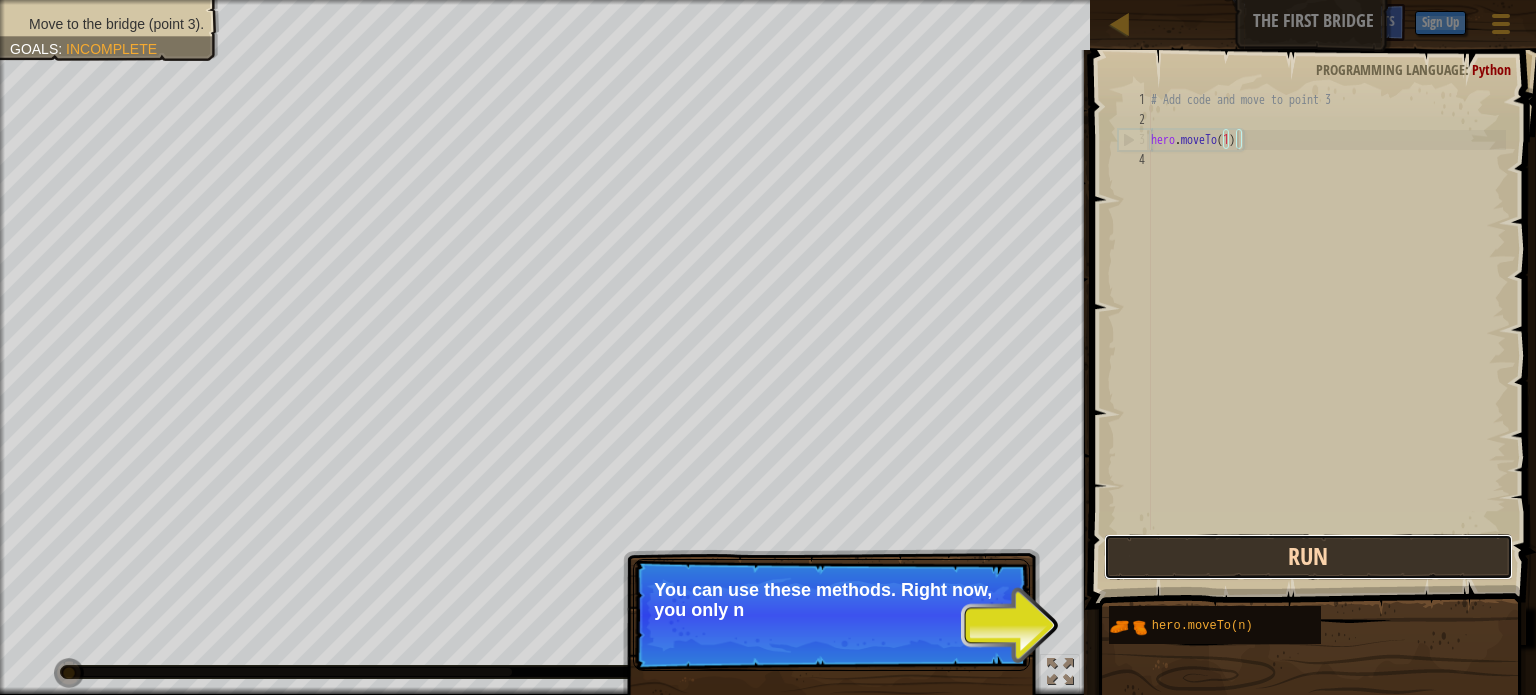 click on "Run" at bounding box center [1308, 557] 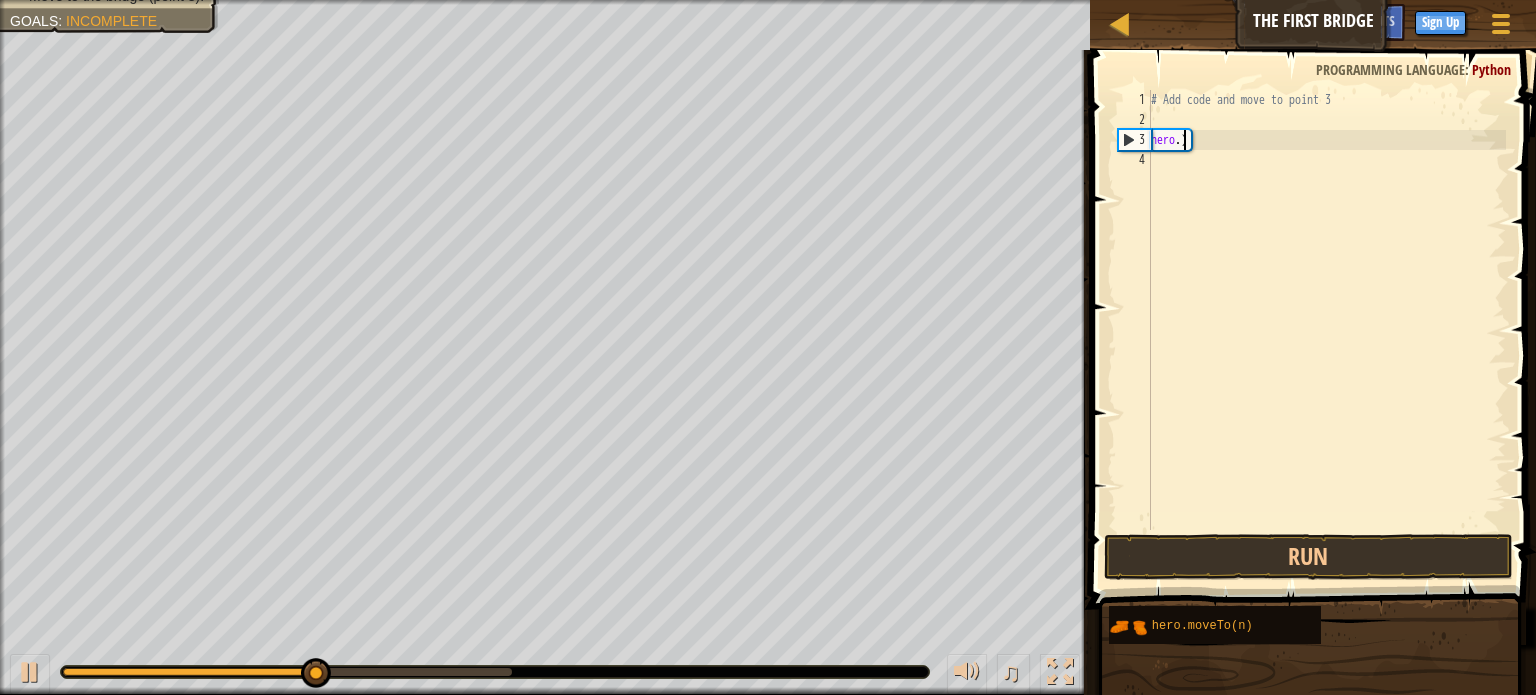 scroll, scrollTop: 9, scrollLeft: 0, axis: vertical 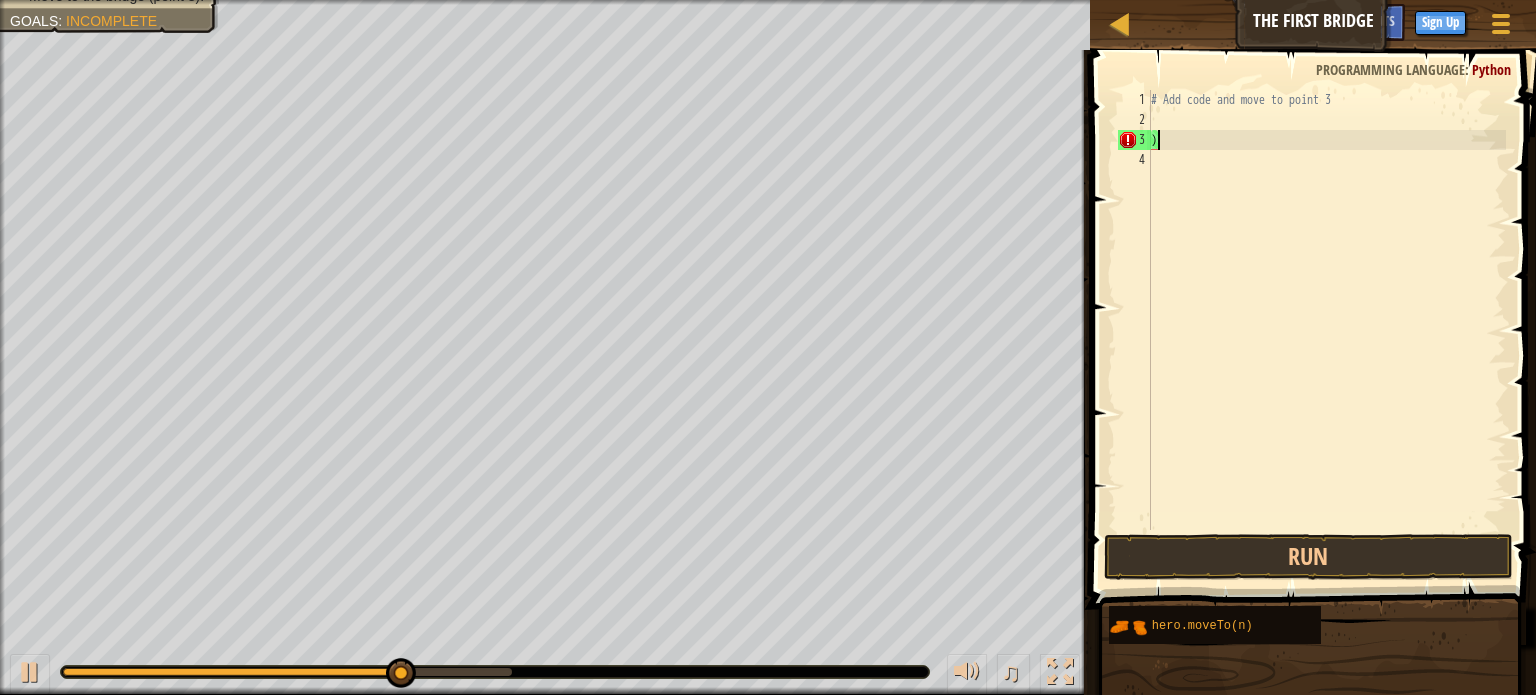click on "# Add code and move to point 3 )" at bounding box center [1326, 330] 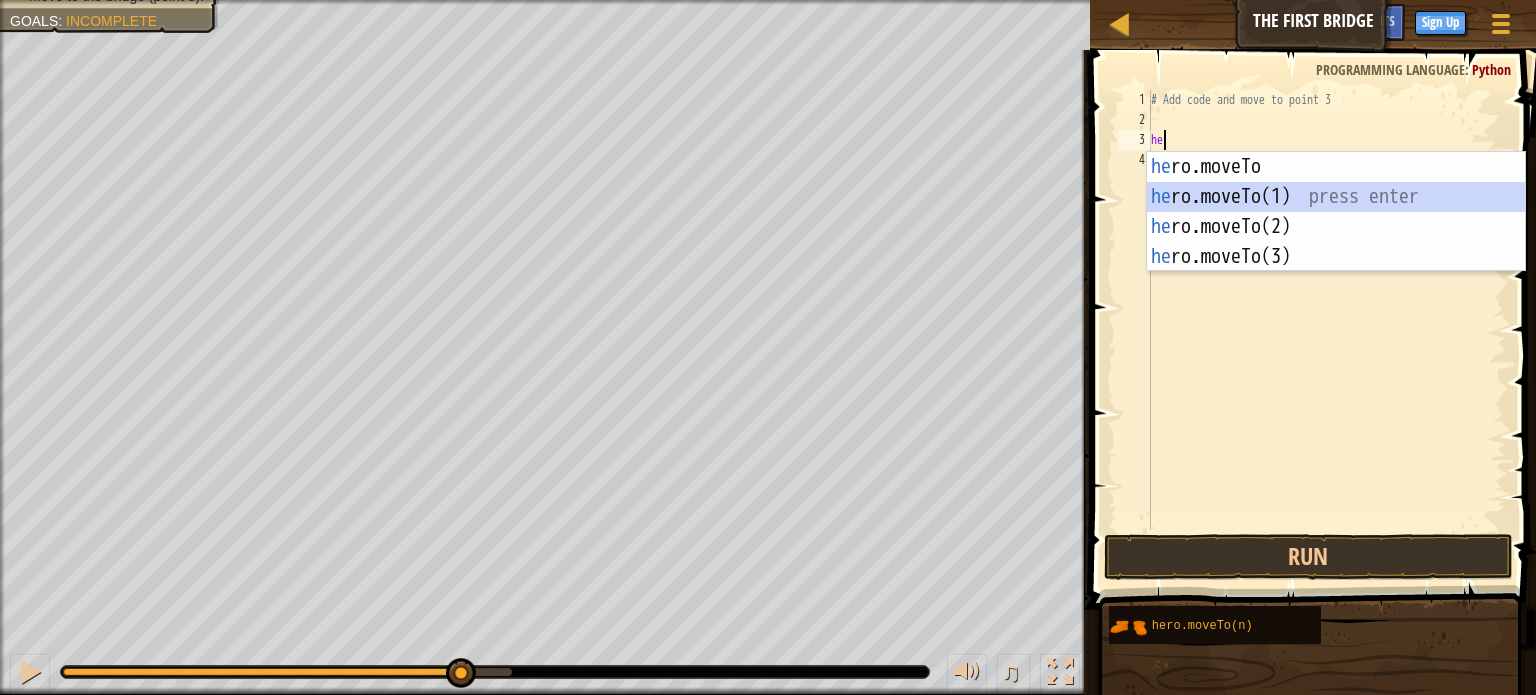 click on "he ro.moveTo press enter he ro.moveTo(1) press enter he ro.moveTo(2) press enter he ro.moveTo(3) press enter" at bounding box center (1336, 242) 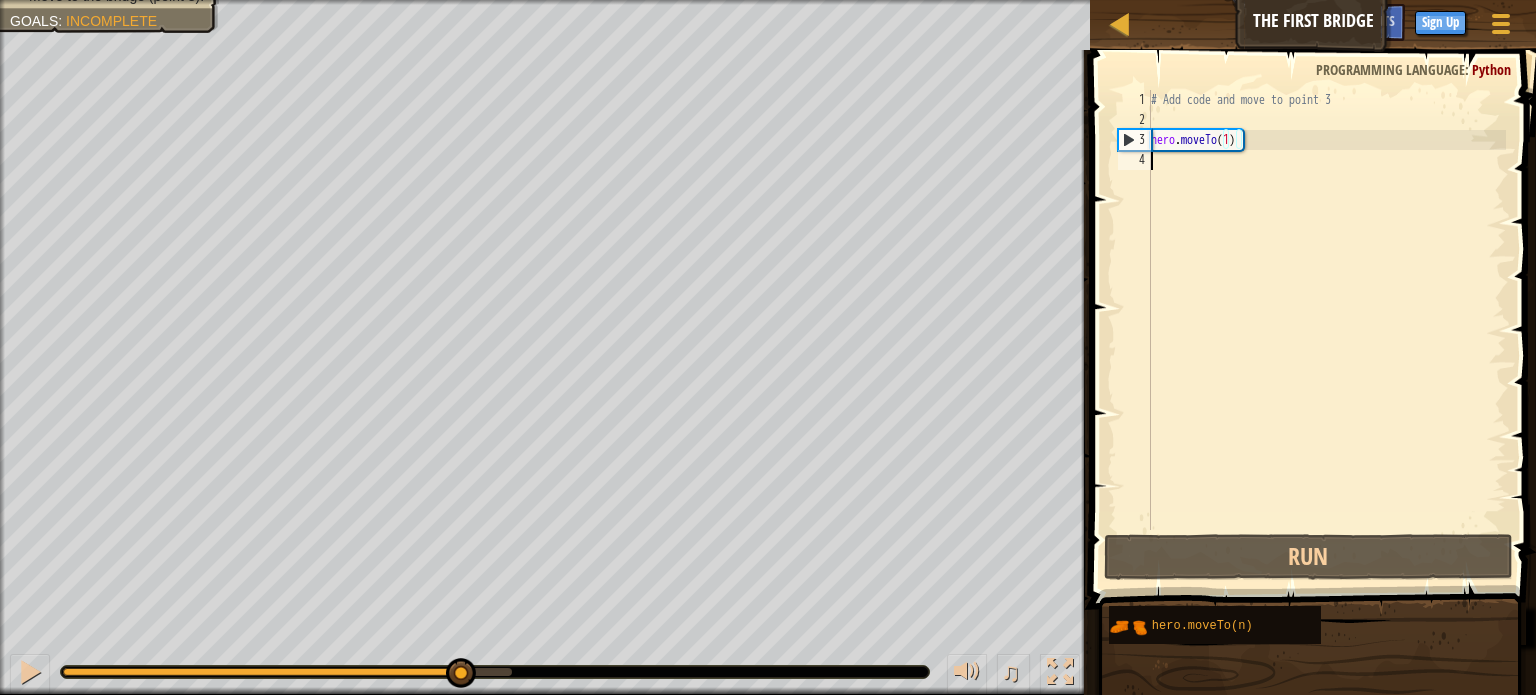 click on "# Add code and move to point 3 hero . moveTo ( 1 )" at bounding box center [1326, 330] 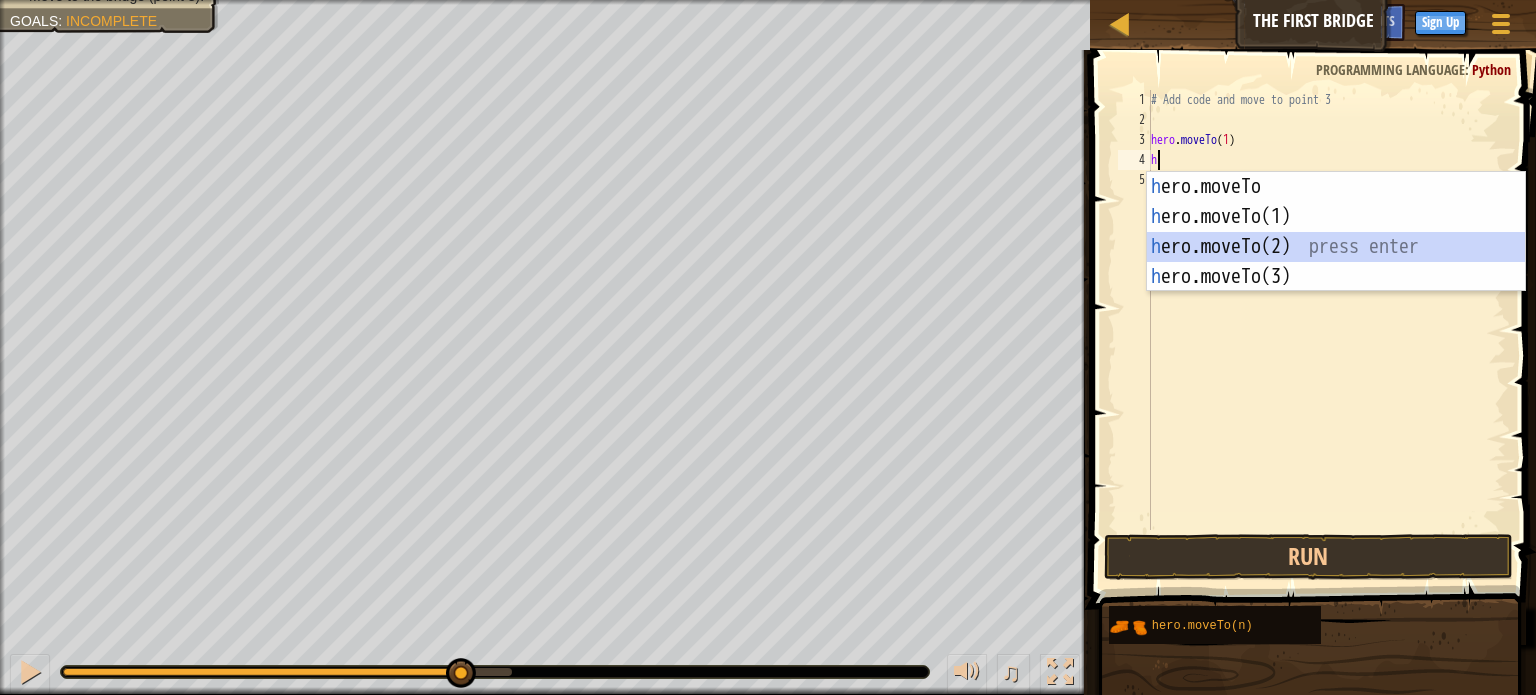 click on "h ero.moveTo press enter h ero.moveTo(1) press enter h ero.moveTo(2) press enter h ero.moveTo(3) press enter" at bounding box center (1336, 262) 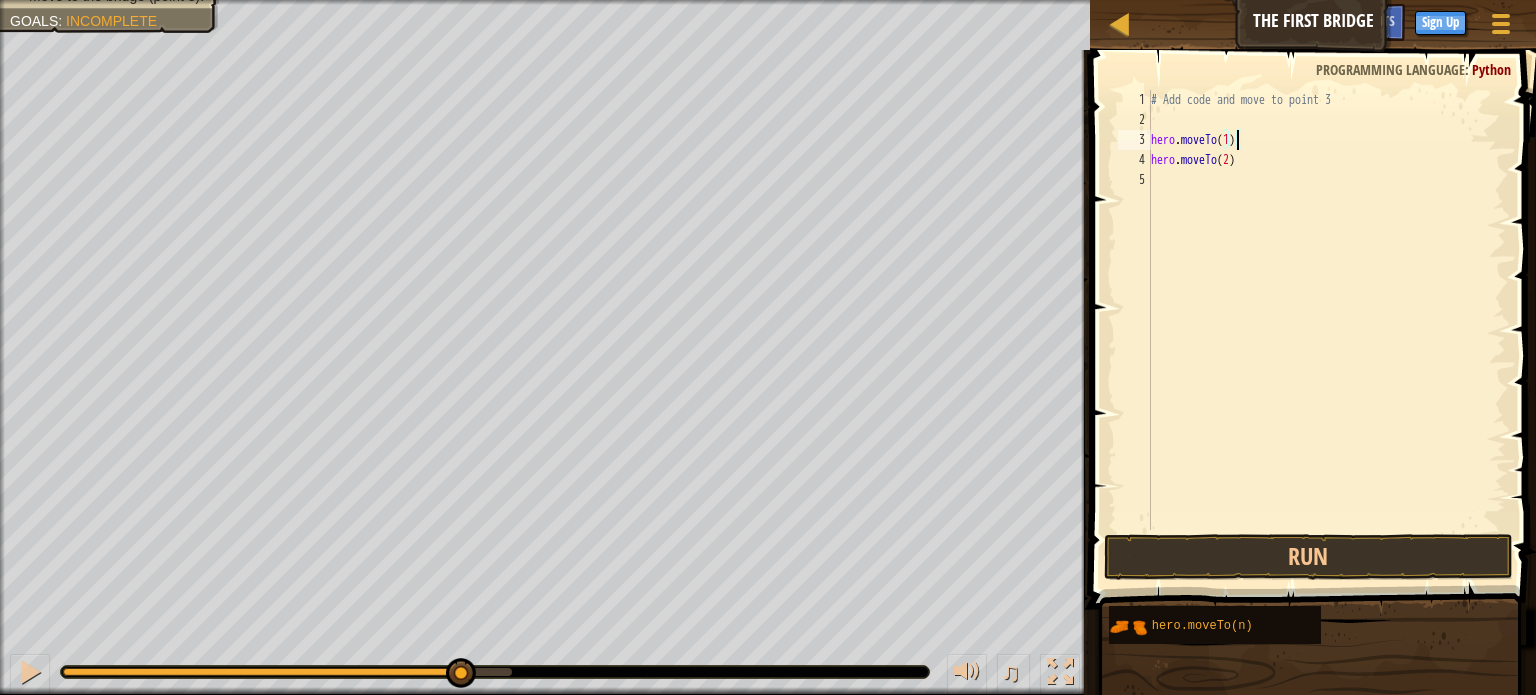 click on "# Add code and move to point 3 hero . moveTo ( 1 ) hero . moveTo ( 2 )" at bounding box center [1326, 330] 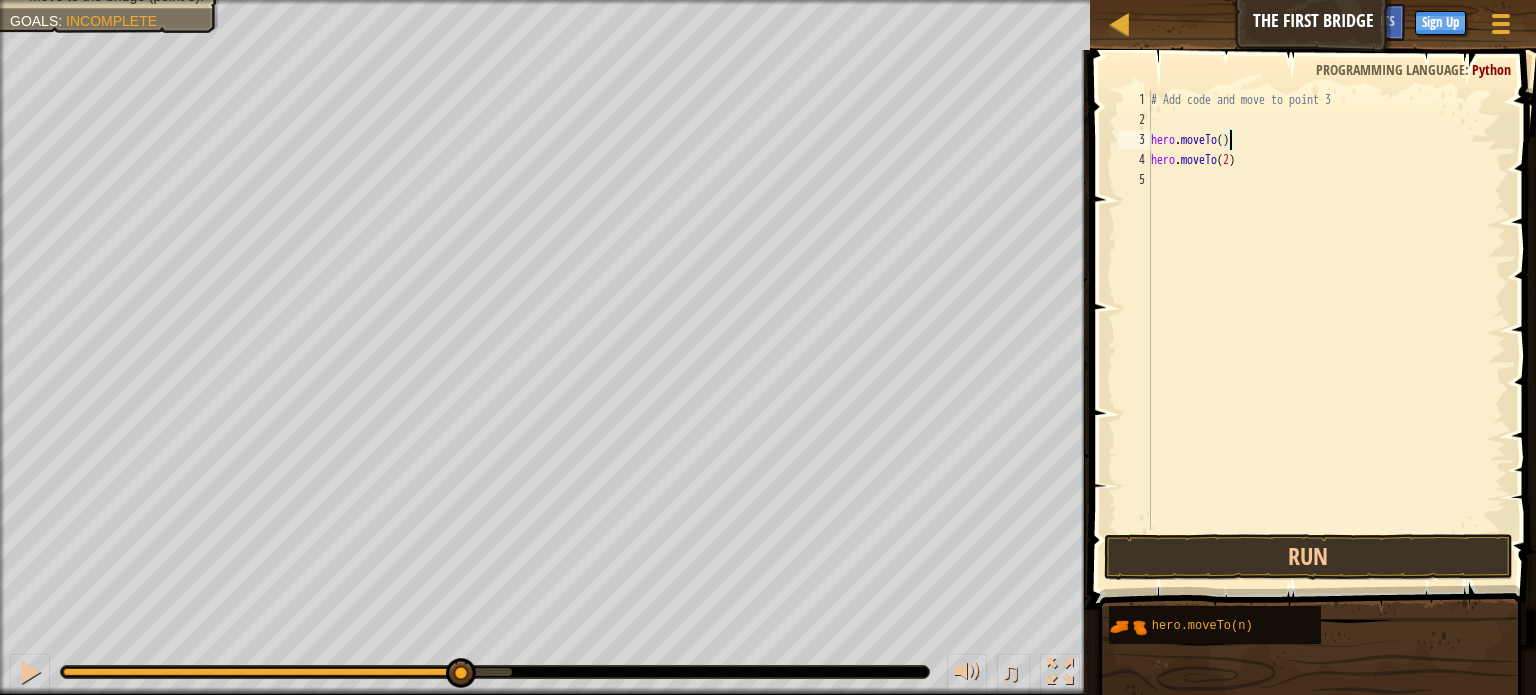 scroll, scrollTop: 9, scrollLeft: 6, axis: both 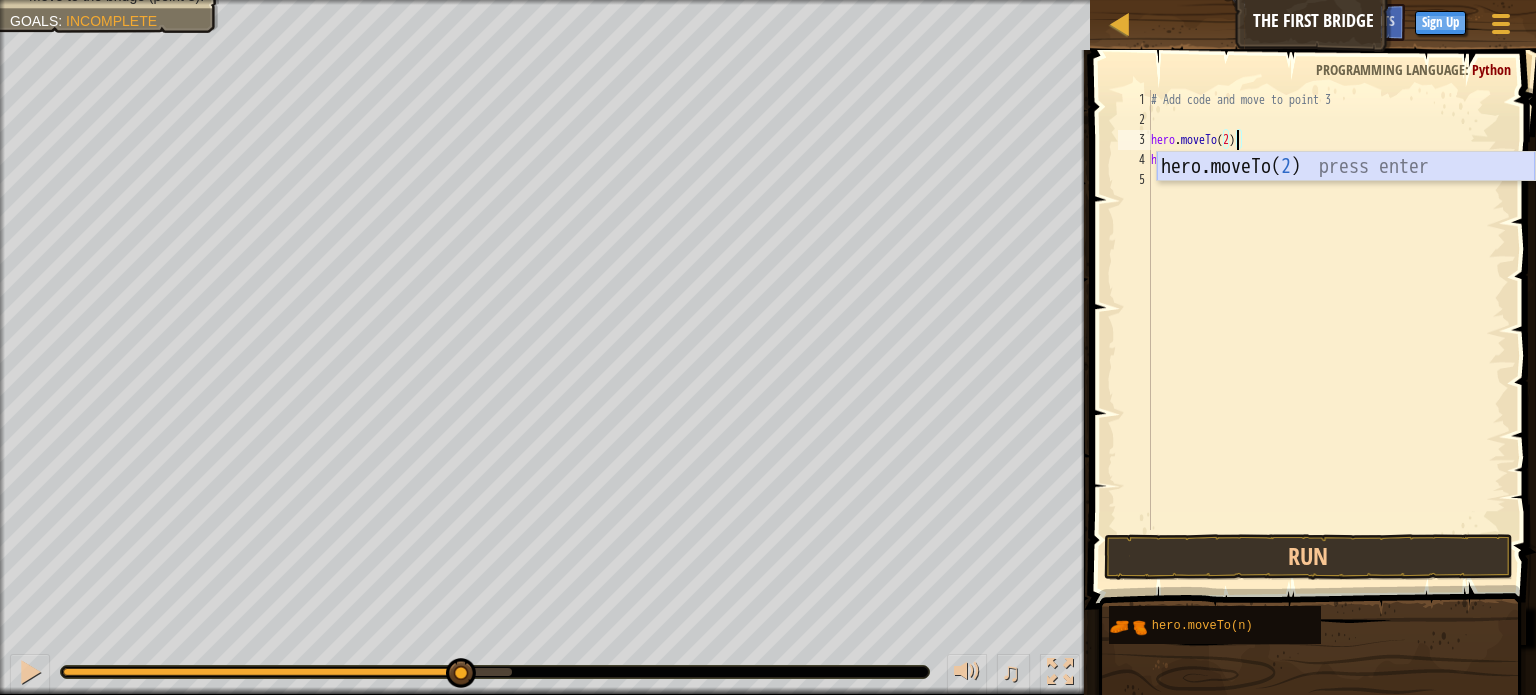 click on "hero.moveTo( 2 ) press enter" at bounding box center [1346, 197] 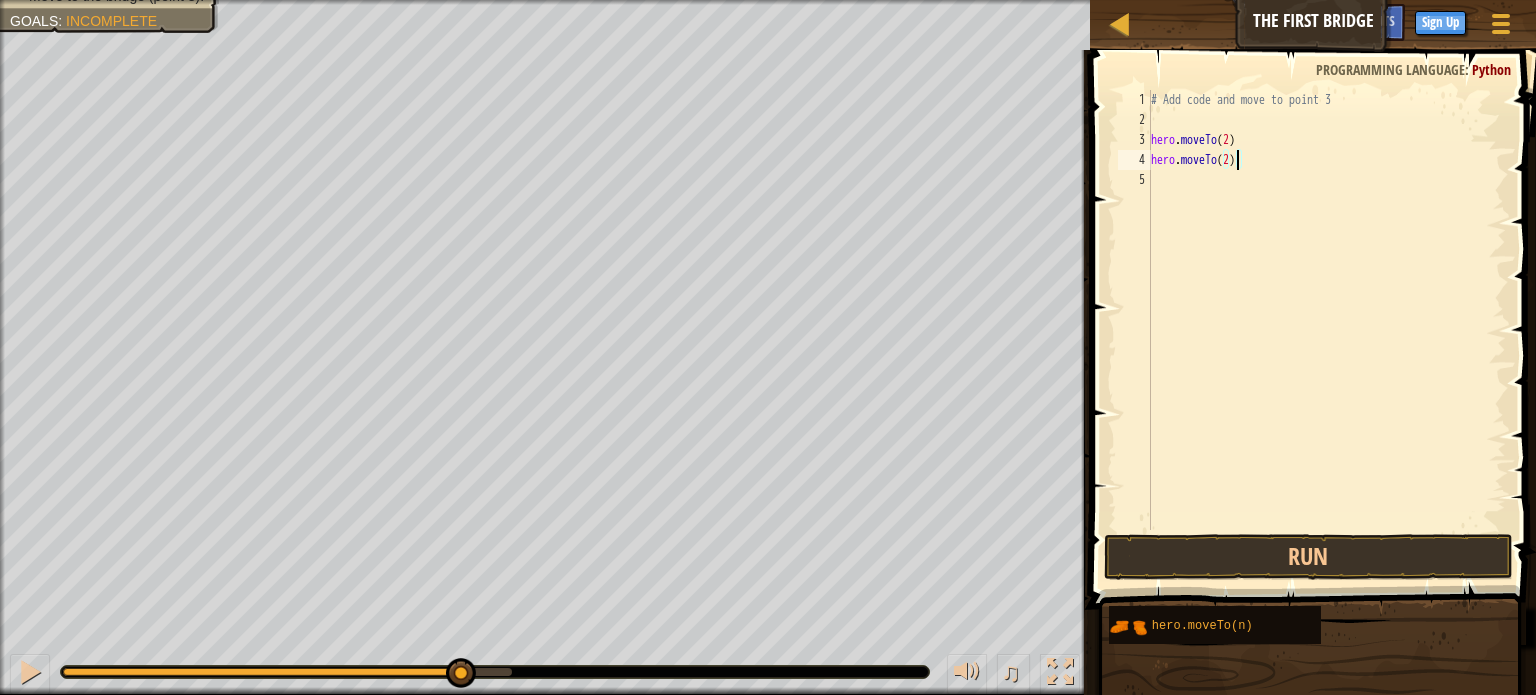 click on "# Add code and move to point 3 hero . moveTo ( 2 ) hero . moveTo ( 2 )" at bounding box center (1326, 330) 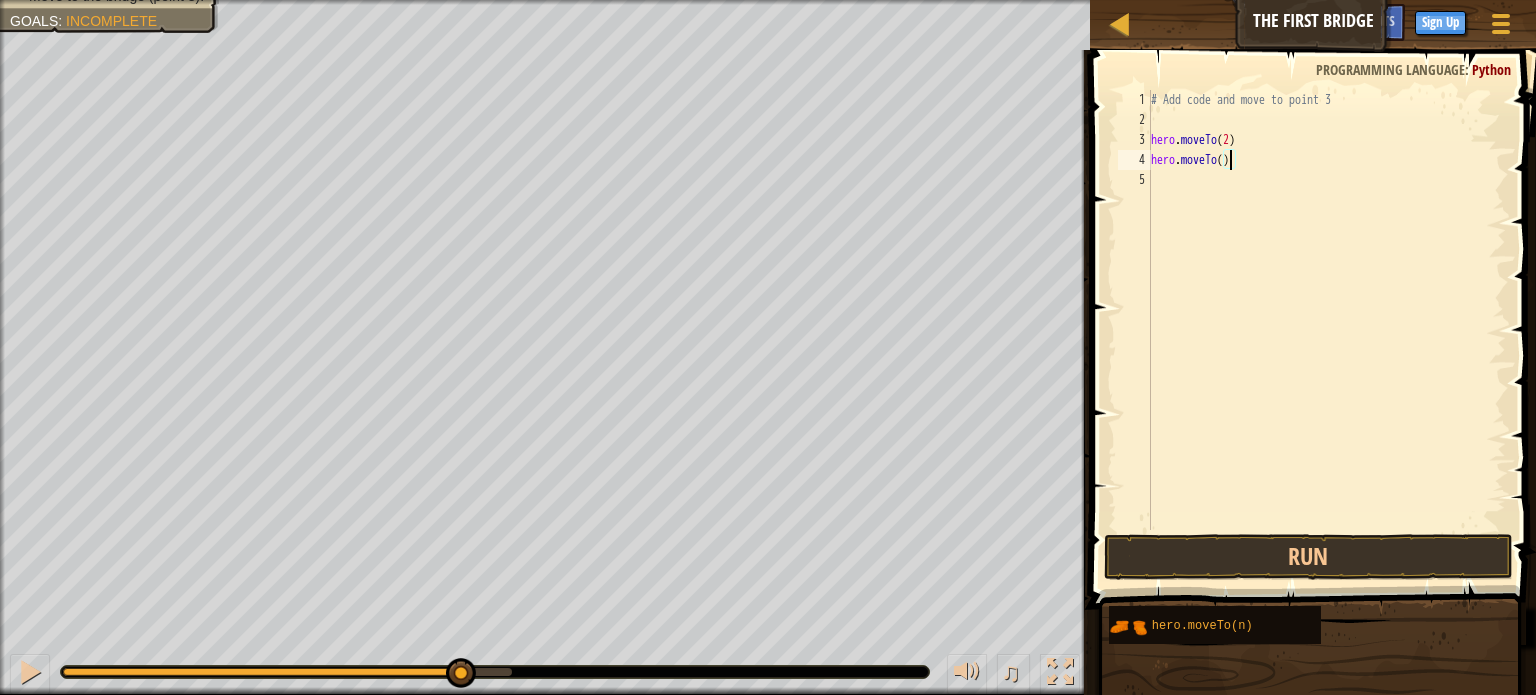scroll, scrollTop: 9, scrollLeft: 6, axis: both 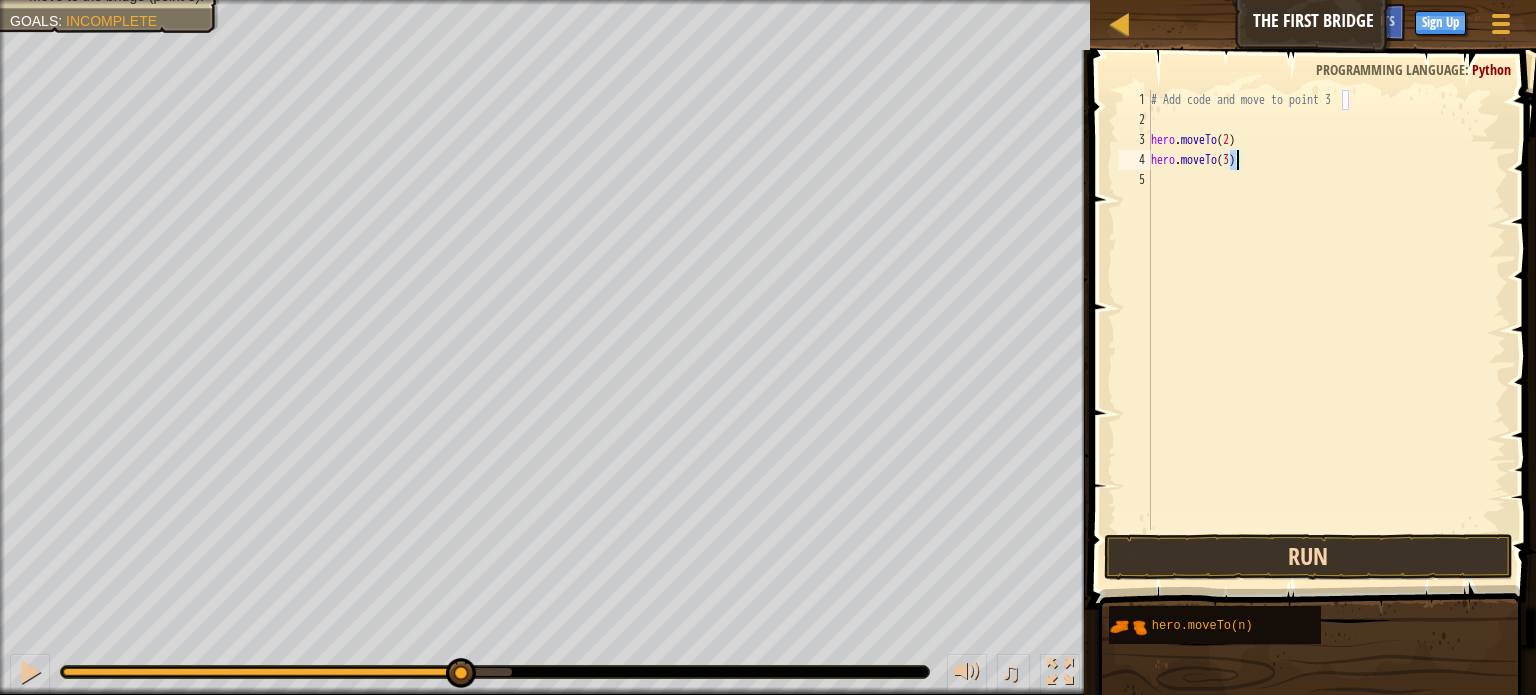type on "hero.moveTo(3)" 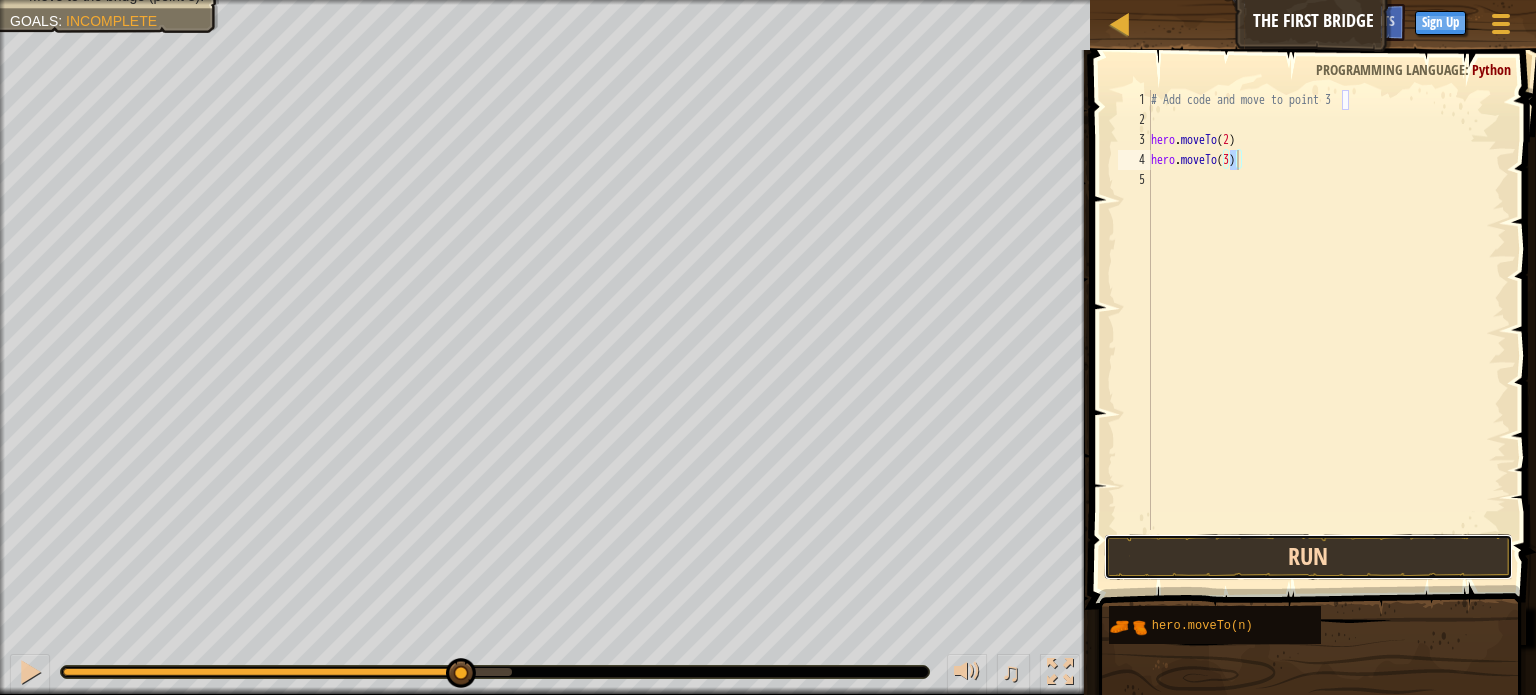 click on "Run" at bounding box center [1308, 557] 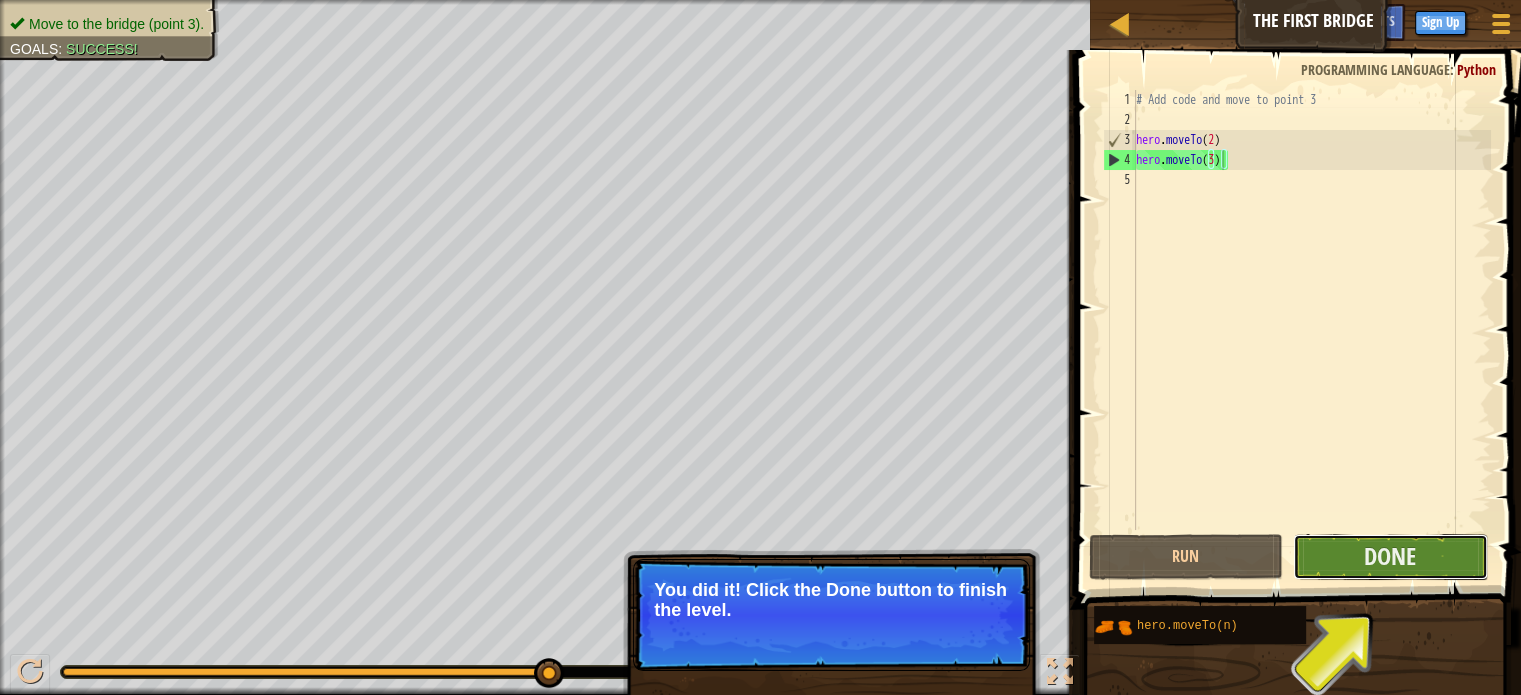 click on "Done" at bounding box center (1390, 557) 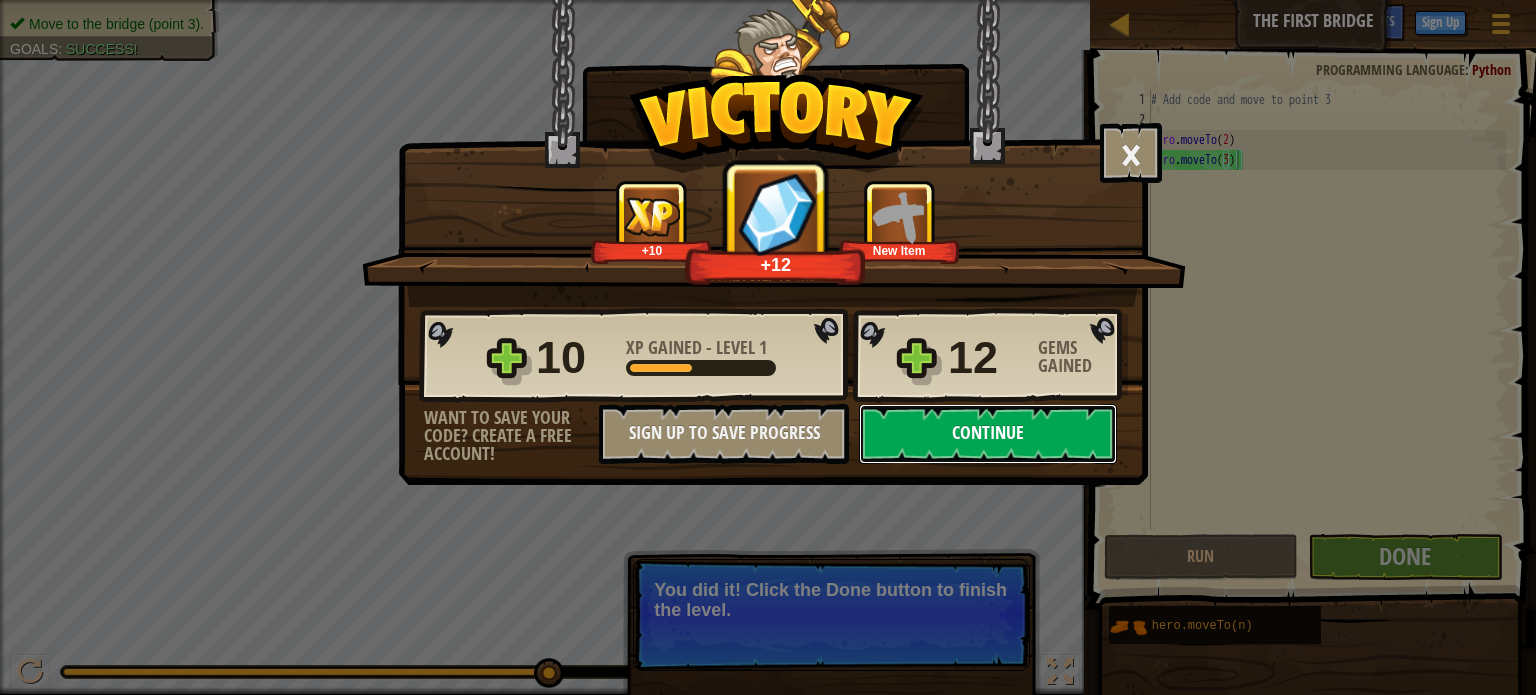 click on "Continue" at bounding box center (988, 434) 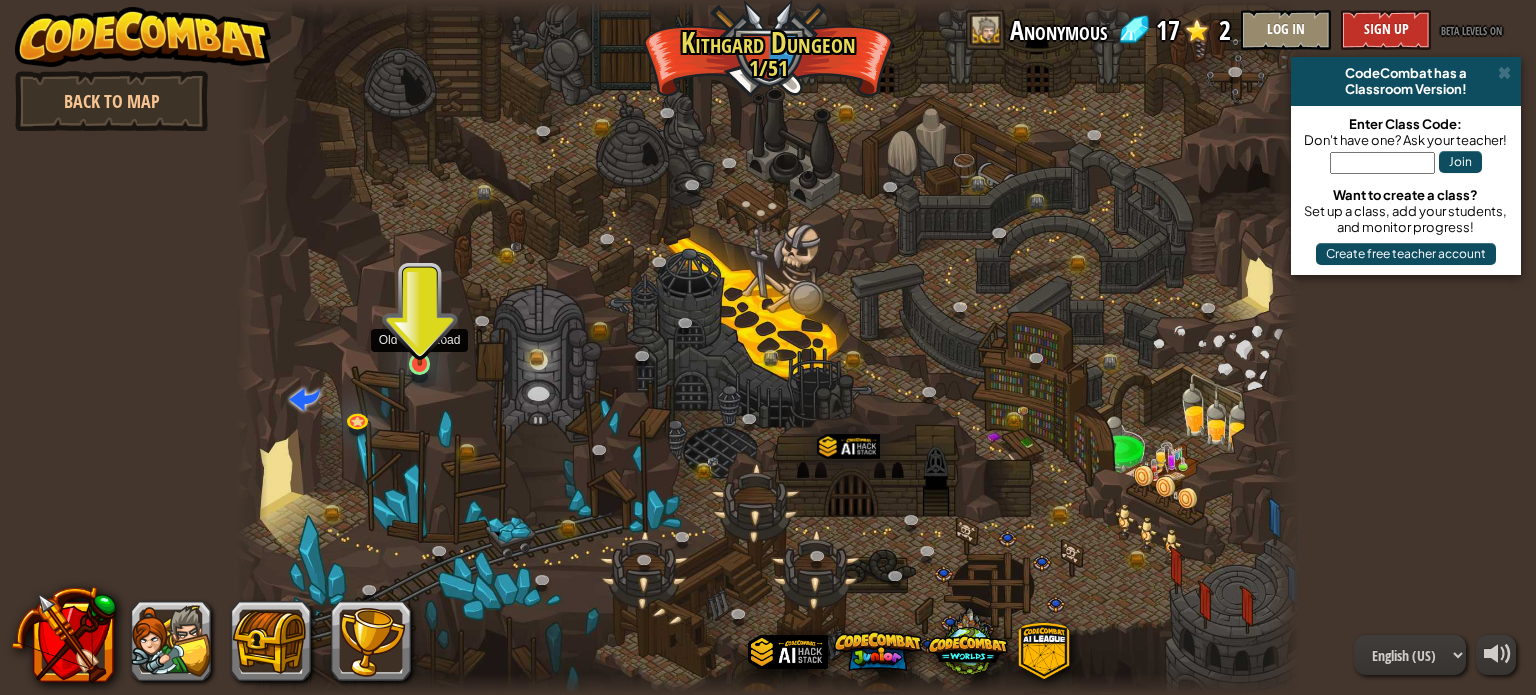 click at bounding box center [420, 336] 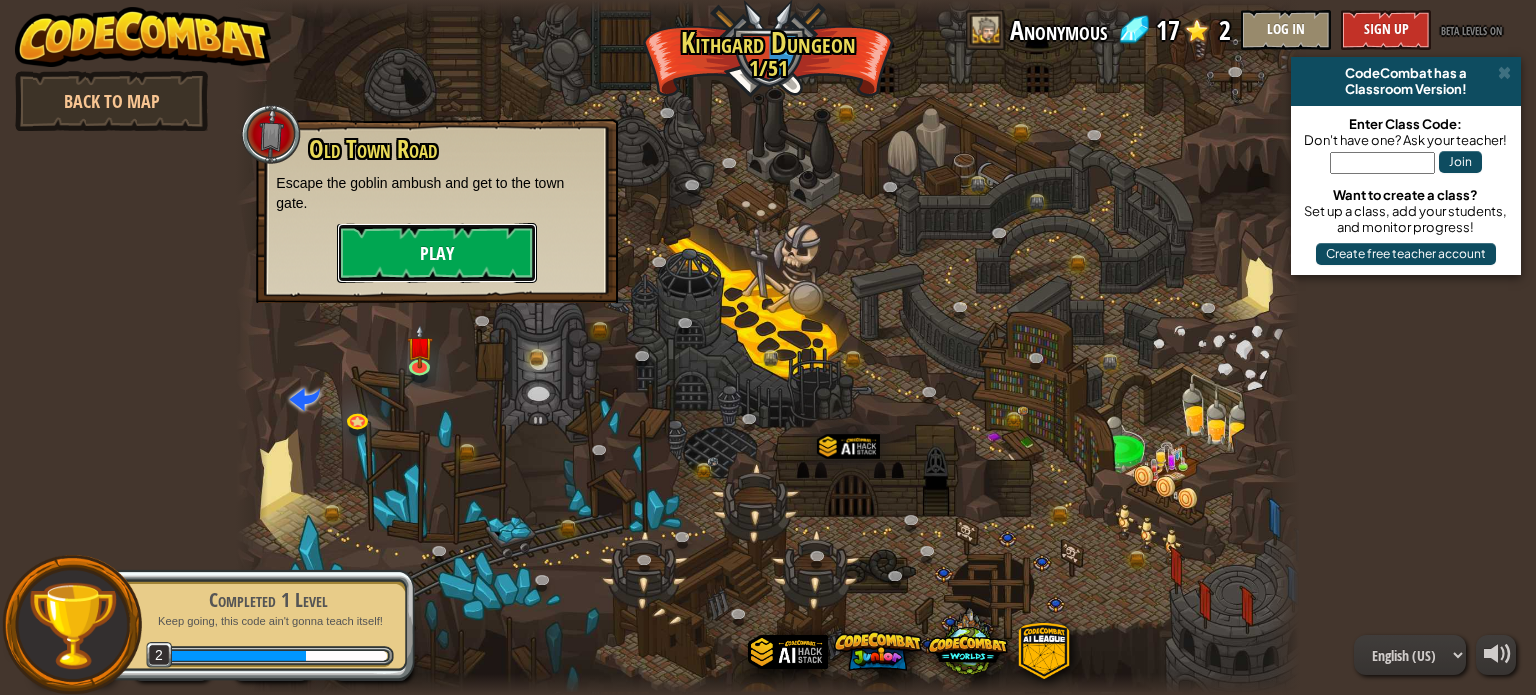 click on "Play" at bounding box center [437, 253] 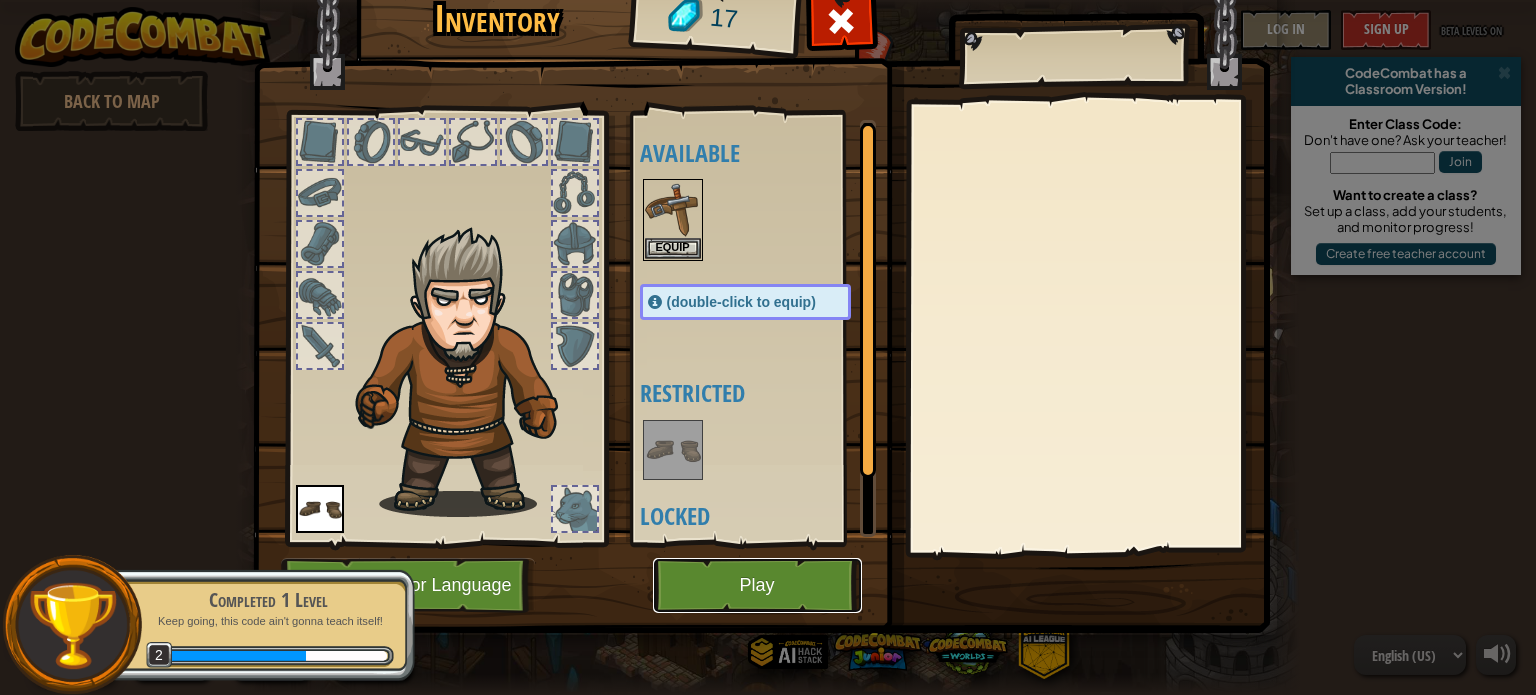 click on "Play" at bounding box center [757, 585] 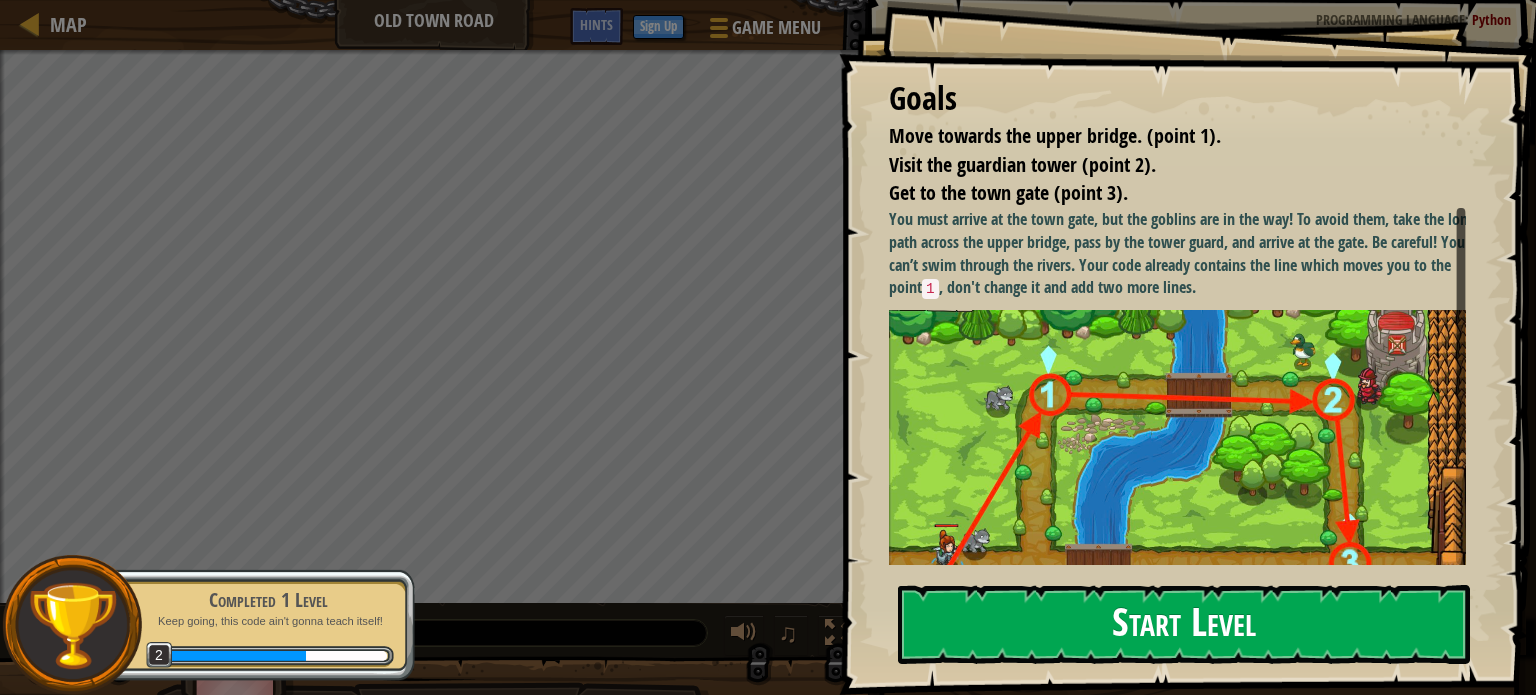 click on "Start Level" at bounding box center [1184, 624] 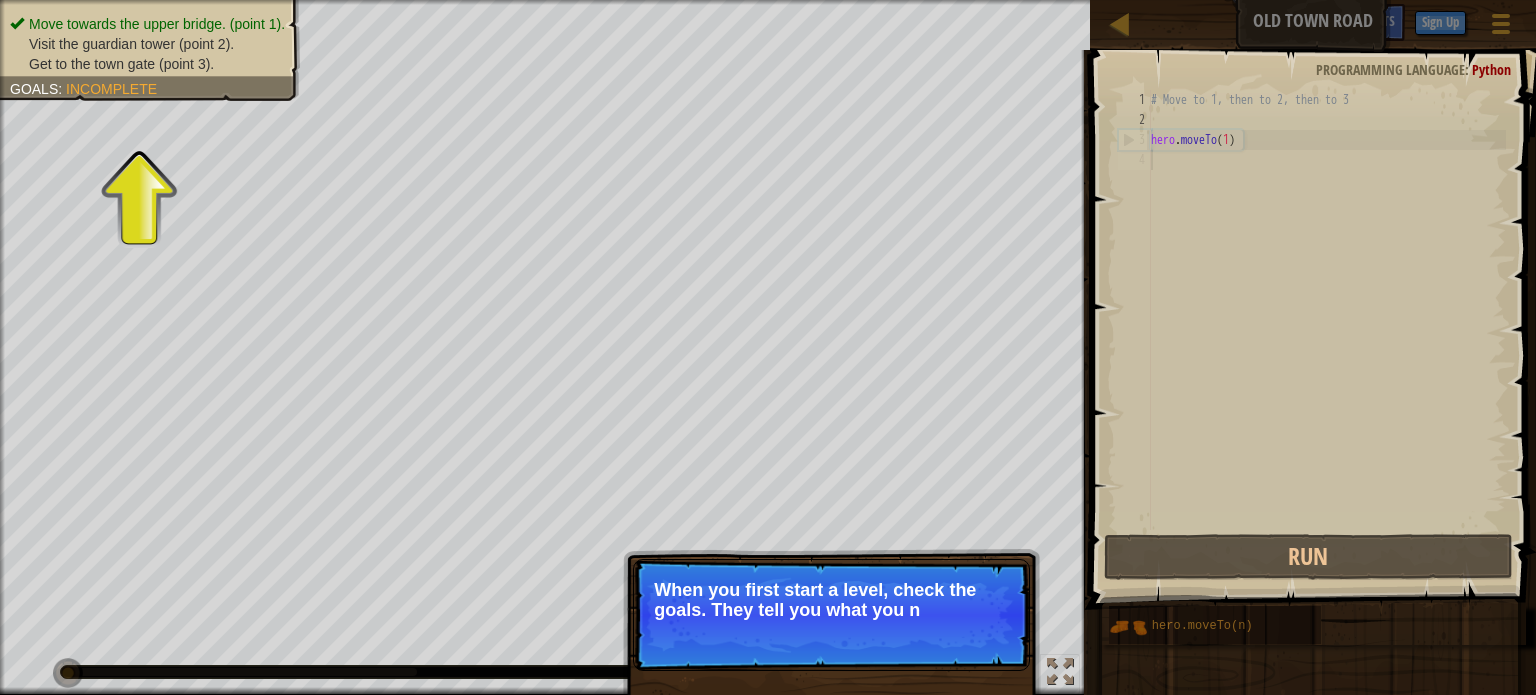 click on "# Move to 1, then to 2, then to 3 hero . moveTo ( 1 )" at bounding box center (1326, 330) 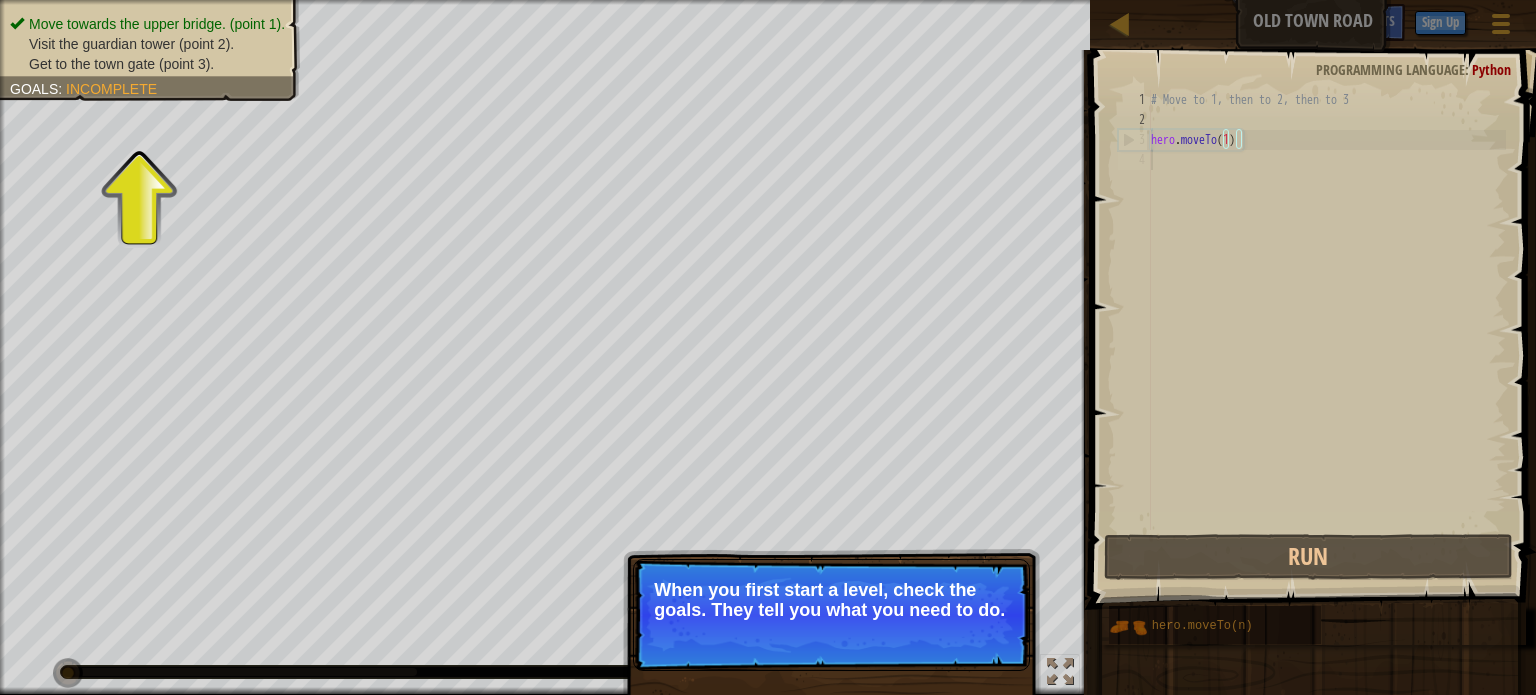 click on "# Move to 1, then to 2, then to 3 hero . moveTo ( 1 )" at bounding box center (1326, 330) 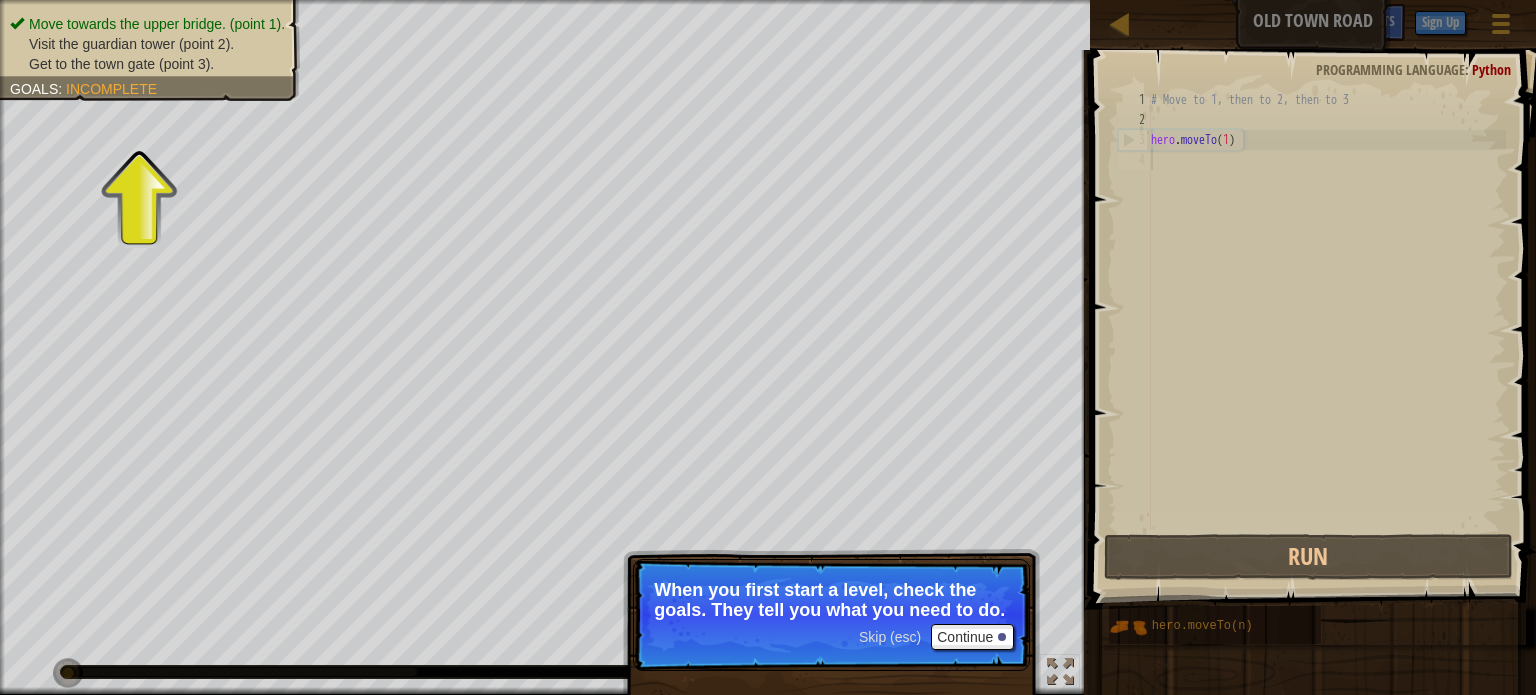 click on "Incomplete" at bounding box center [111, 89] 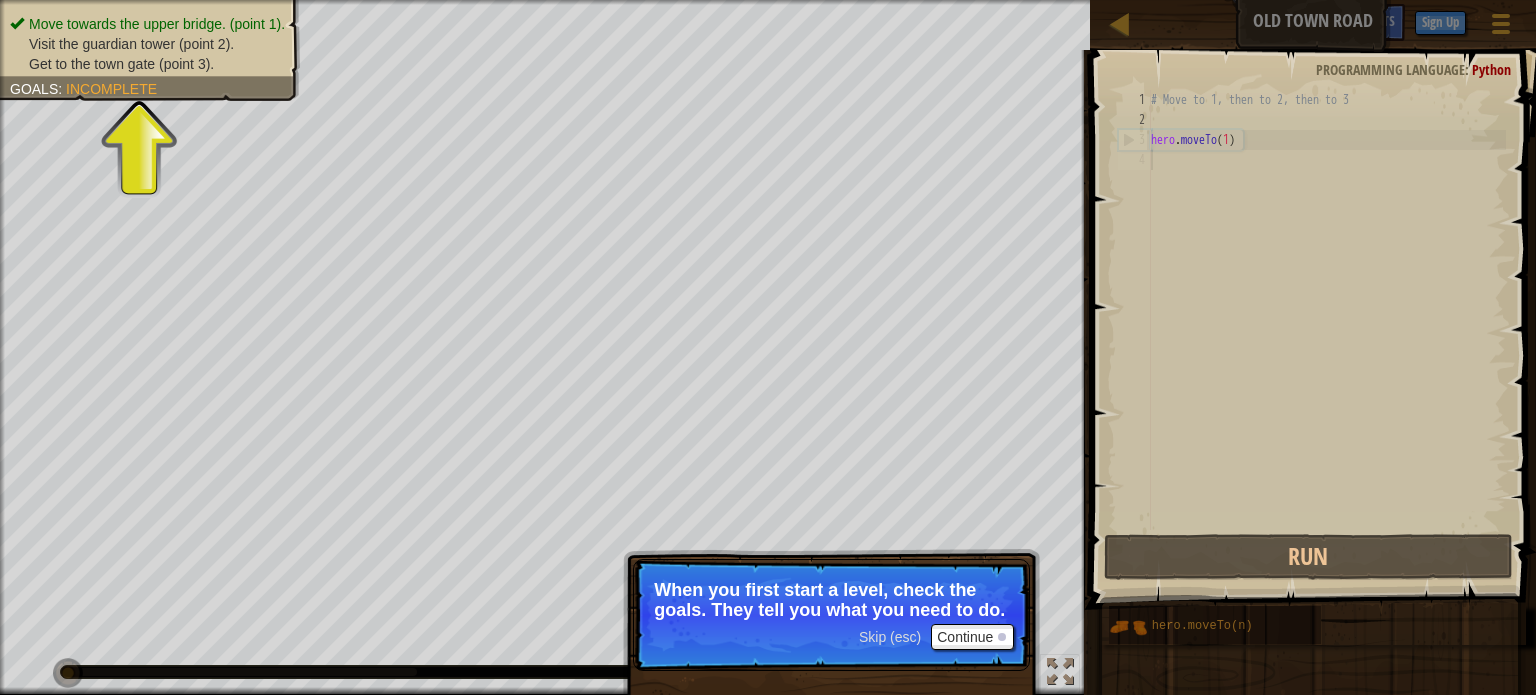 drag, startPoint x: 123, startPoint y: 88, endPoint x: 113, endPoint y: 32, distance: 56.88585 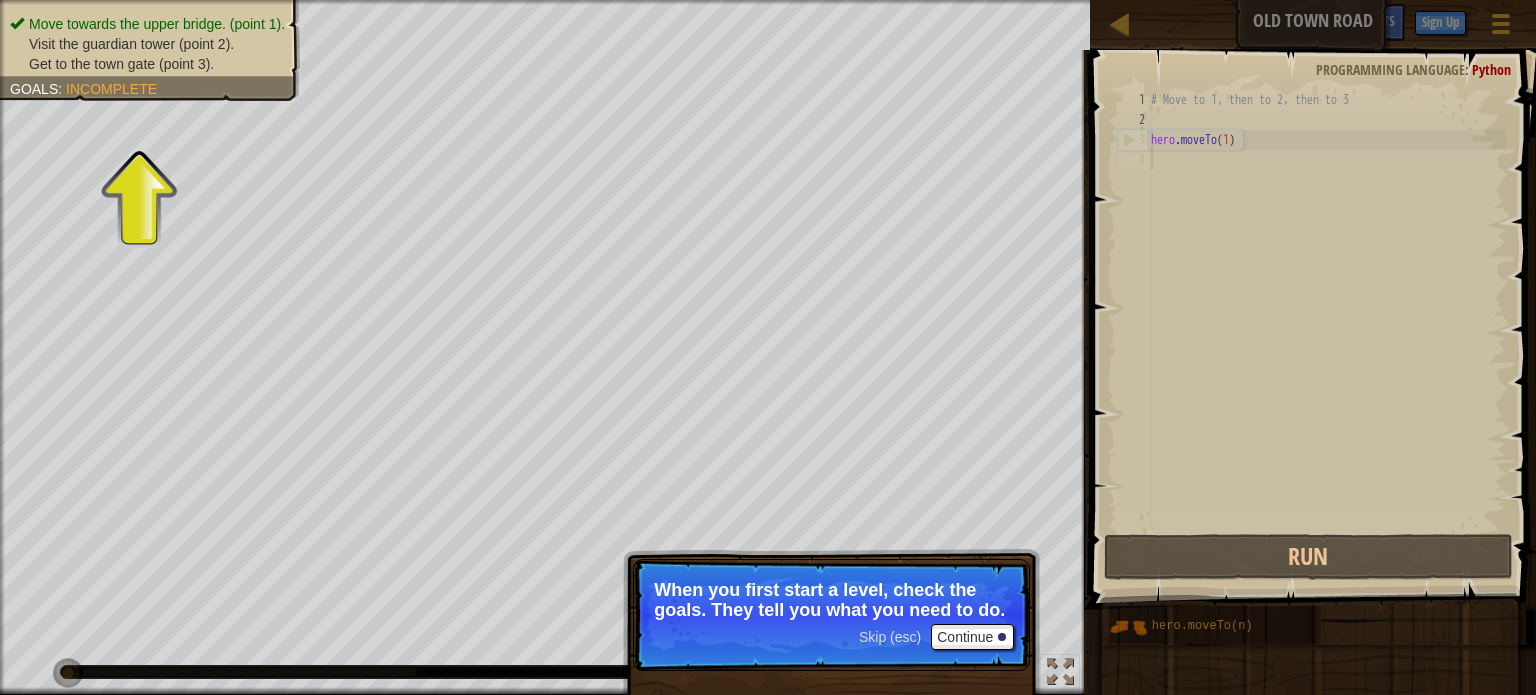 drag, startPoint x: 122, startPoint y: 39, endPoint x: 233, endPoint y: 59, distance: 112.78741 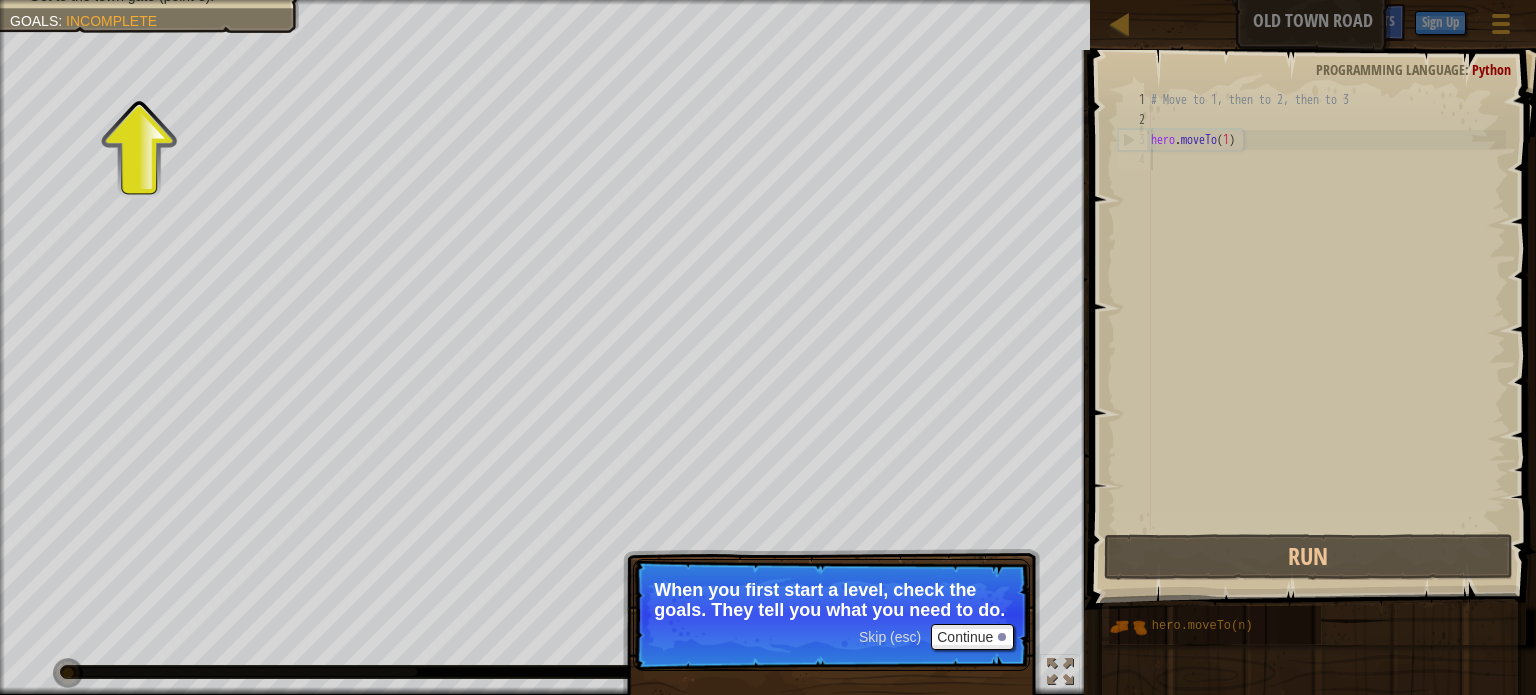 scroll, scrollTop: 9, scrollLeft: 0, axis: vertical 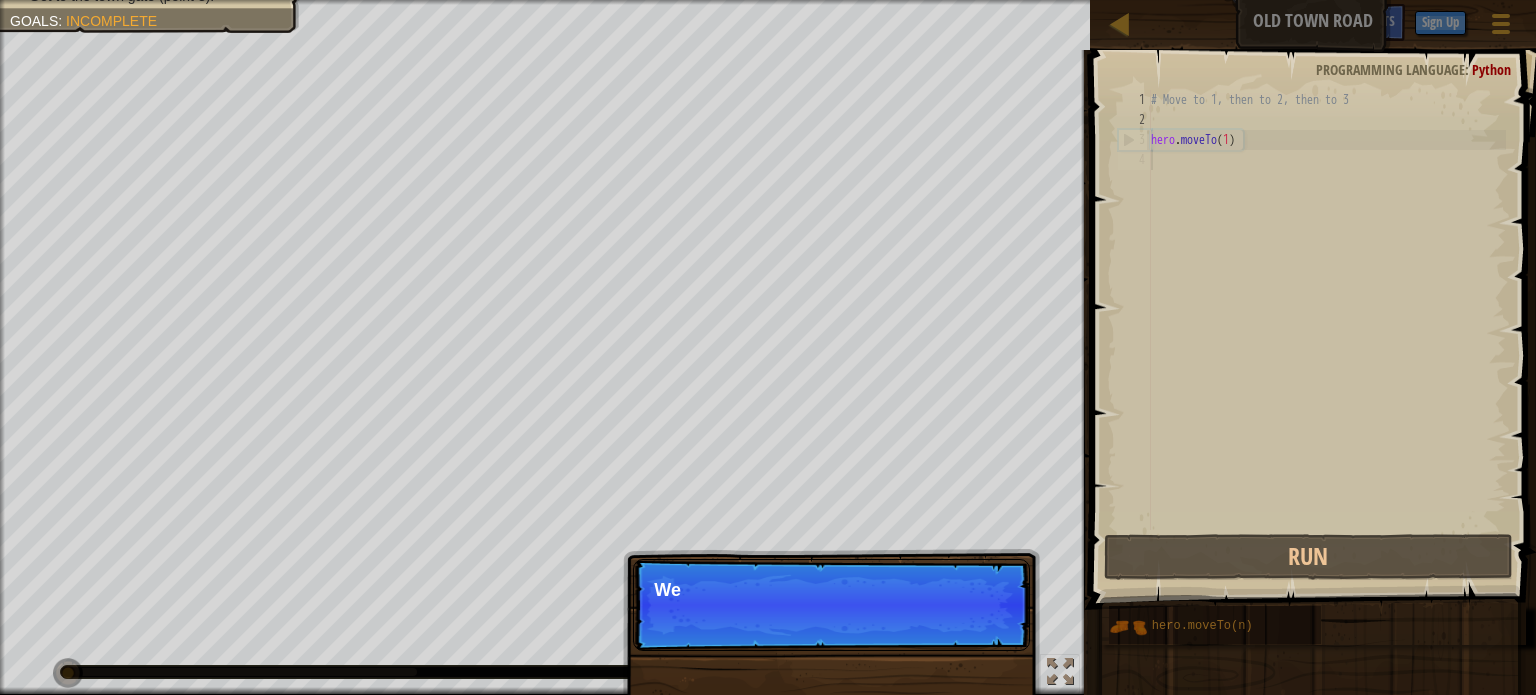 click on "Skip (esc) Continue  We" at bounding box center (831, 605) 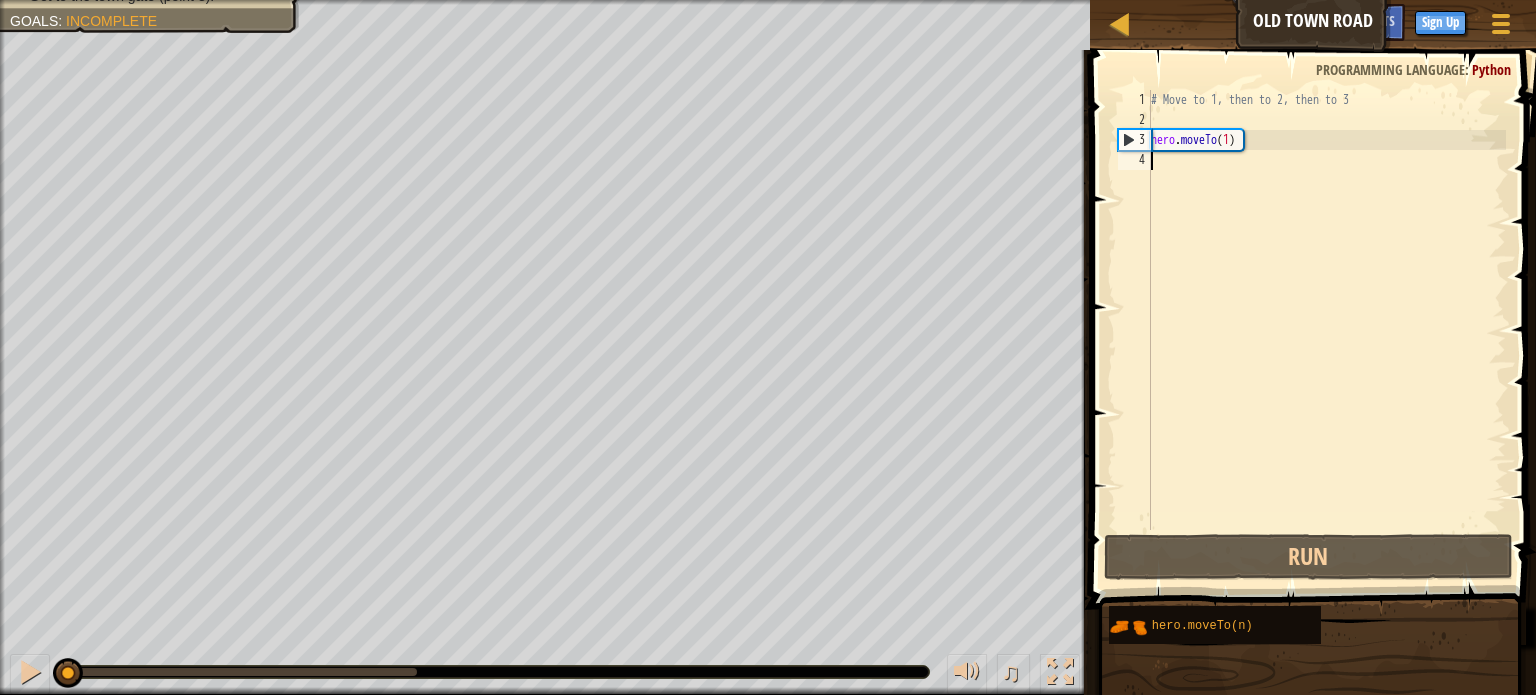 click on "# Move to 1, then to 2, then to 3 hero . moveTo ( 1 )" at bounding box center [1326, 330] 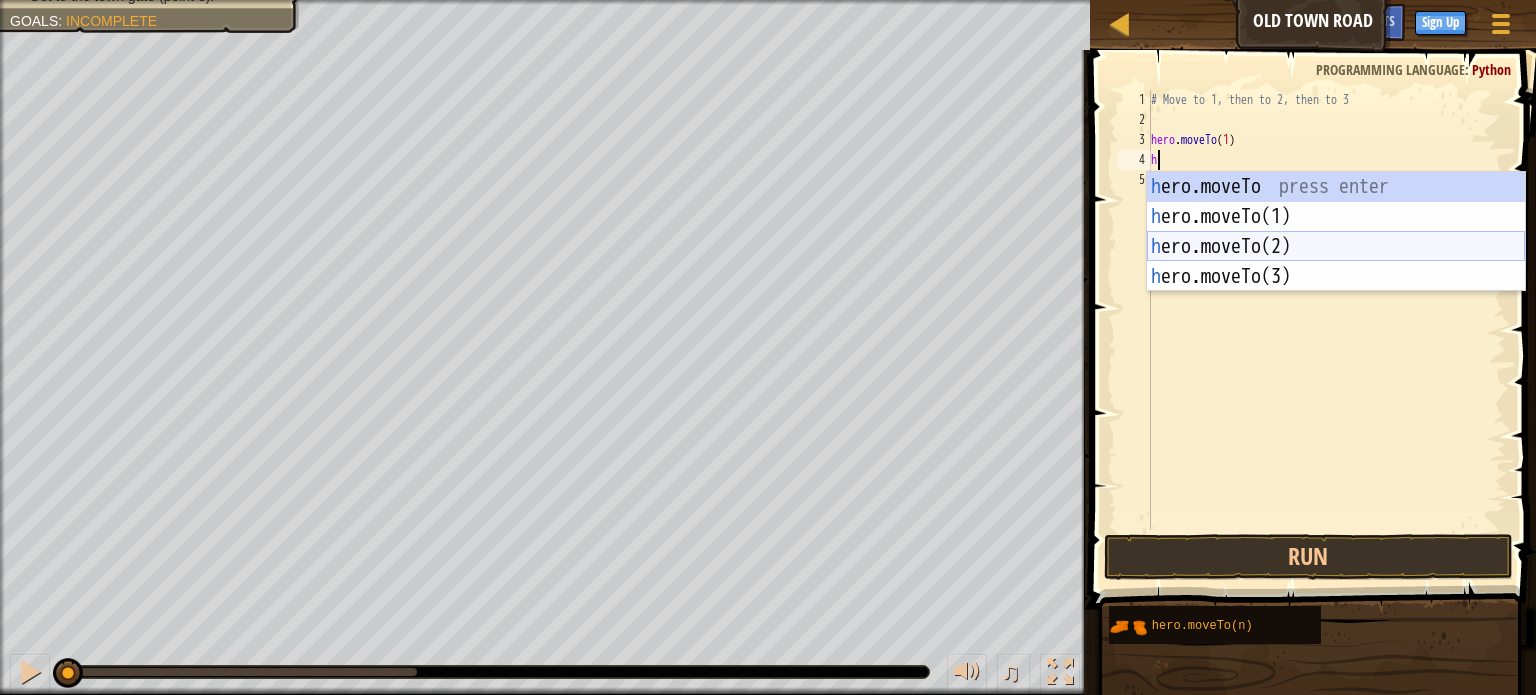 click on "h ero.moveTo press enter h ero.moveTo(1) press enter h ero.moveTo(2) press enter h ero.moveTo(3) press enter" at bounding box center (1336, 262) 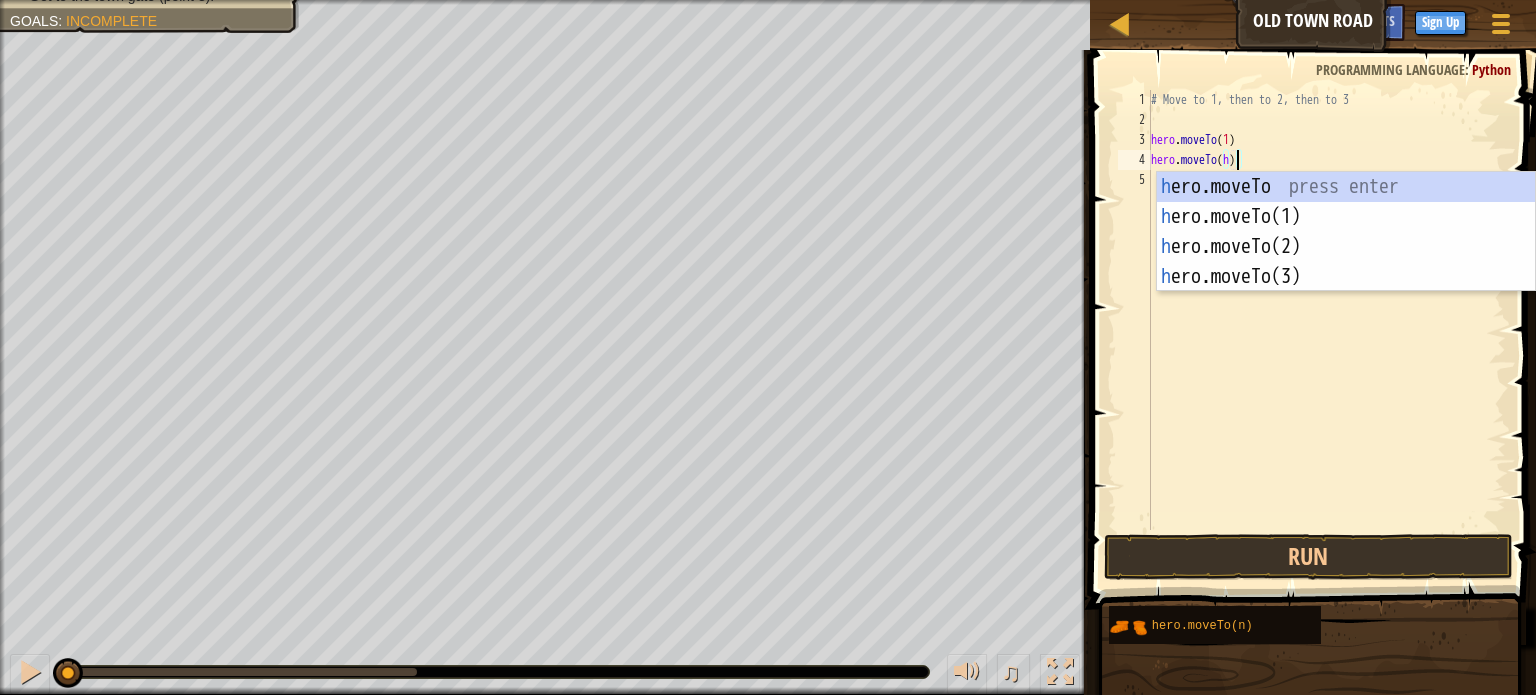scroll, scrollTop: 9, scrollLeft: 6, axis: both 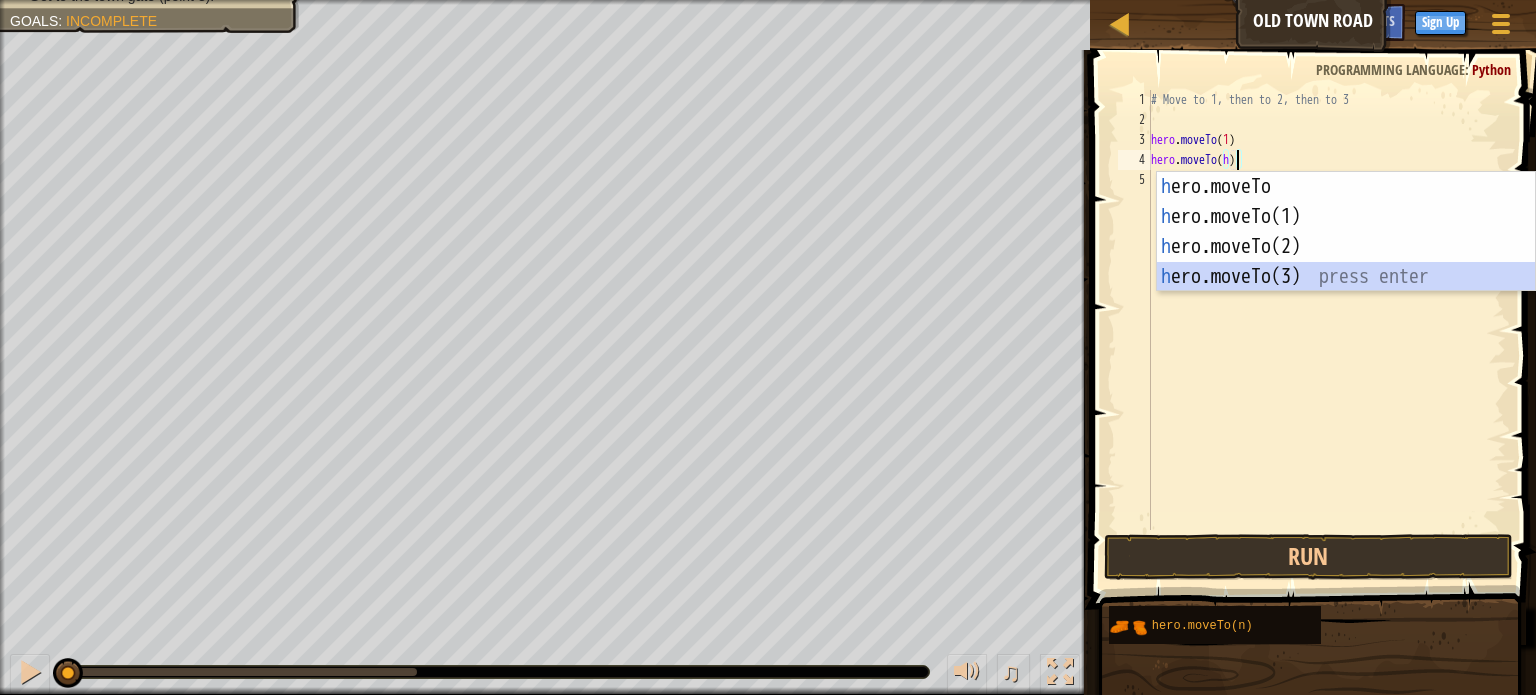 click on "h ero.moveTo press enter h ero.moveTo(1) press enter h ero.moveTo(2) press enter h ero.moveTo(3) press enter" at bounding box center (1346, 262) 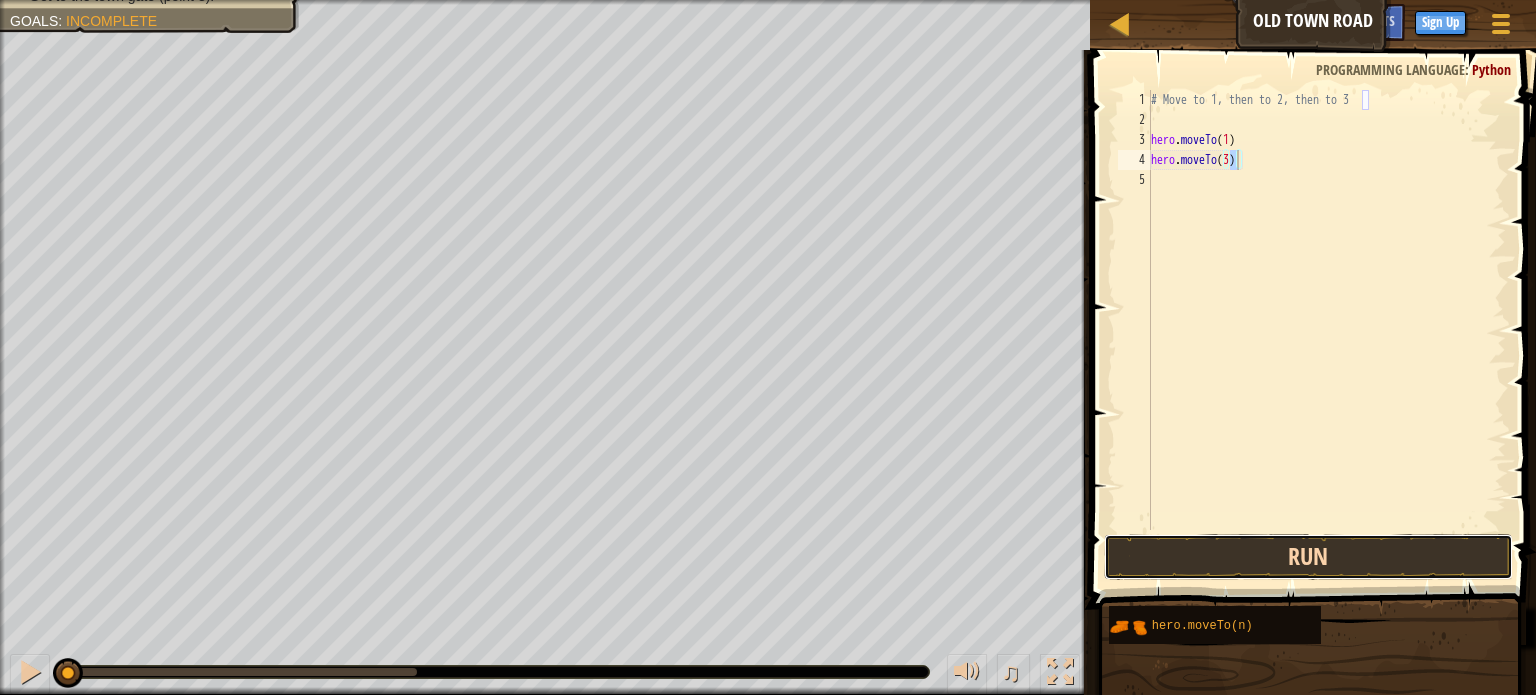 click on "Run" at bounding box center (1308, 557) 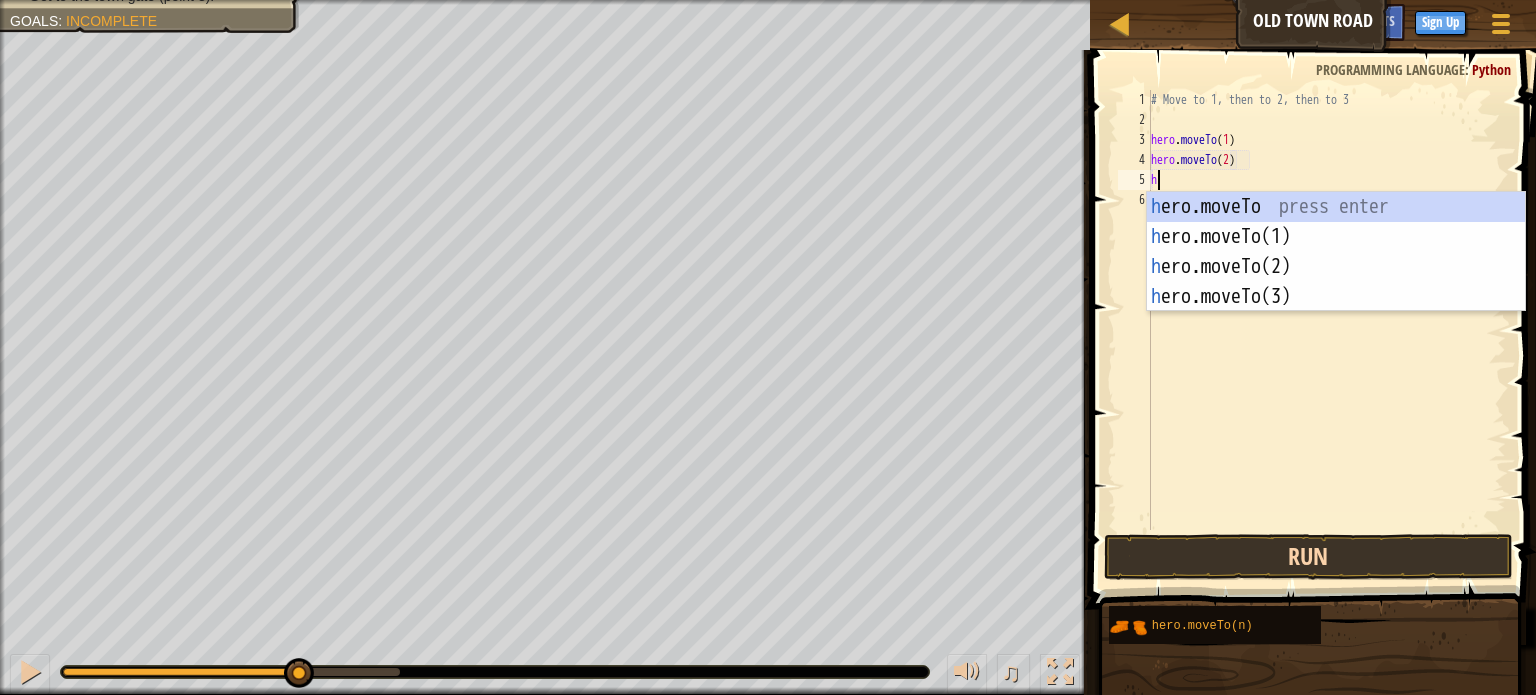 scroll, scrollTop: 9, scrollLeft: 7, axis: both 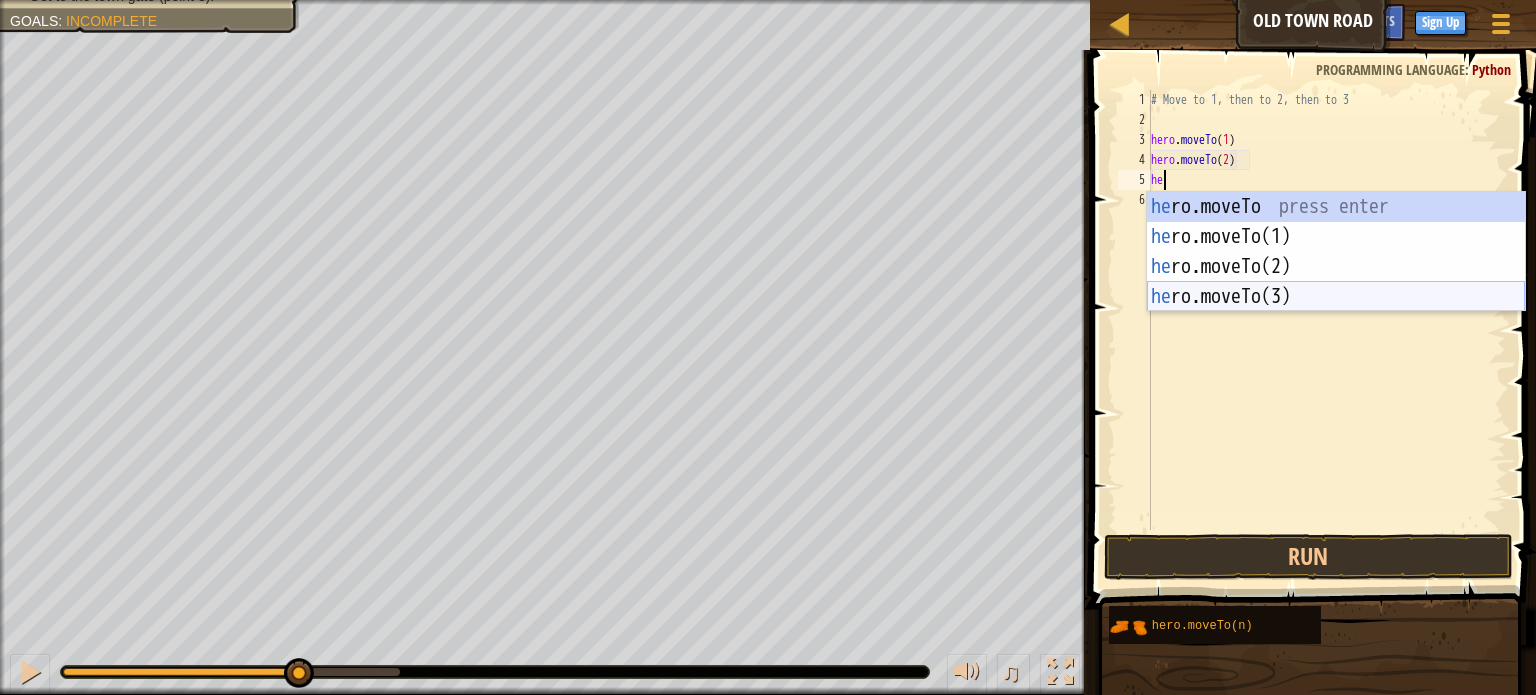 click on "he ro.moveTo press enter he ro.moveTo(1) press enter he ro.moveTo(2) press enter he ro.moveTo(3) press enter" at bounding box center [1336, 282] 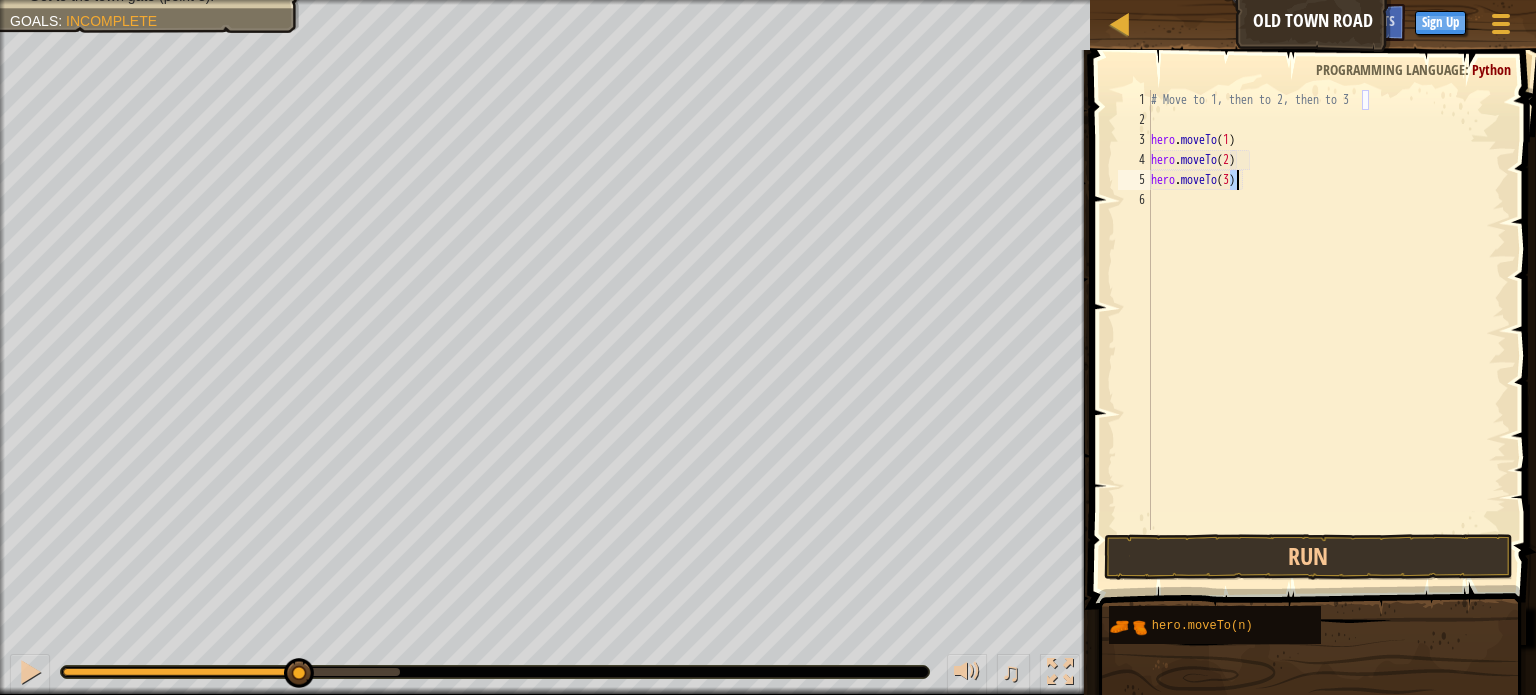 scroll, scrollTop: 9, scrollLeft: 6, axis: both 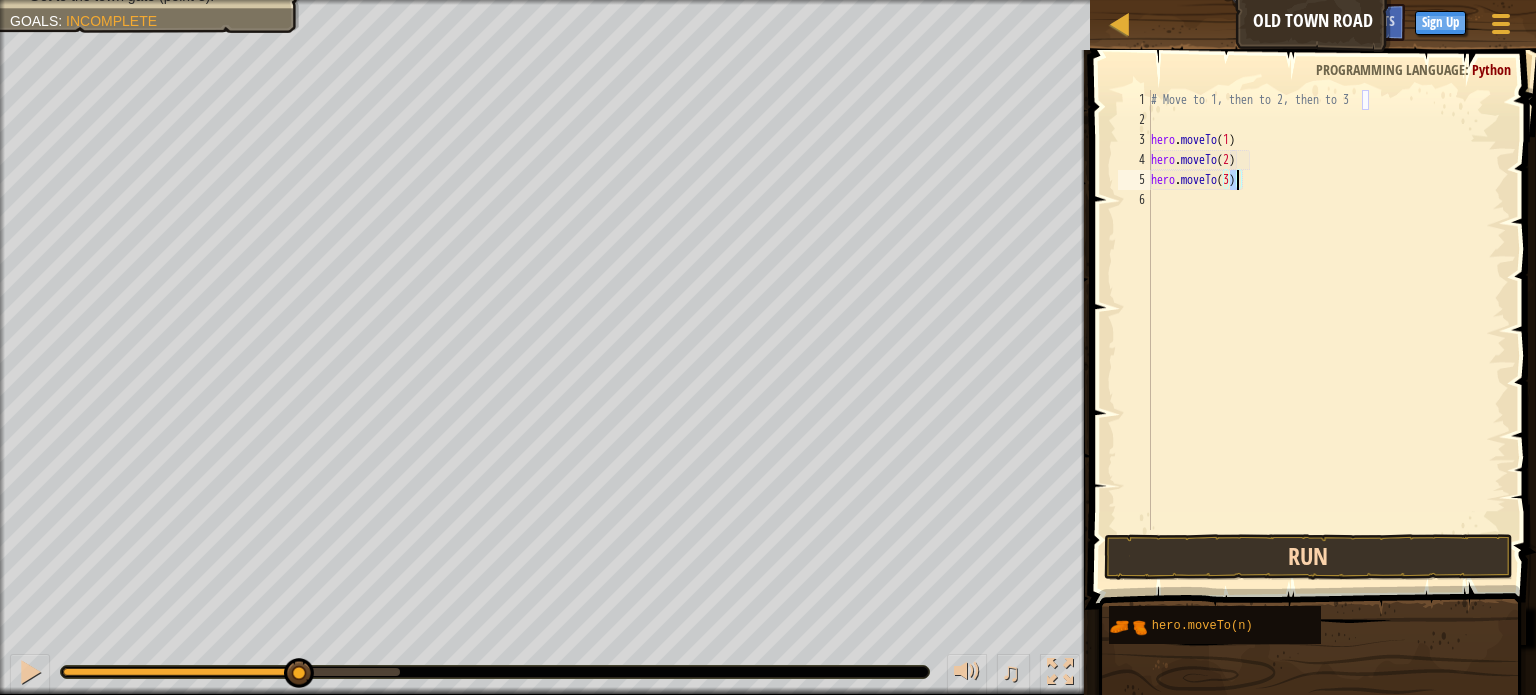 type on "hero.moveTo(3)" 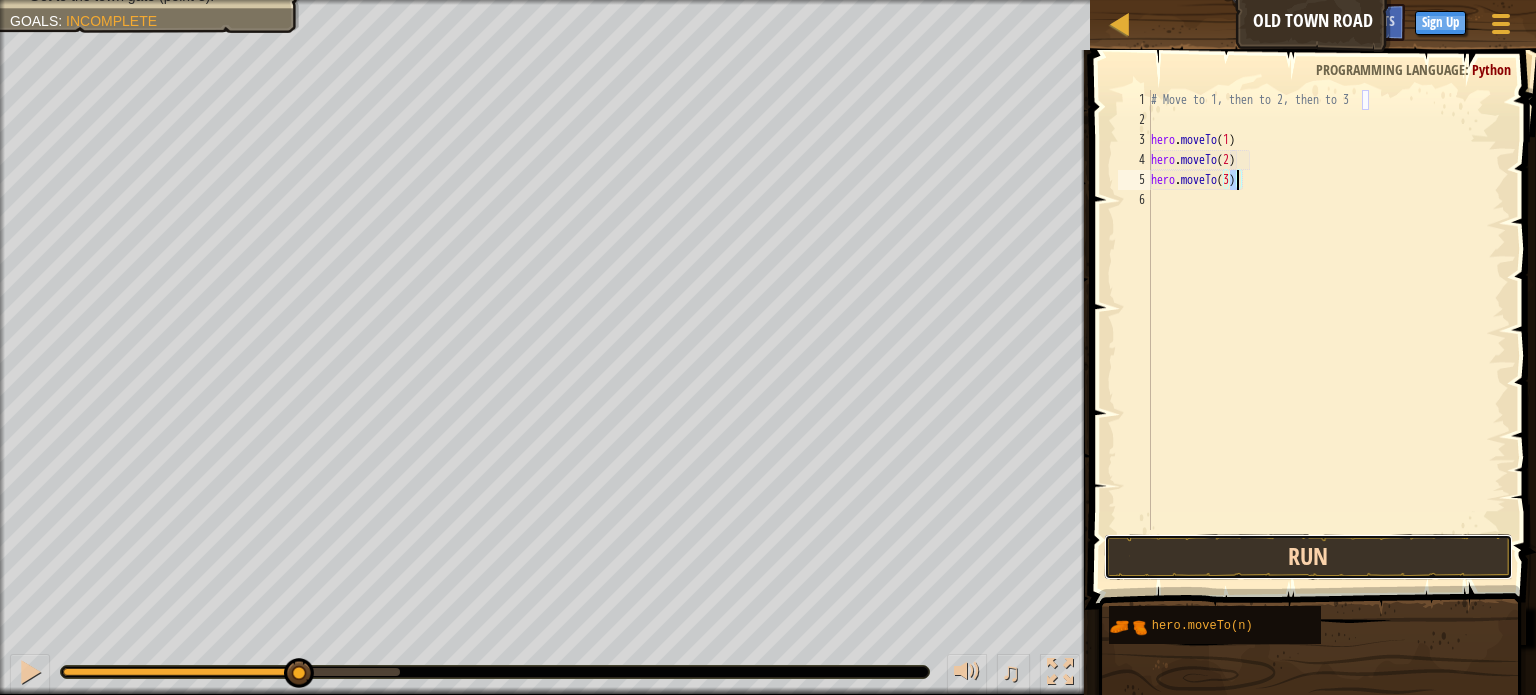 click on "Run" at bounding box center (1308, 557) 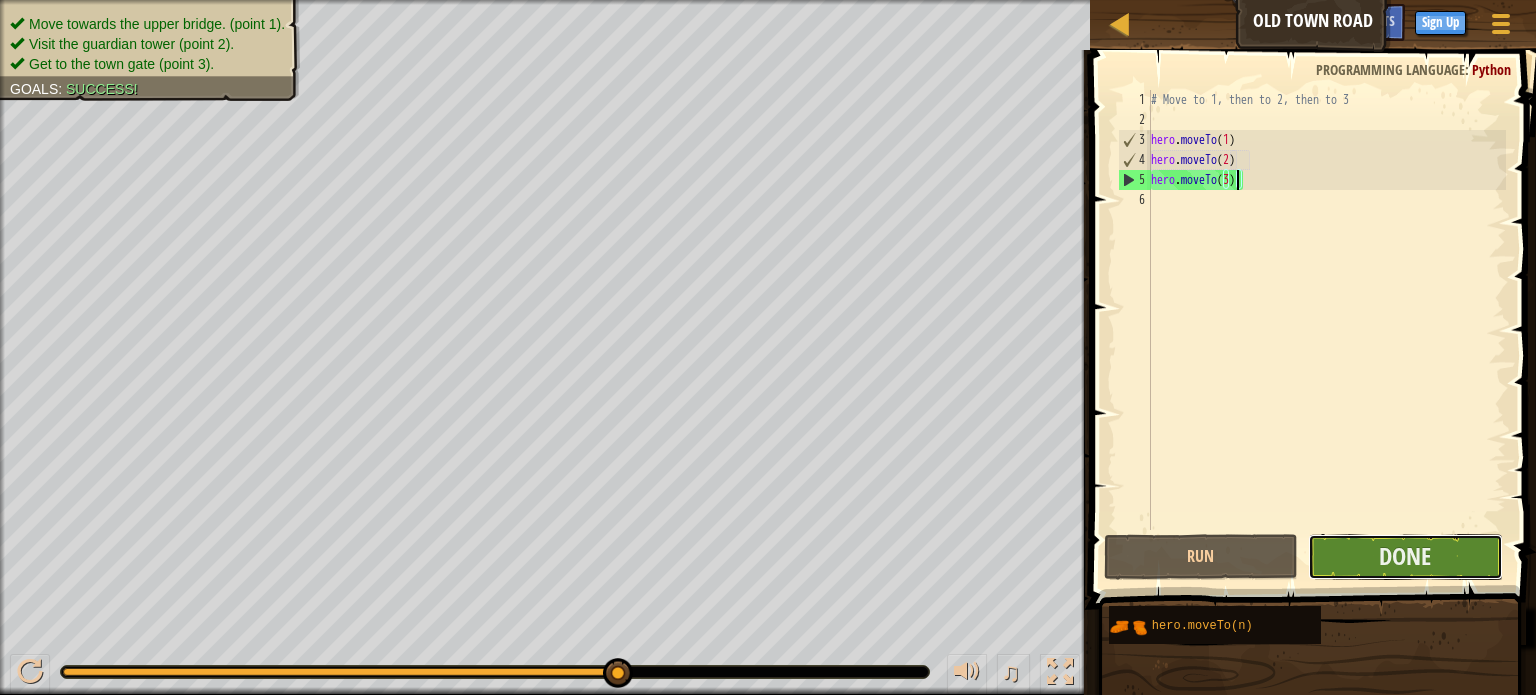 click on "Done" at bounding box center [1405, 557] 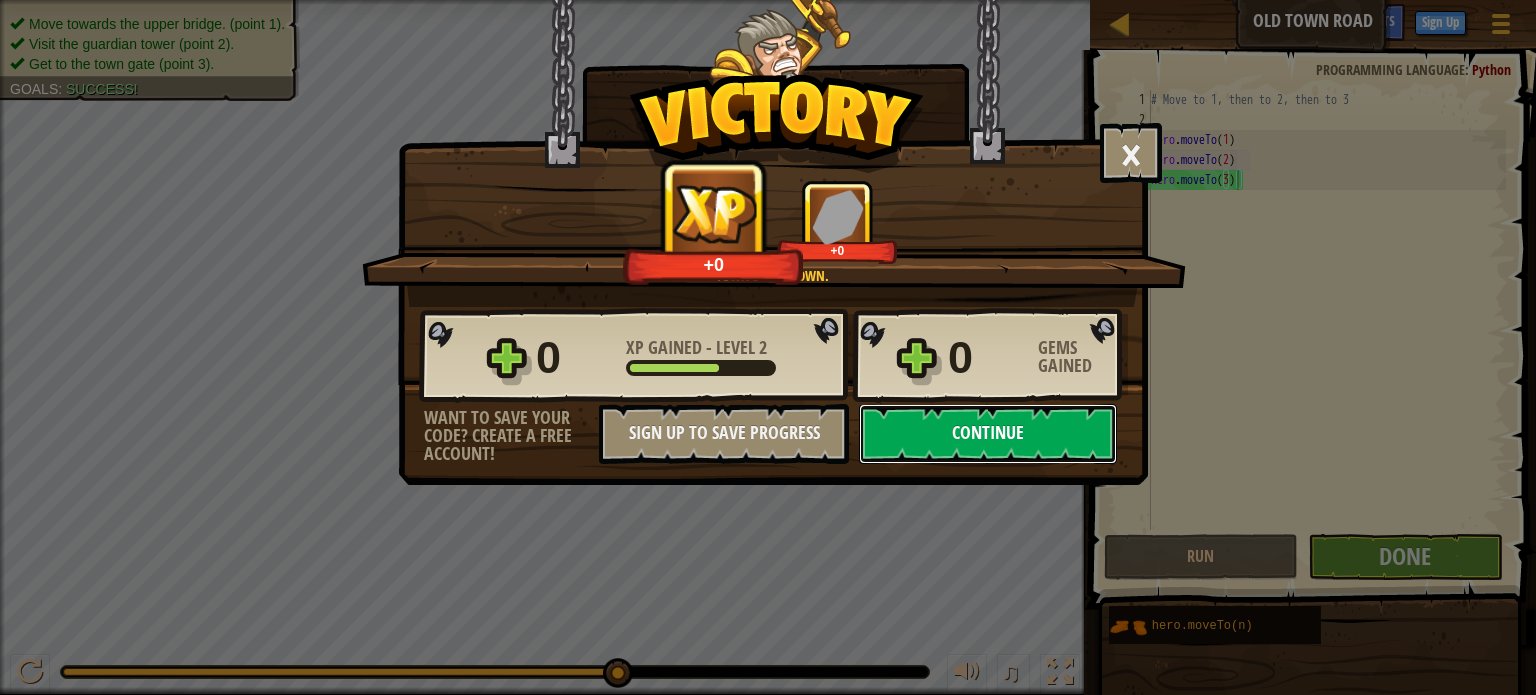 click on "Continue" at bounding box center [988, 434] 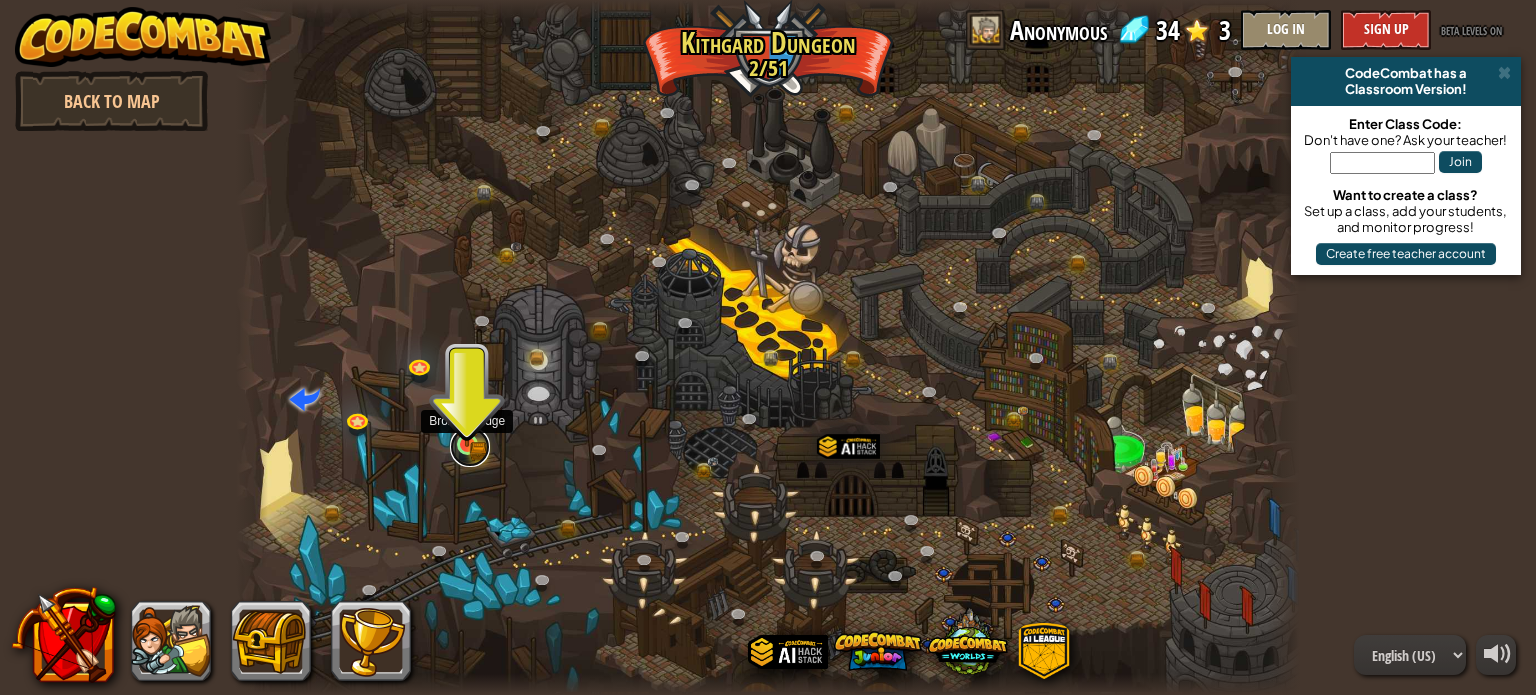 click at bounding box center (470, 447) 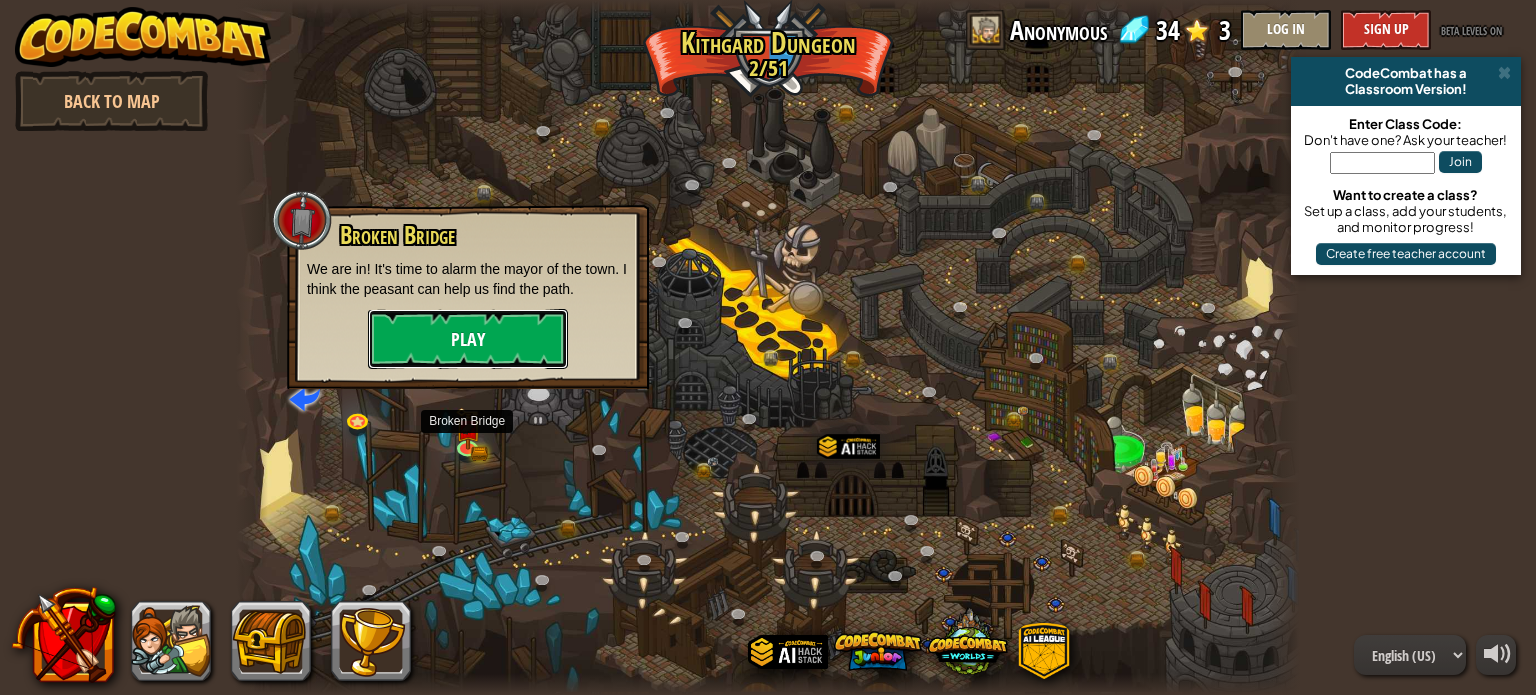 click on "Play" at bounding box center (468, 339) 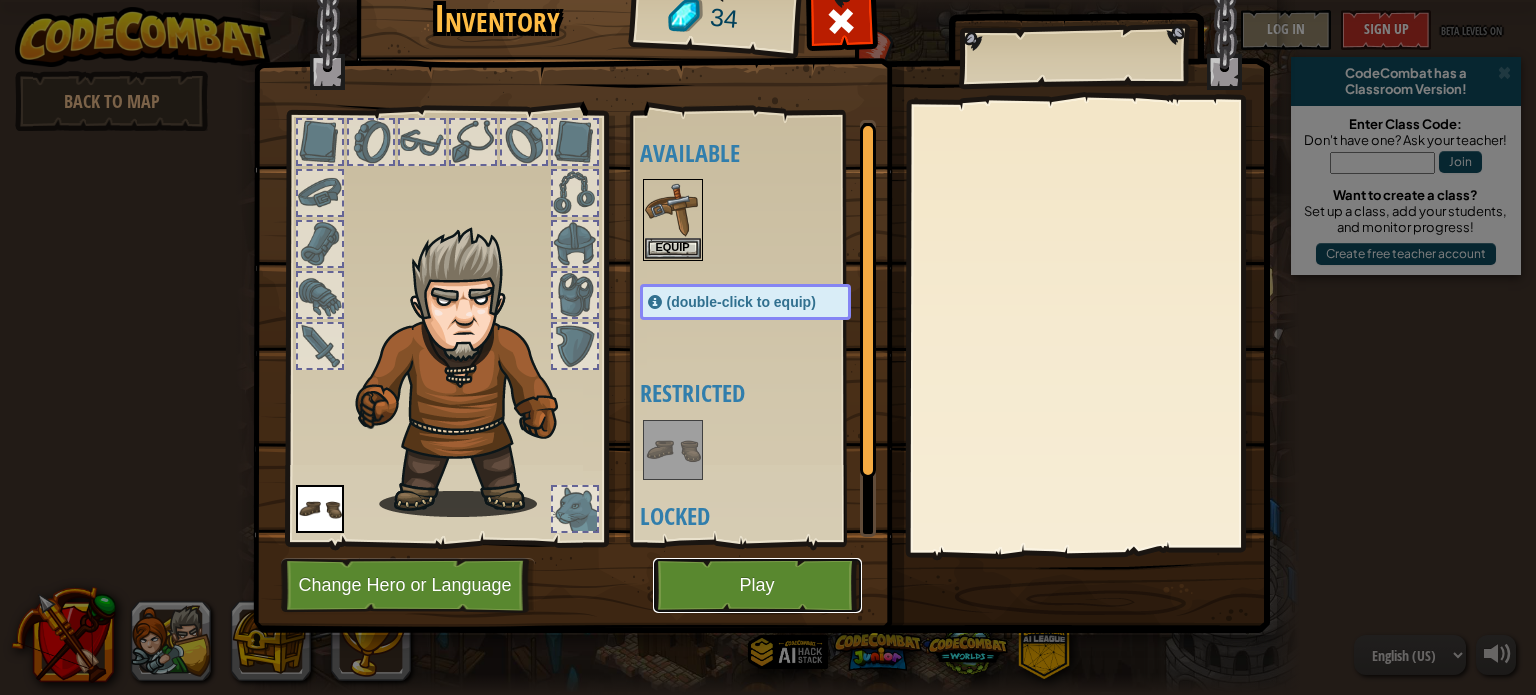 click on "Play" at bounding box center [757, 585] 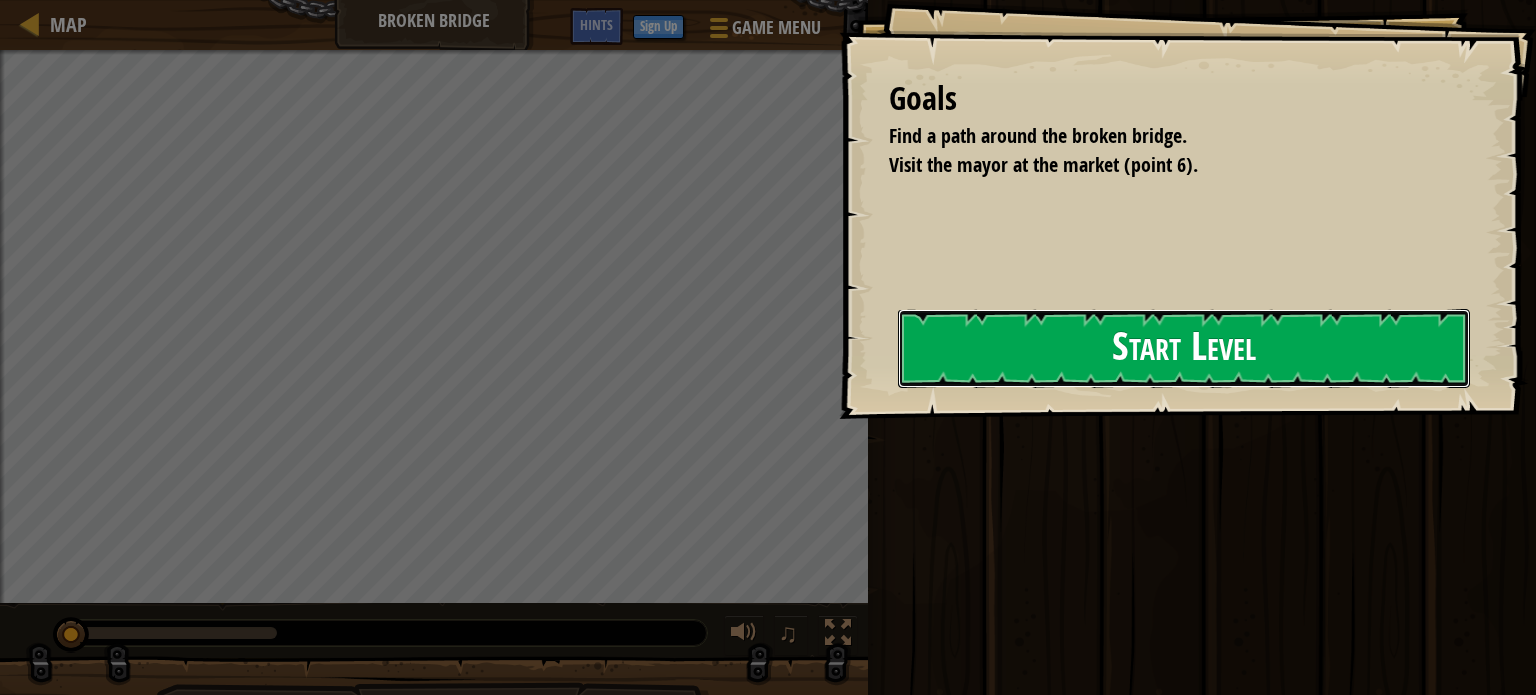 click on "Start Level" at bounding box center (1184, 348) 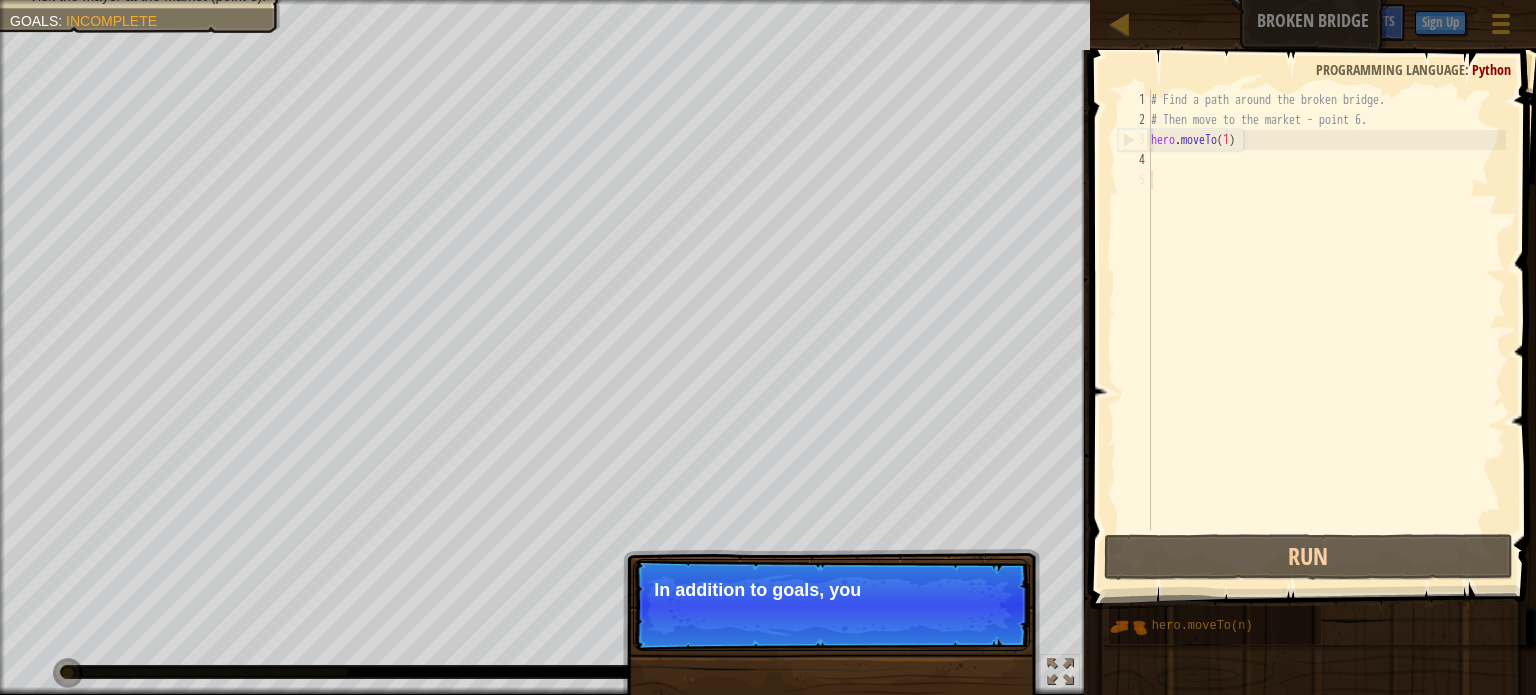 click on "# Find a path around the broken bridge. # Then move to the market - point 6. hero . moveTo ( 1 )" at bounding box center (1326, 330) 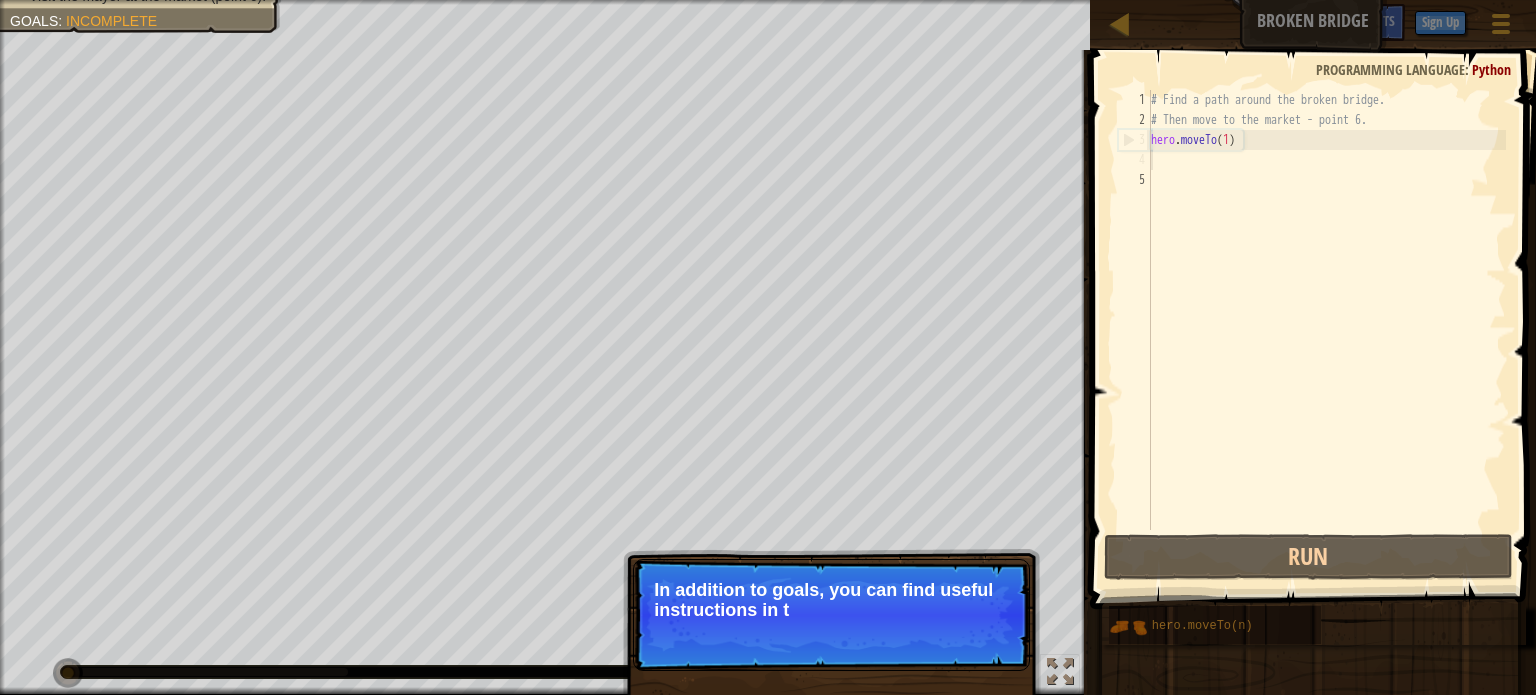 click on "# Find a path around the broken bridge. # Then move to the market - point 6. hero . moveTo ( 1 )" at bounding box center [1326, 330] 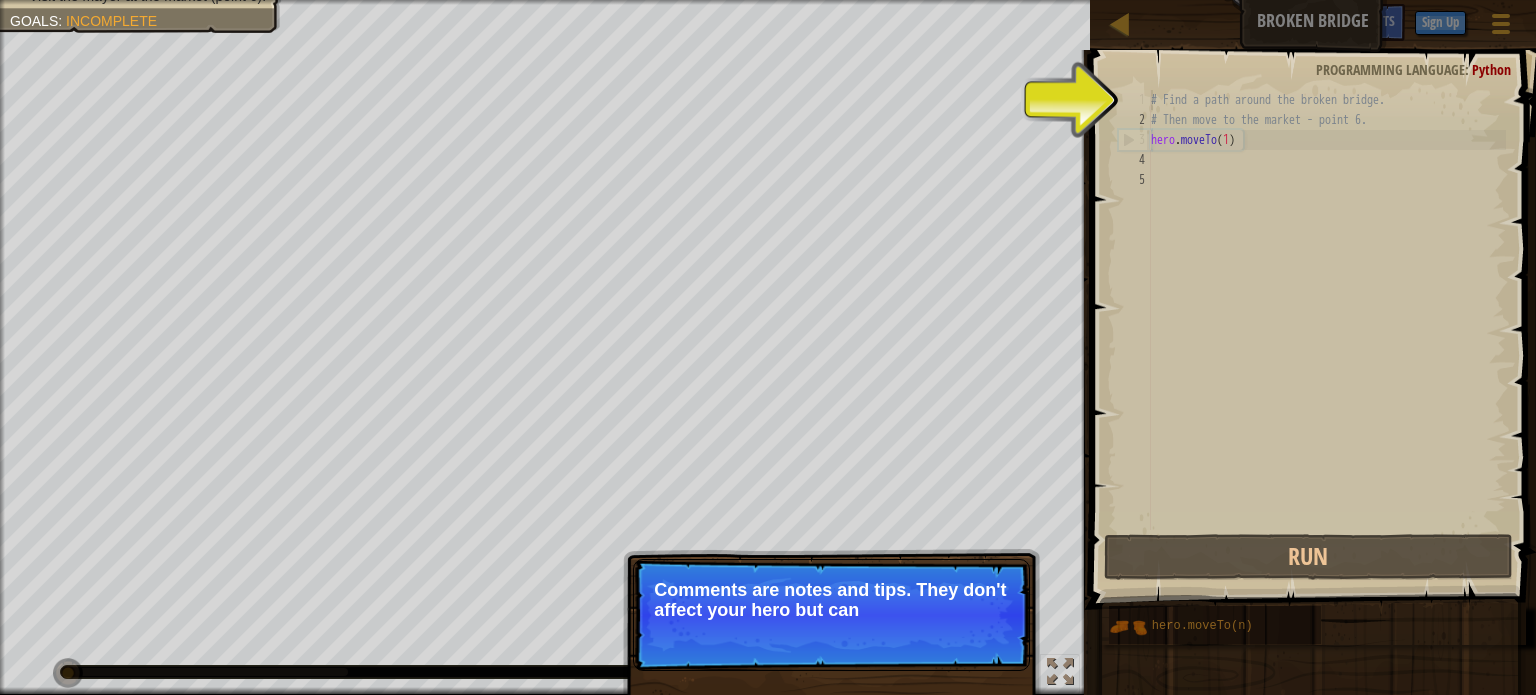 click on "# Find a path around the broken bridge. # Then move to the market - point 6. hero . moveTo ( 1 )" at bounding box center (1326, 310) 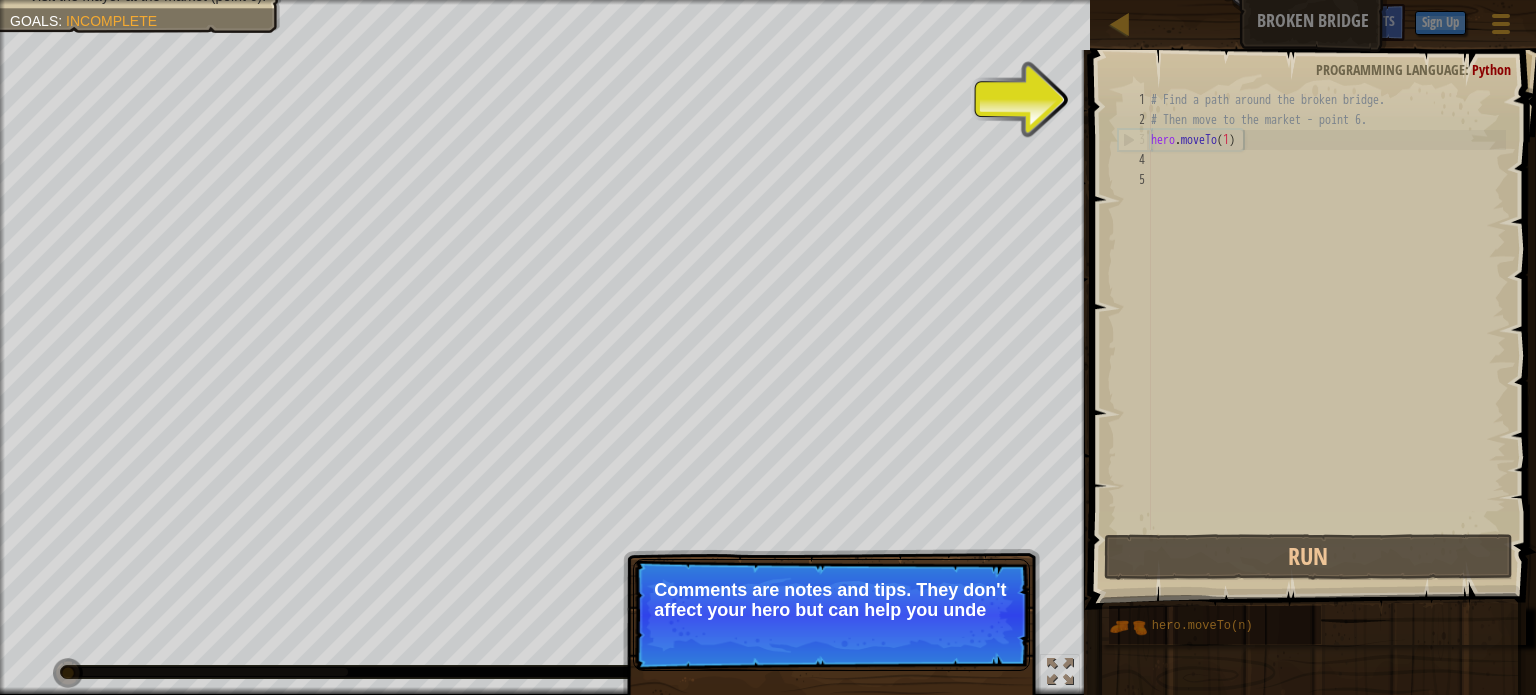 click on "# Find a path around the broken bridge. # Then move to the market - point 6. hero . moveTo ( 1 )" at bounding box center (1326, 330) 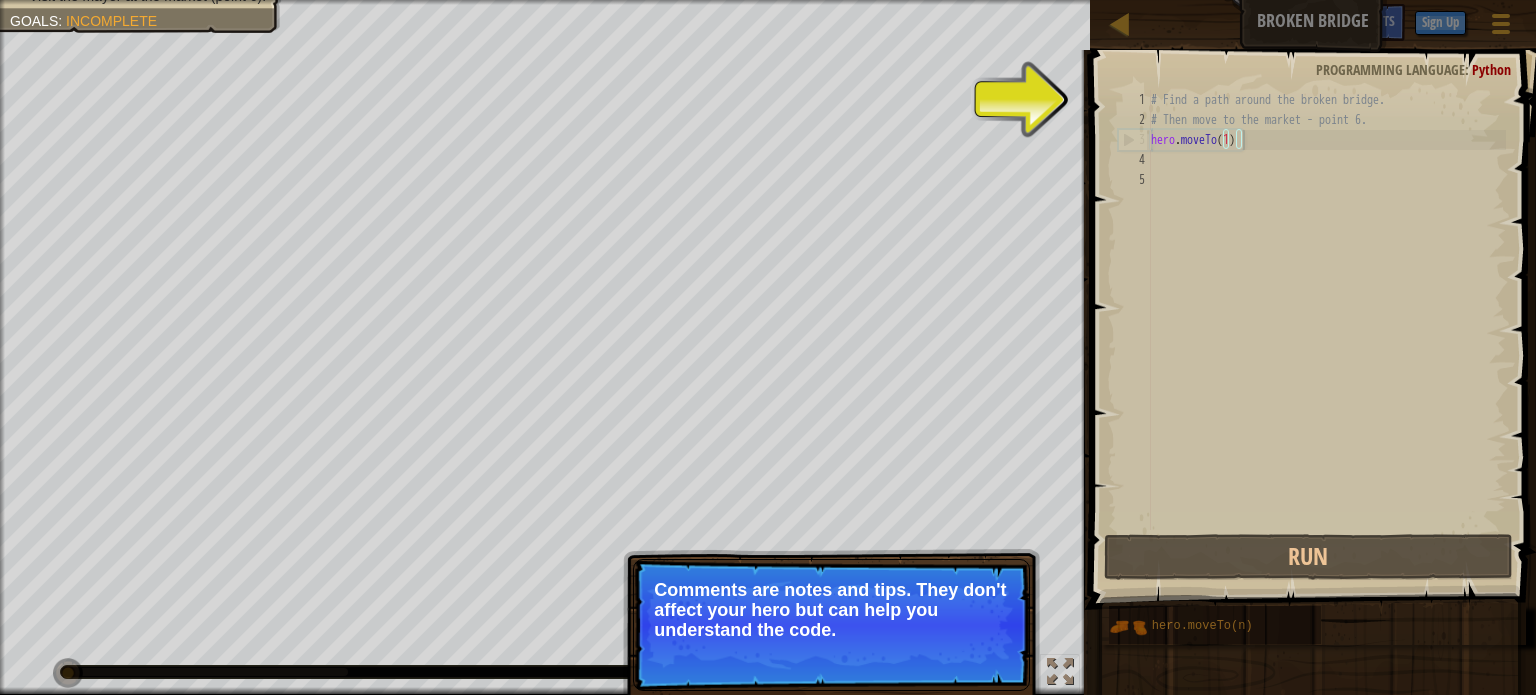 click on "# Find a path around the broken bridge. # Then move to the market - point 6. hero . moveTo ( 1 )" at bounding box center [1326, 330] 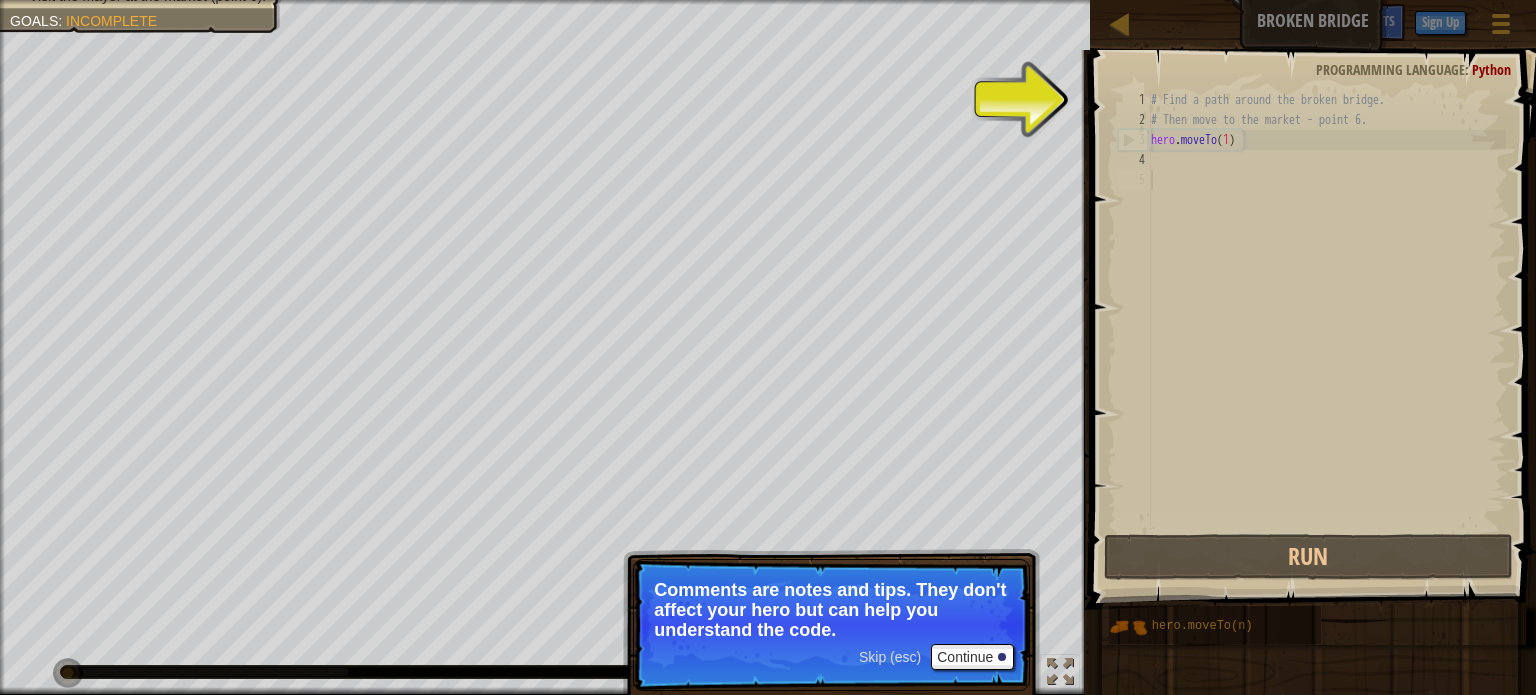 click on "# Find a path around the broken bridge. # Then move to the market - point 6. hero . moveTo ( 1 )" at bounding box center [1326, 330] 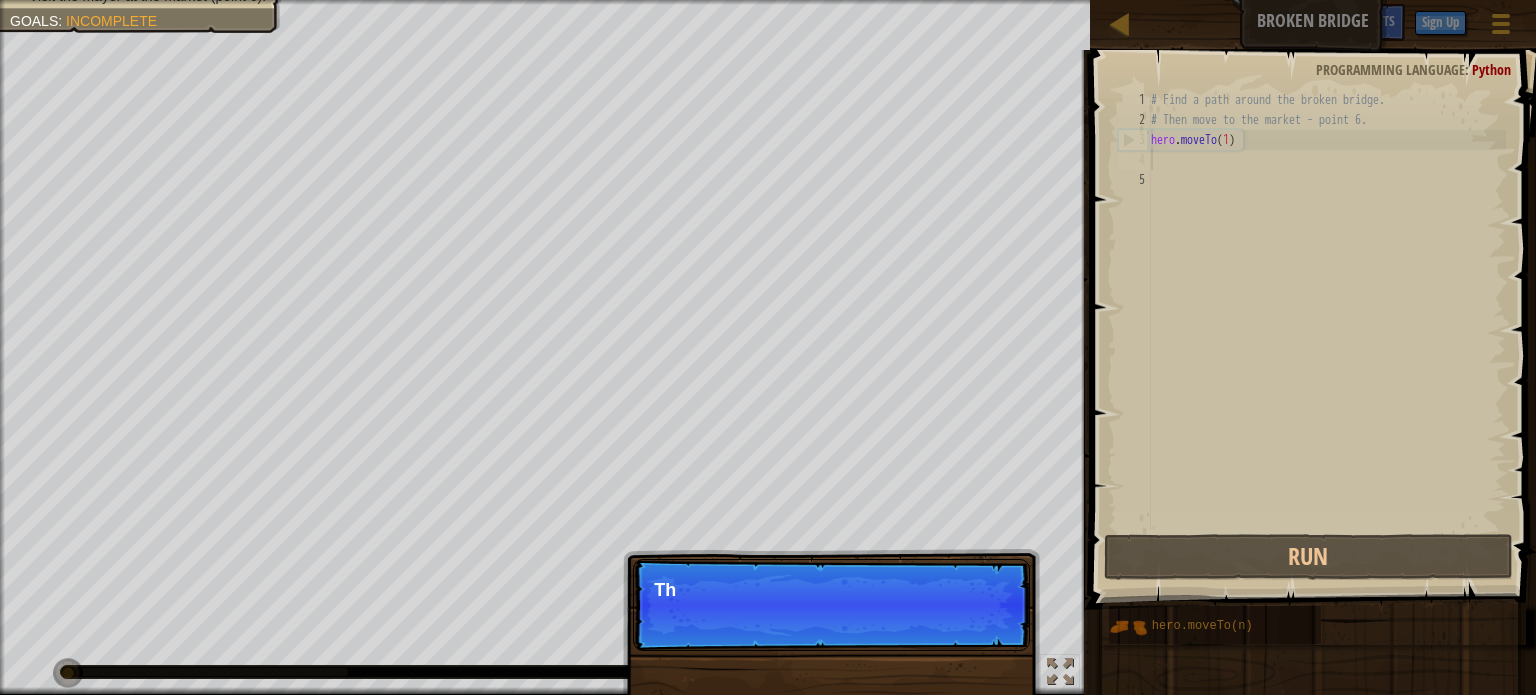 click on "# Find a path around the broken bridge. # Then move to the market - point 6. hero . moveTo ( 1 )" at bounding box center [1326, 330] 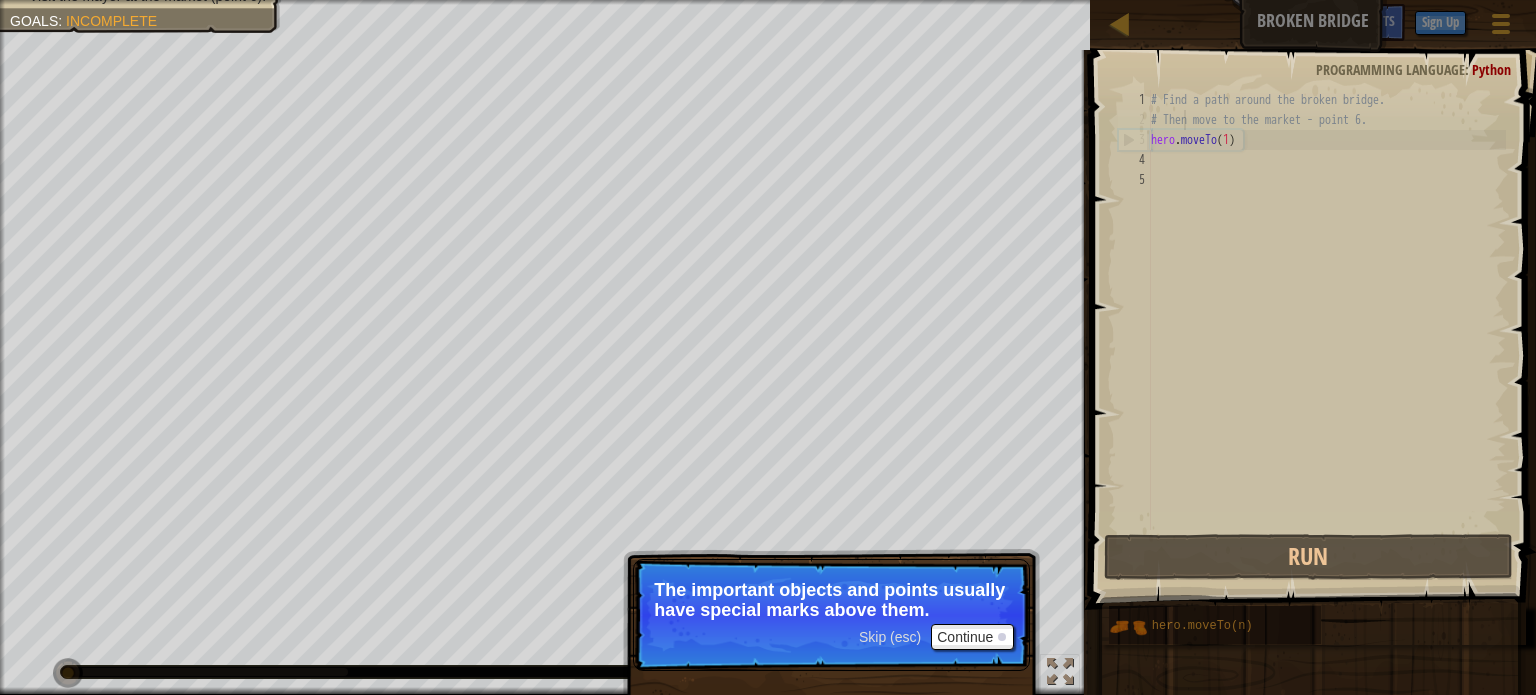 click on "Skip (esc)" at bounding box center (890, 637) 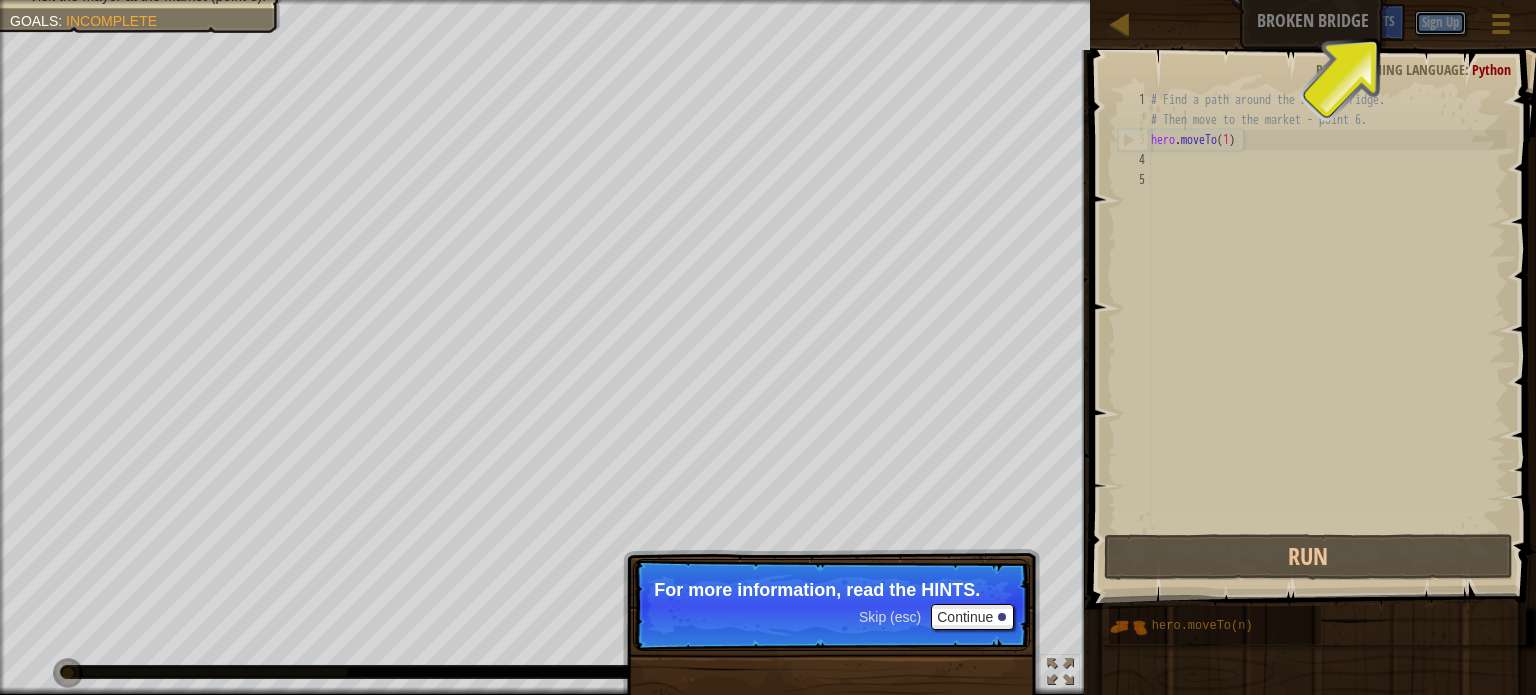 click on "Sign Up" at bounding box center (1440, 23) 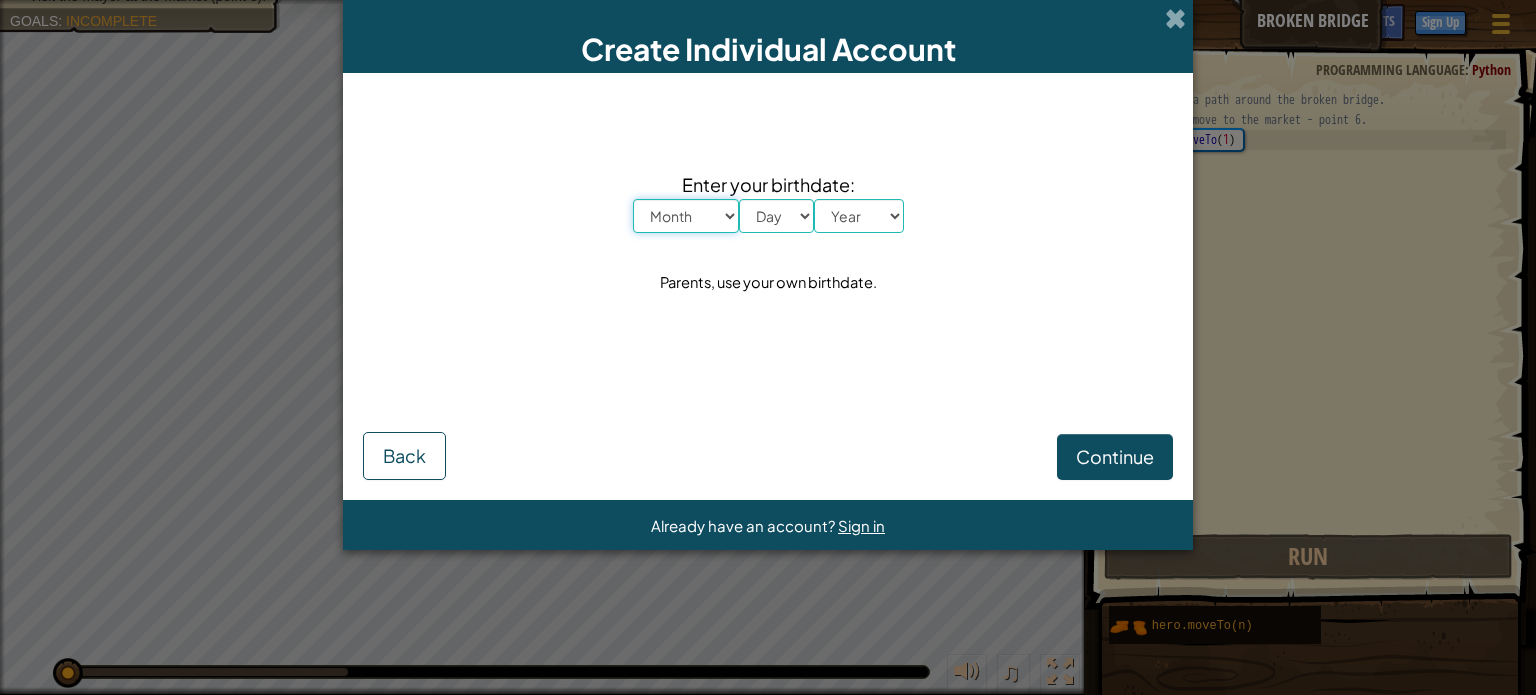 click on "Month January February March April May June July August September October November December" at bounding box center [686, 216] 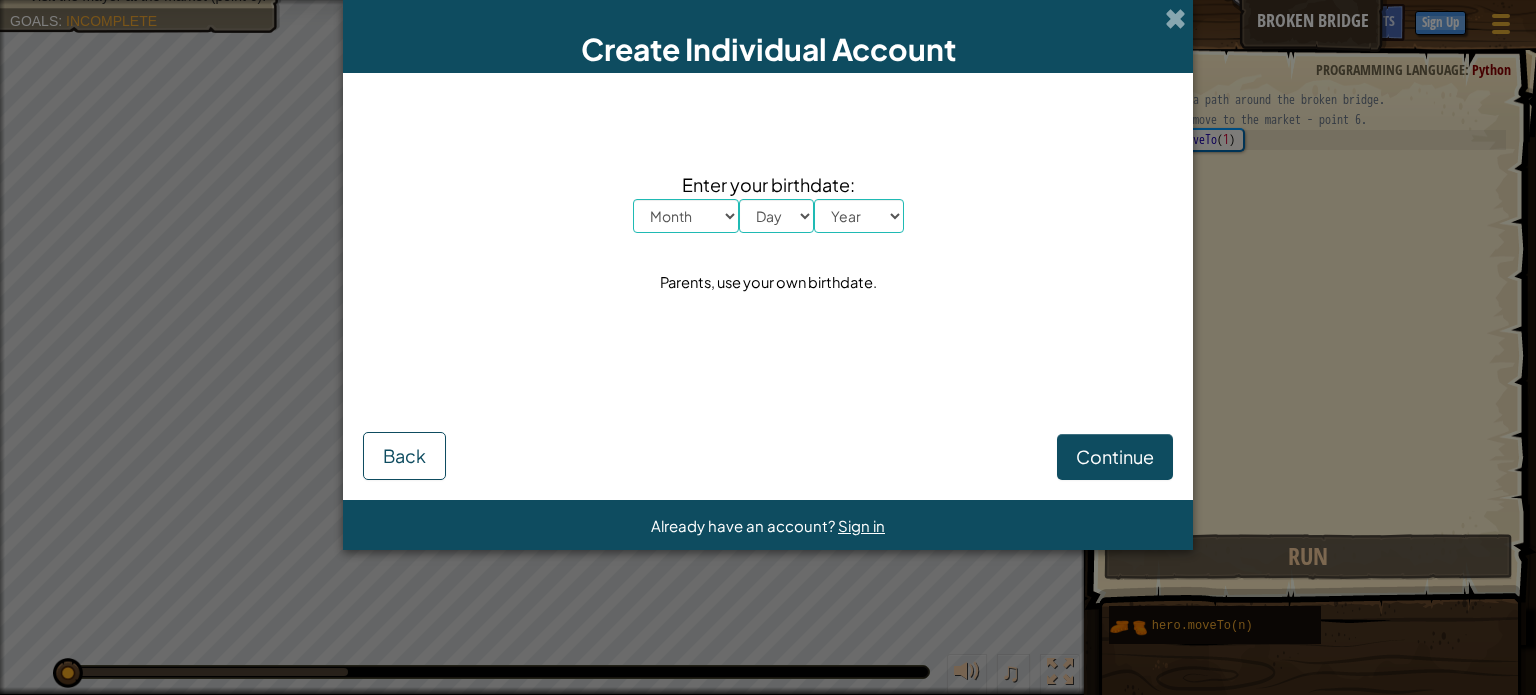 click on "Create Individual Account" at bounding box center (768, 36) 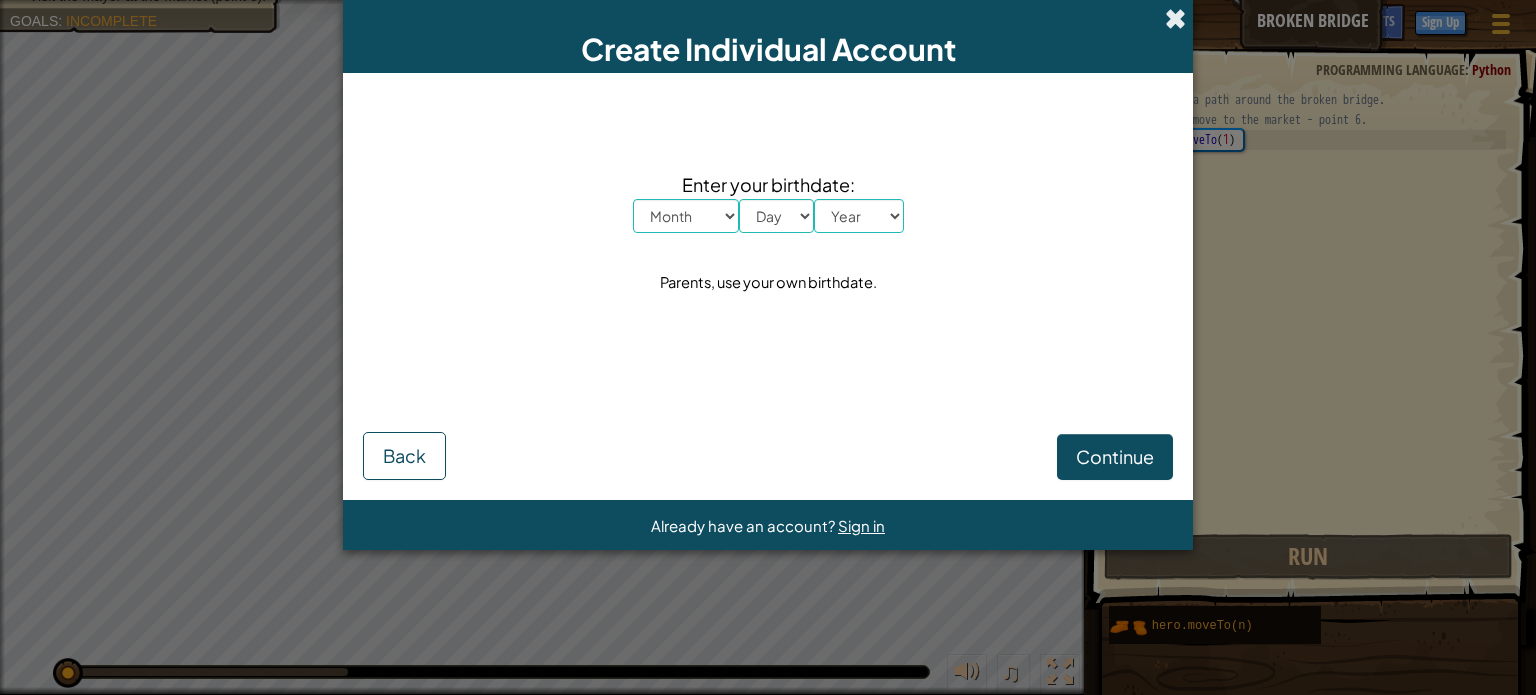 click at bounding box center [1175, 18] 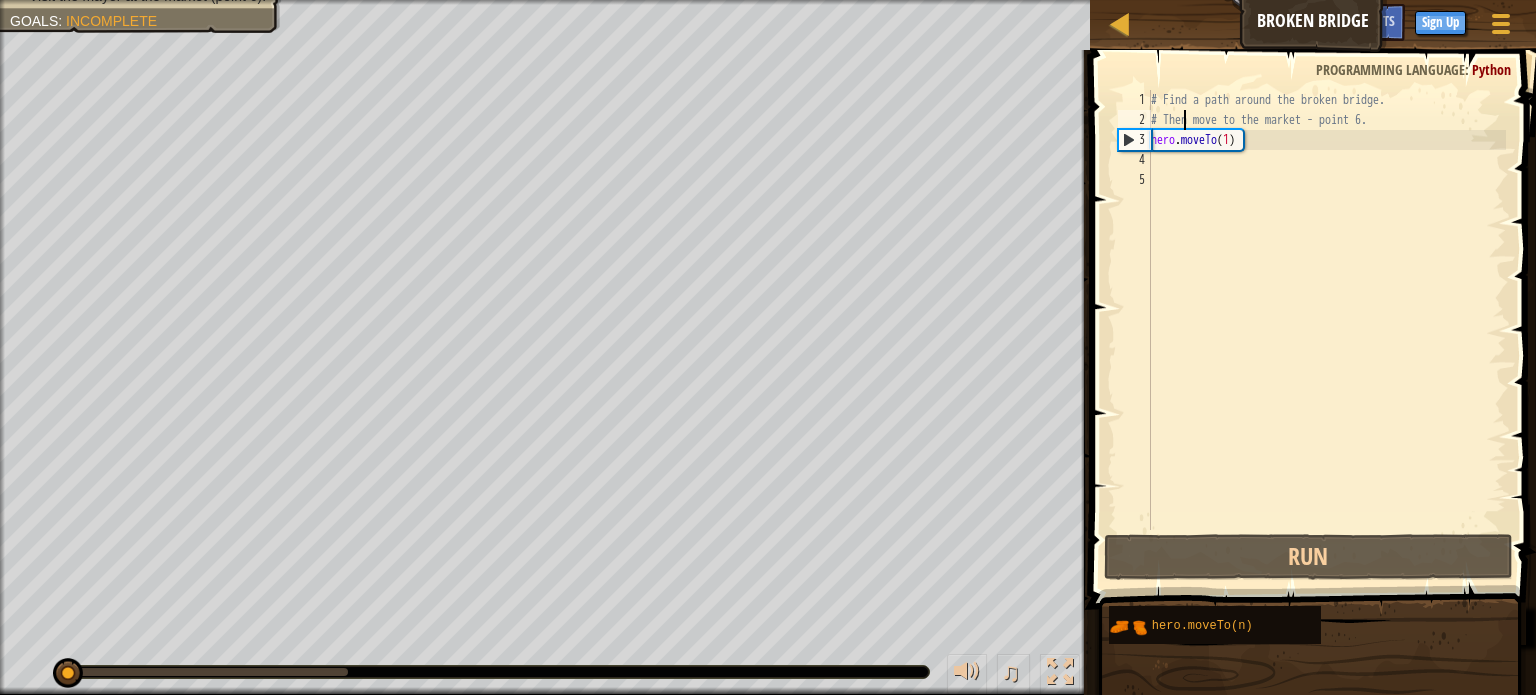 click on "# Find a path around the broken bridge. # Then move to the market - point 6. hero . moveTo ( 1 )" at bounding box center (1326, 330) 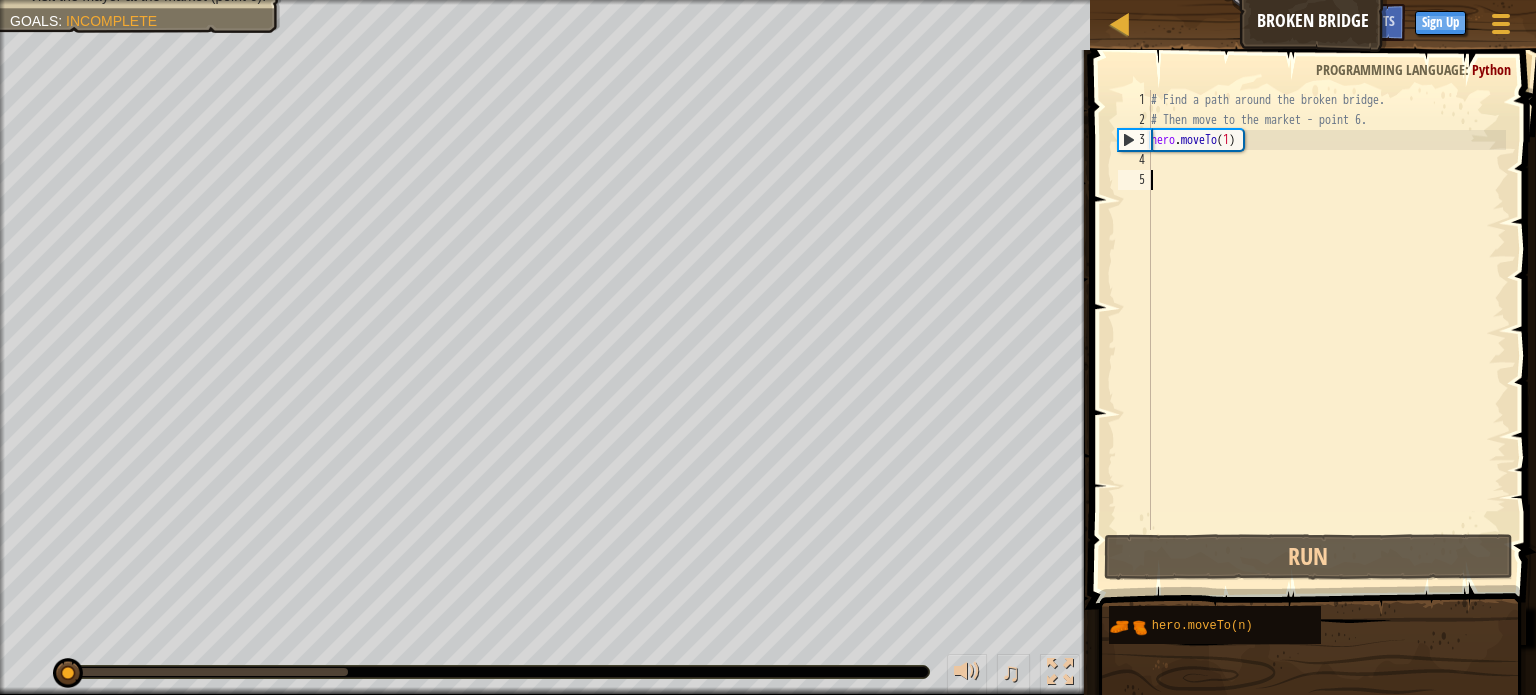 scroll, scrollTop: 9, scrollLeft: 0, axis: vertical 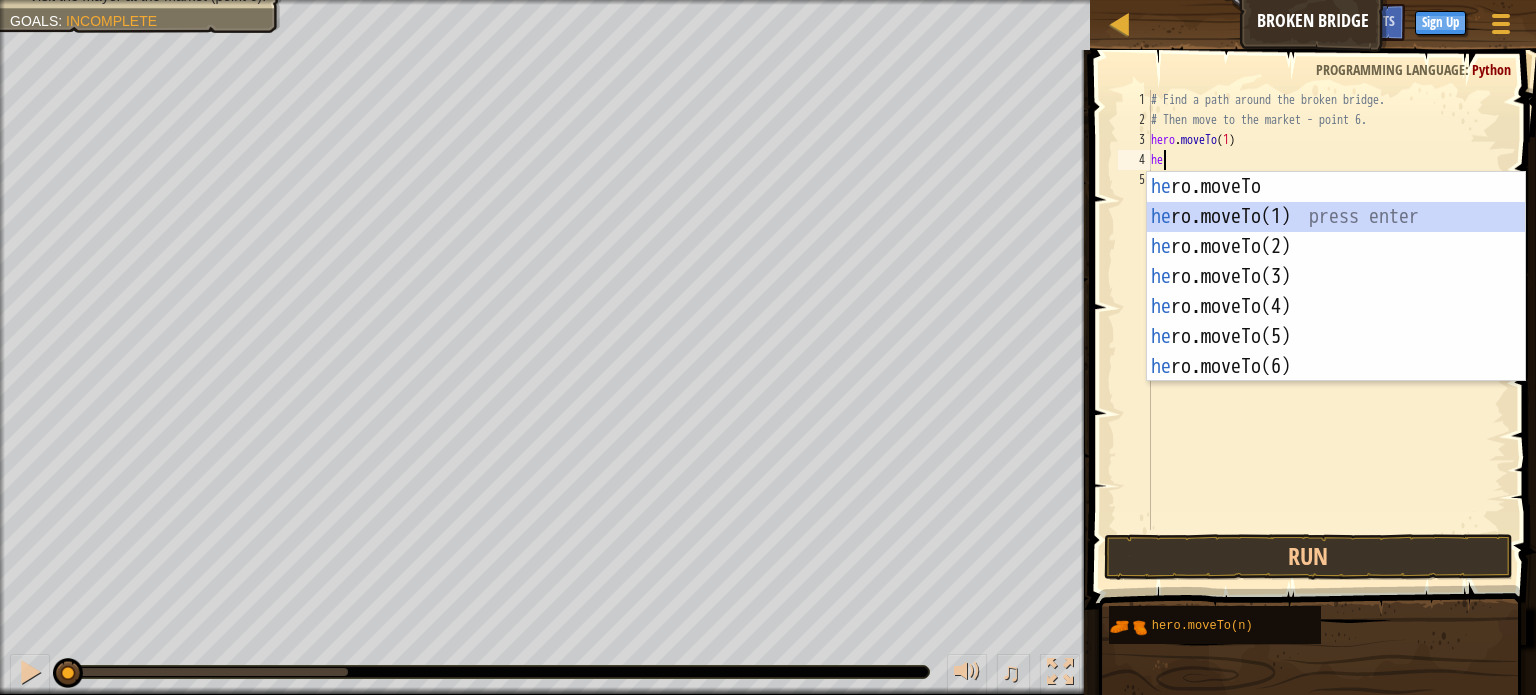 click on "he ro.moveTo press enter he ro.moveTo(1) press enter he ro.moveTo(2) press enter he ro.moveTo(3) press enter he ro.moveTo(4) press enter he ro.moveTo(5) press enter he ro.moveTo(6) press enter" at bounding box center (1336, 307) 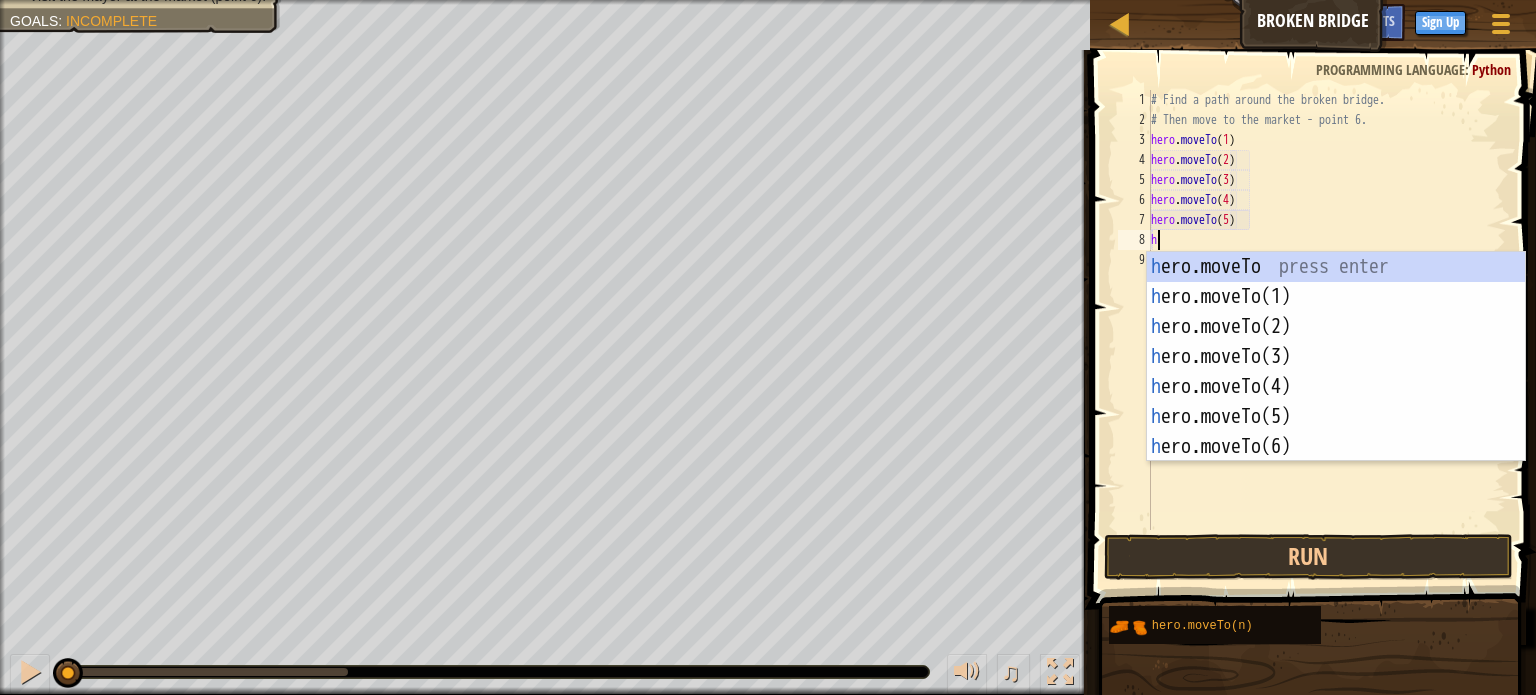 scroll, scrollTop: 9, scrollLeft: 0, axis: vertical 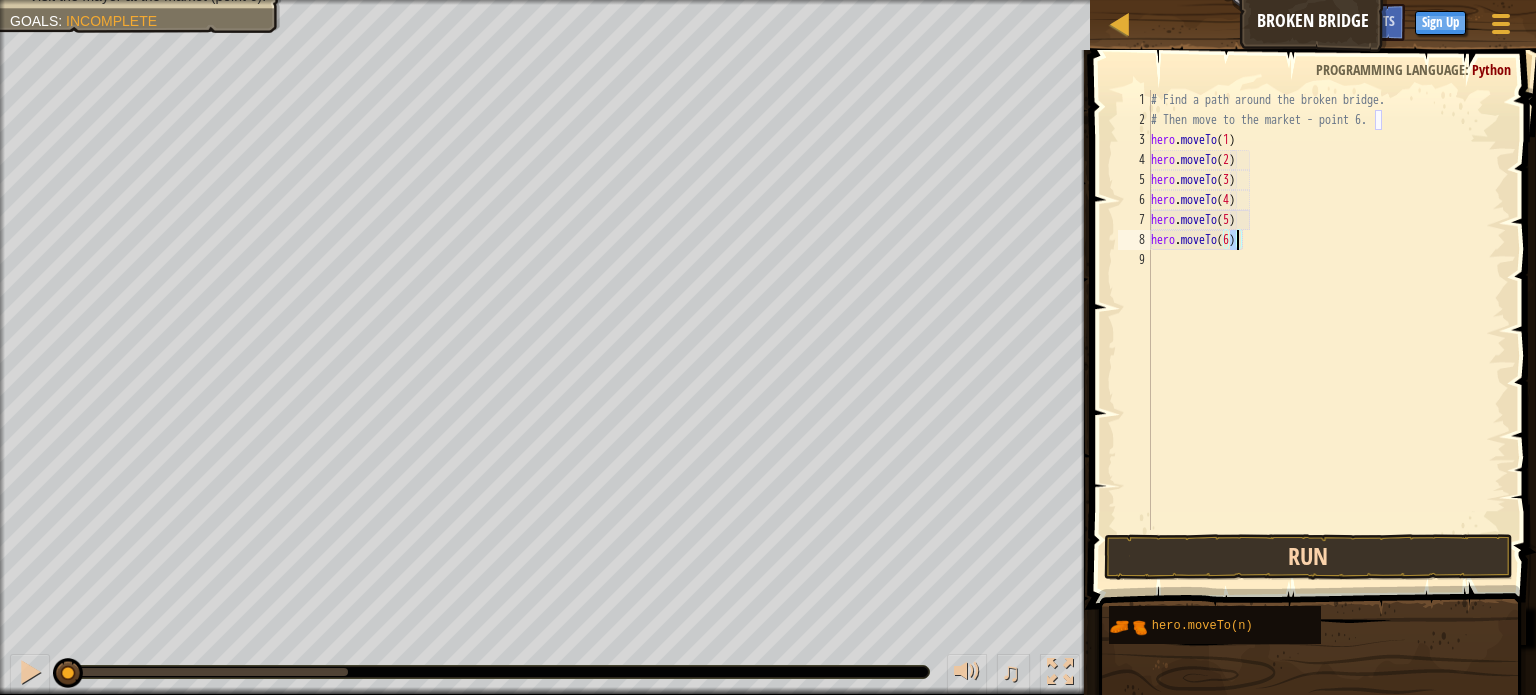 type on "hero.moveTo(6)" 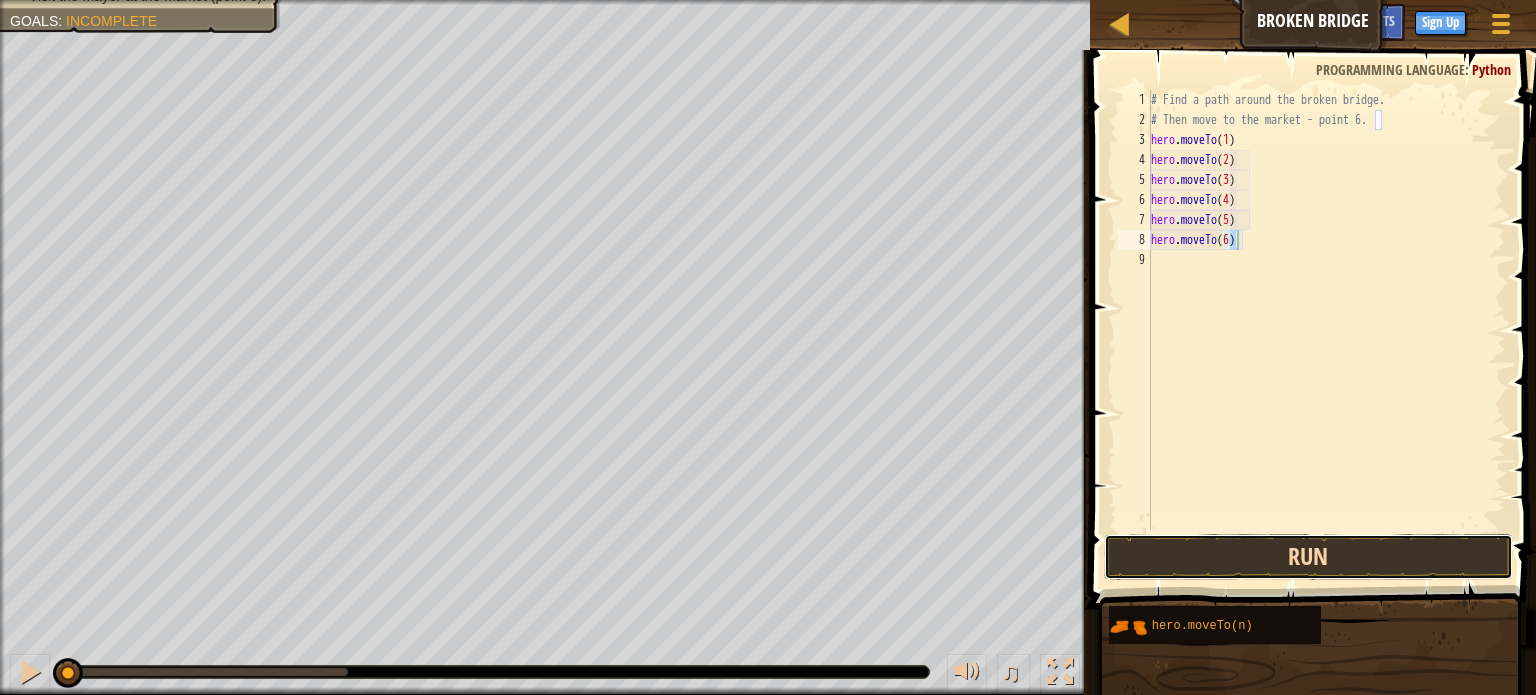 click on "Run" at bounding box center [1308, 557] 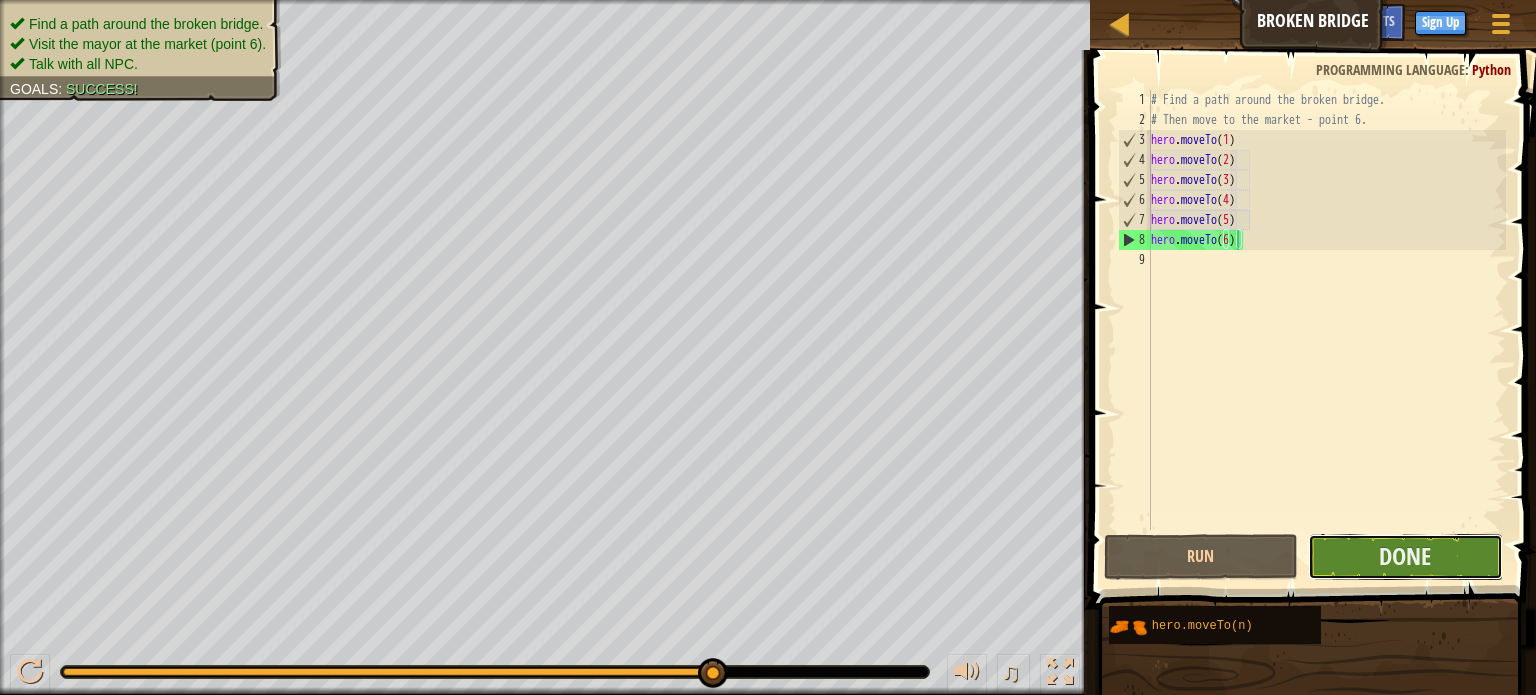 click on "Done" at bounding box center (1405, 557) 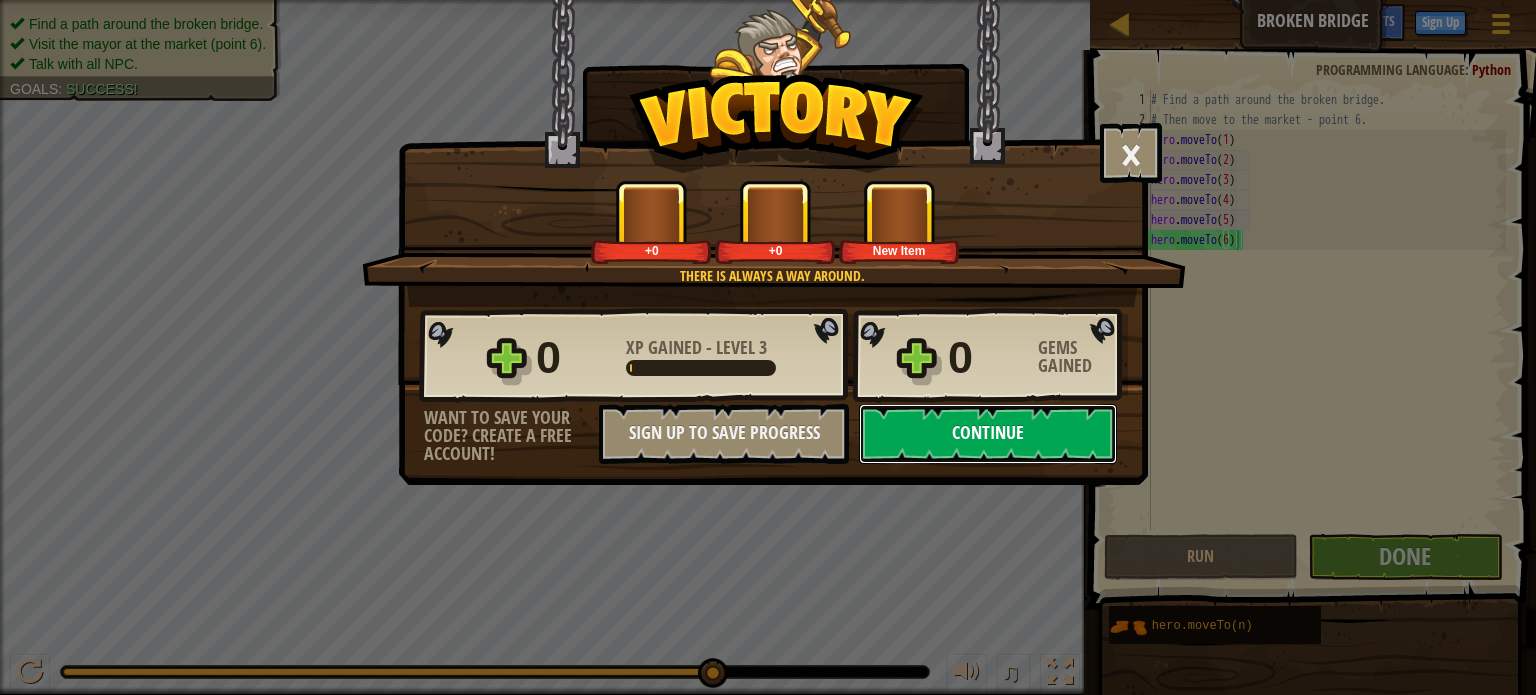 click on "Continue" at bounding box center (988, 434) 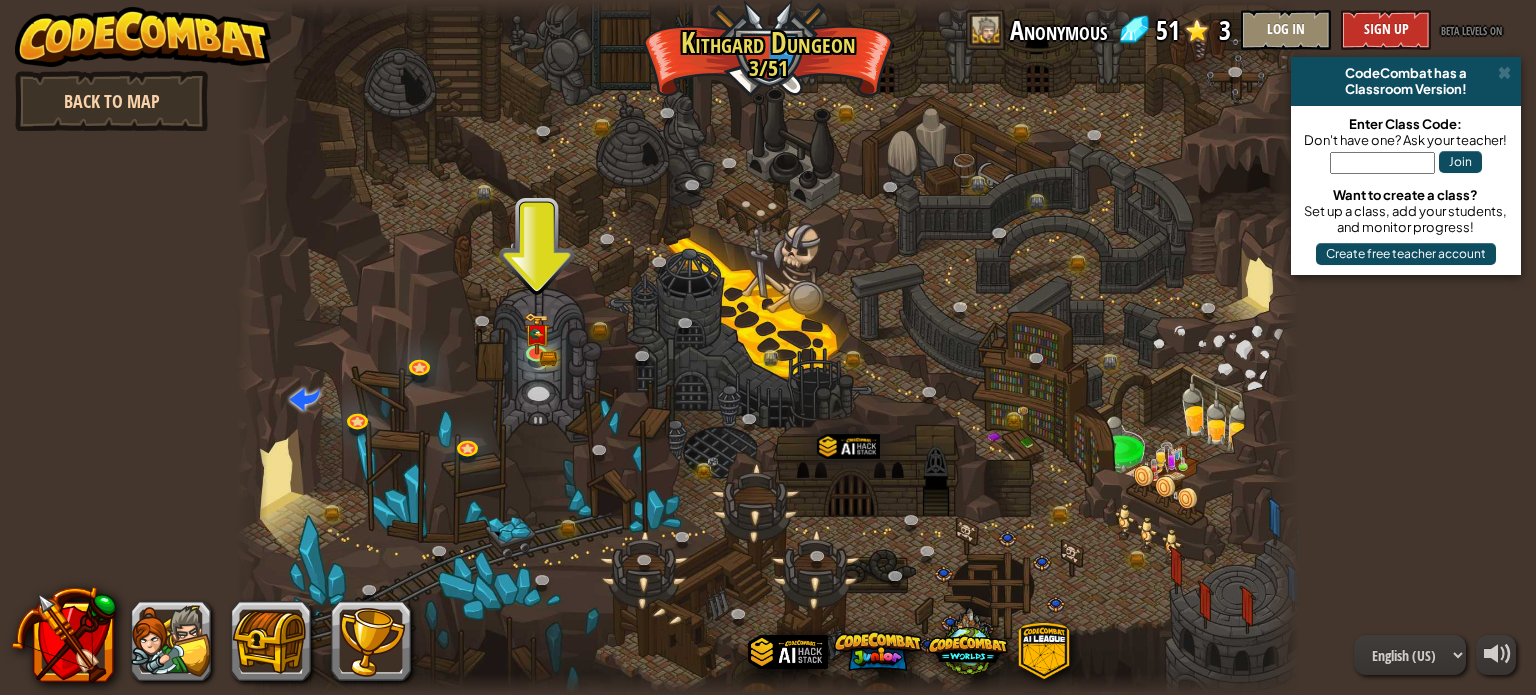 click on "Back to Map" at bounding box center [111, 101] 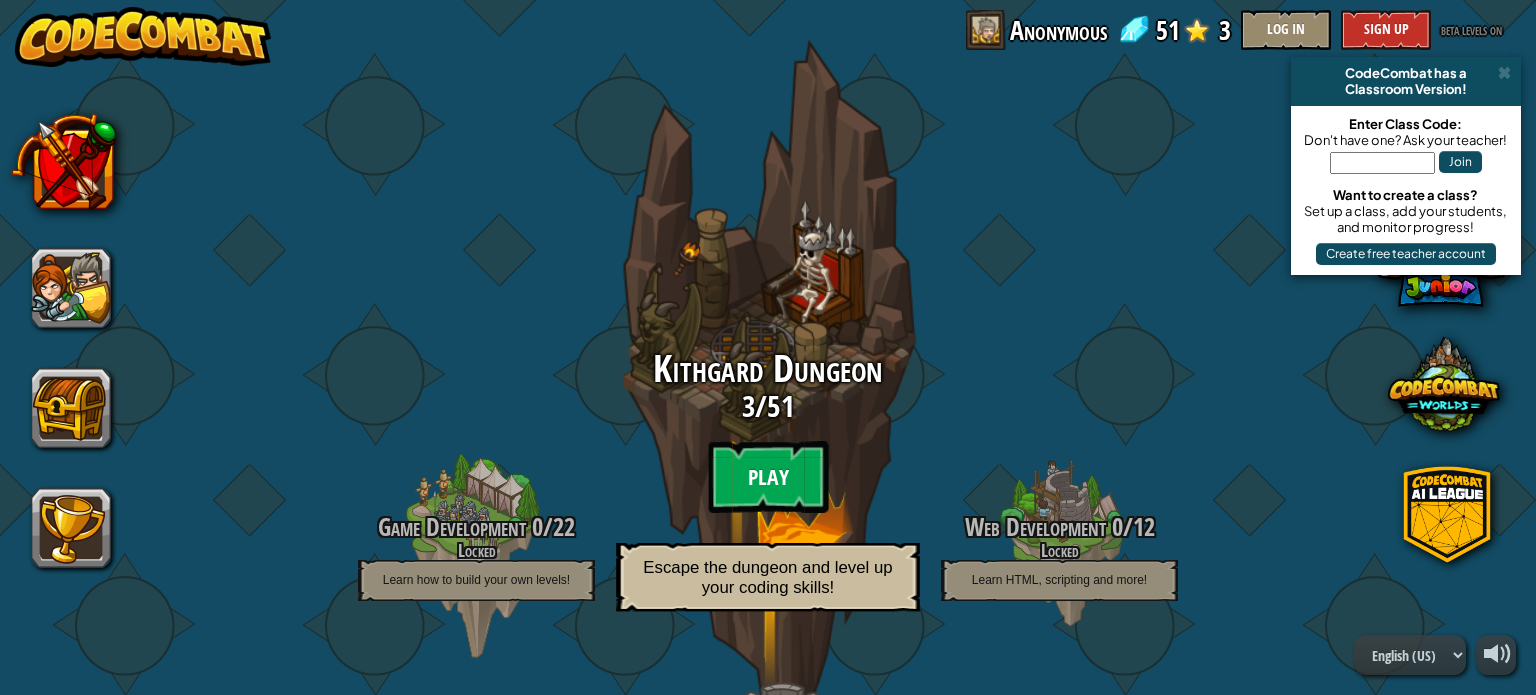 click on "Play" at bounding box center [768, 477] 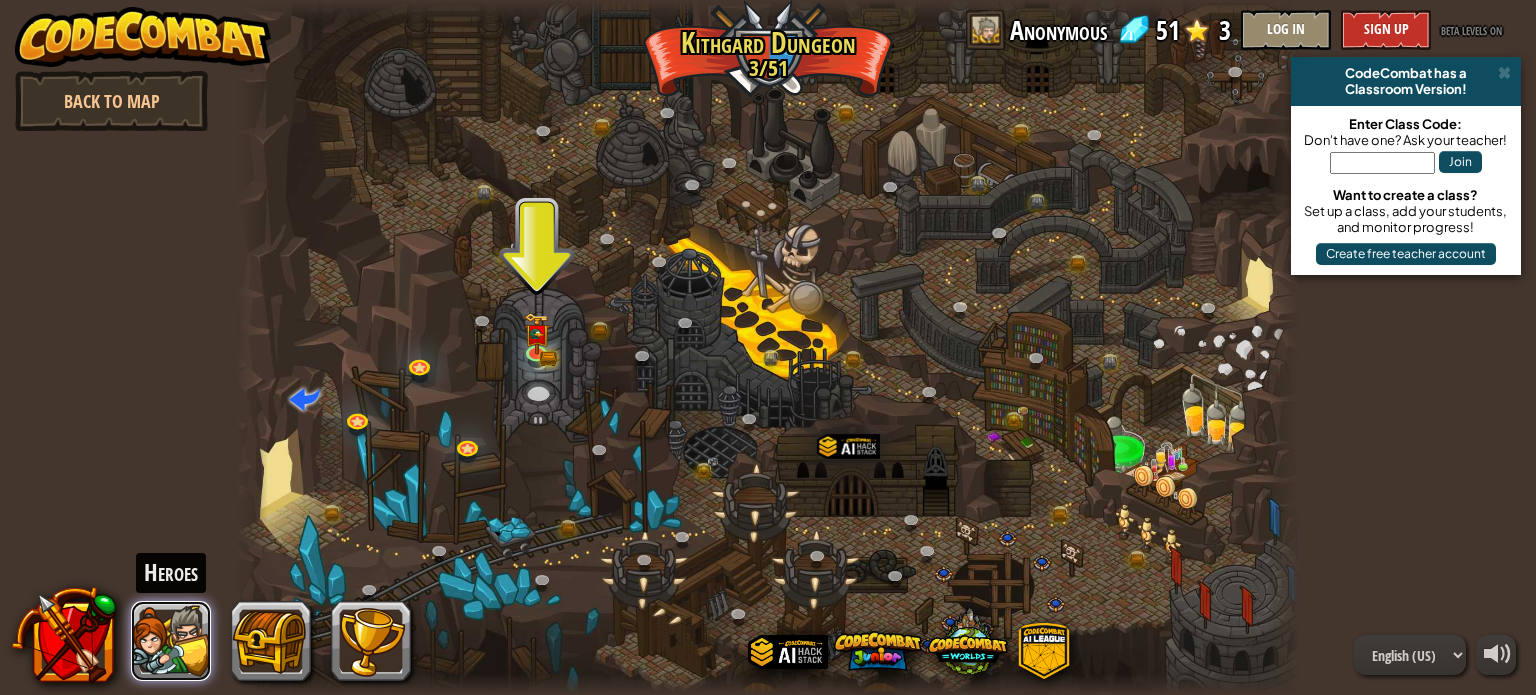 click at bounding box center (171, 641) 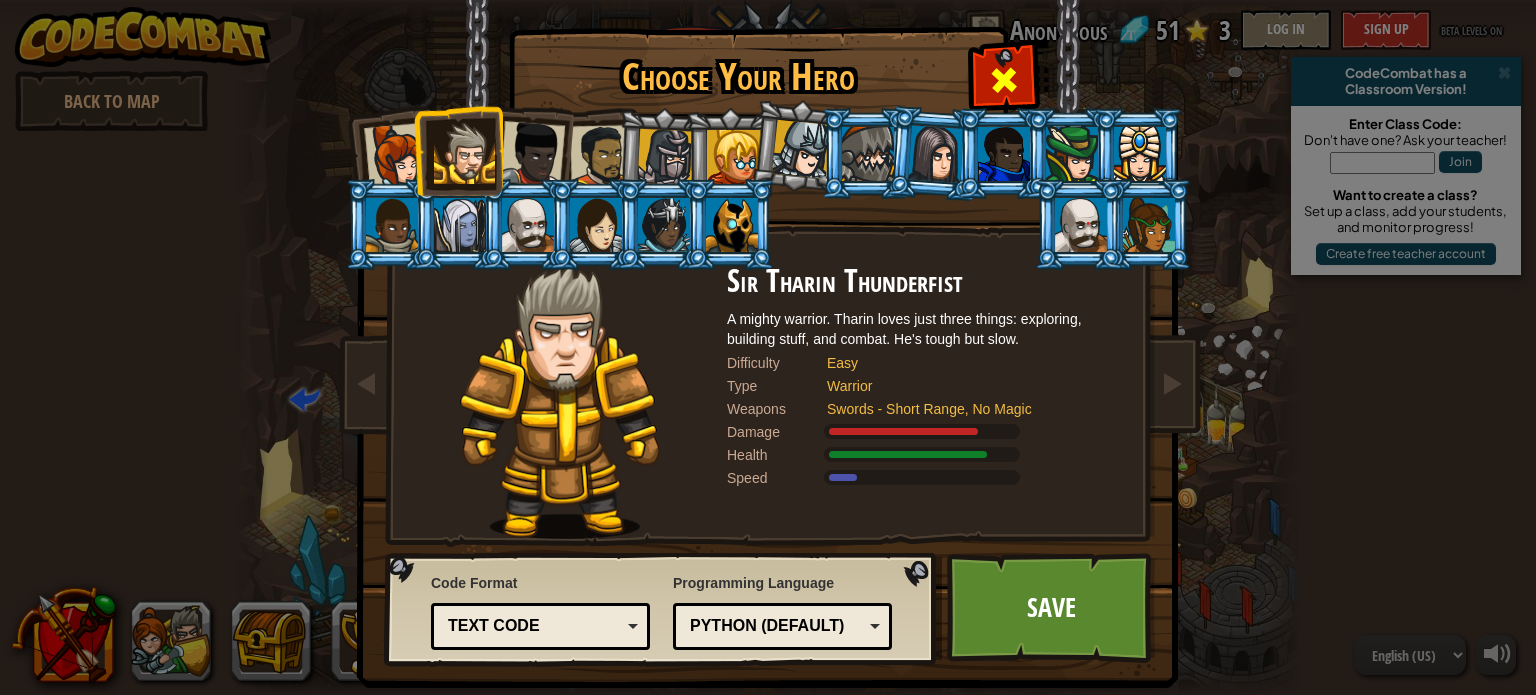 click at bounding box center [1004, 80] 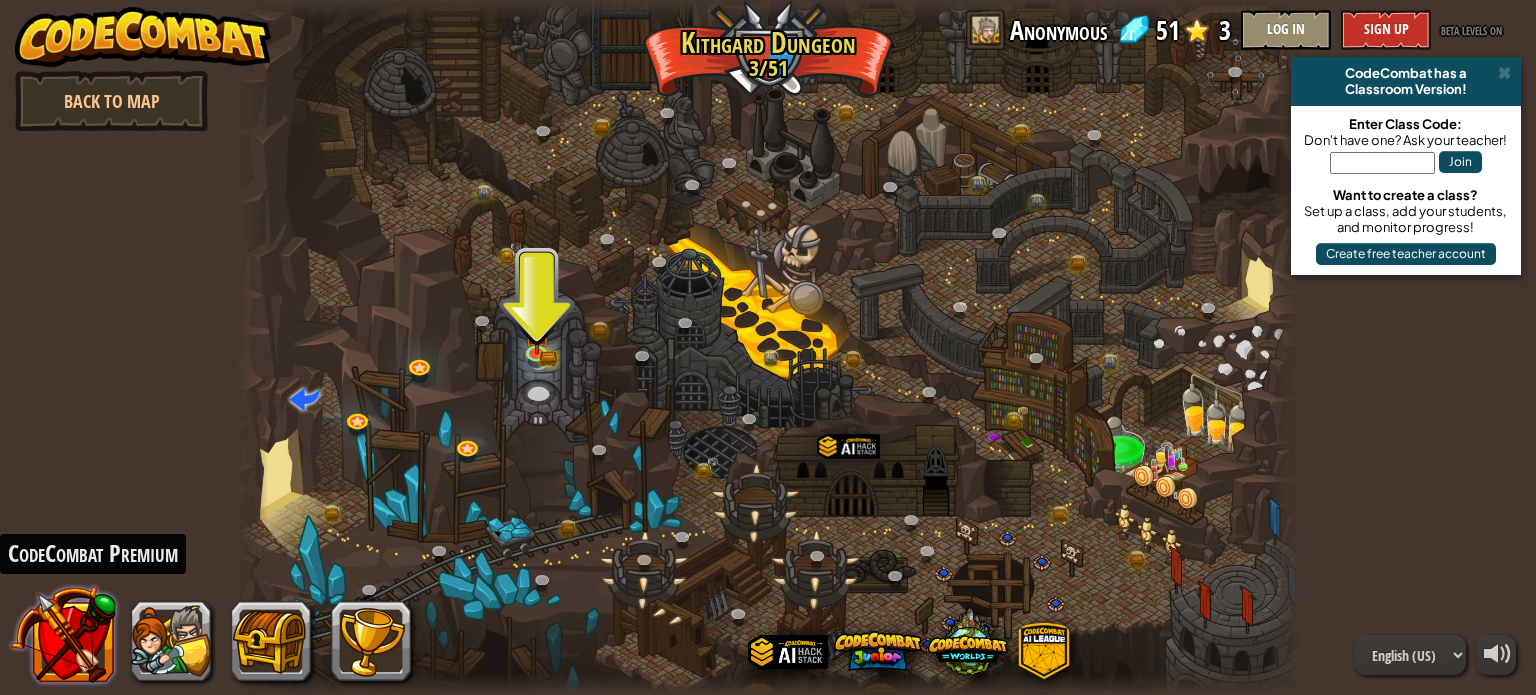 click at bounding box center (62, 634) 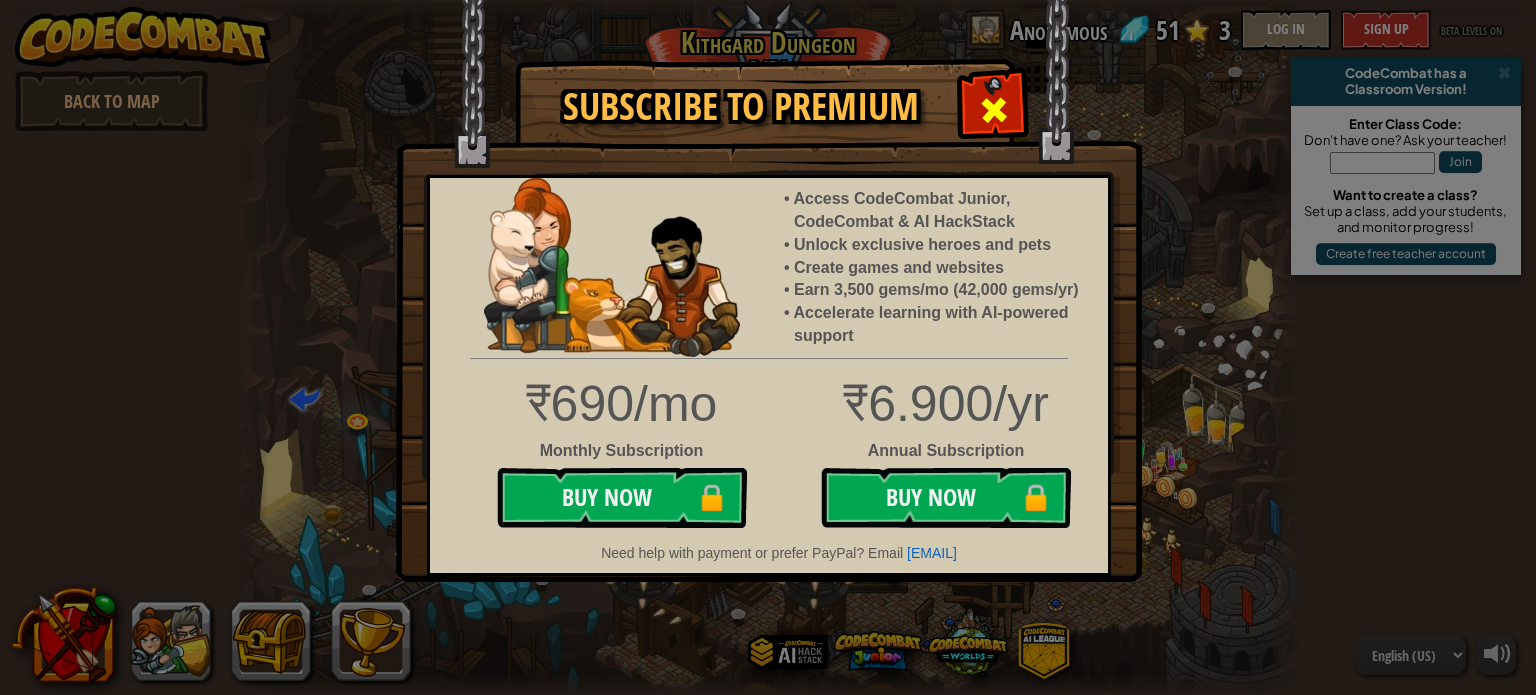 click at bounding box center (994, 110) 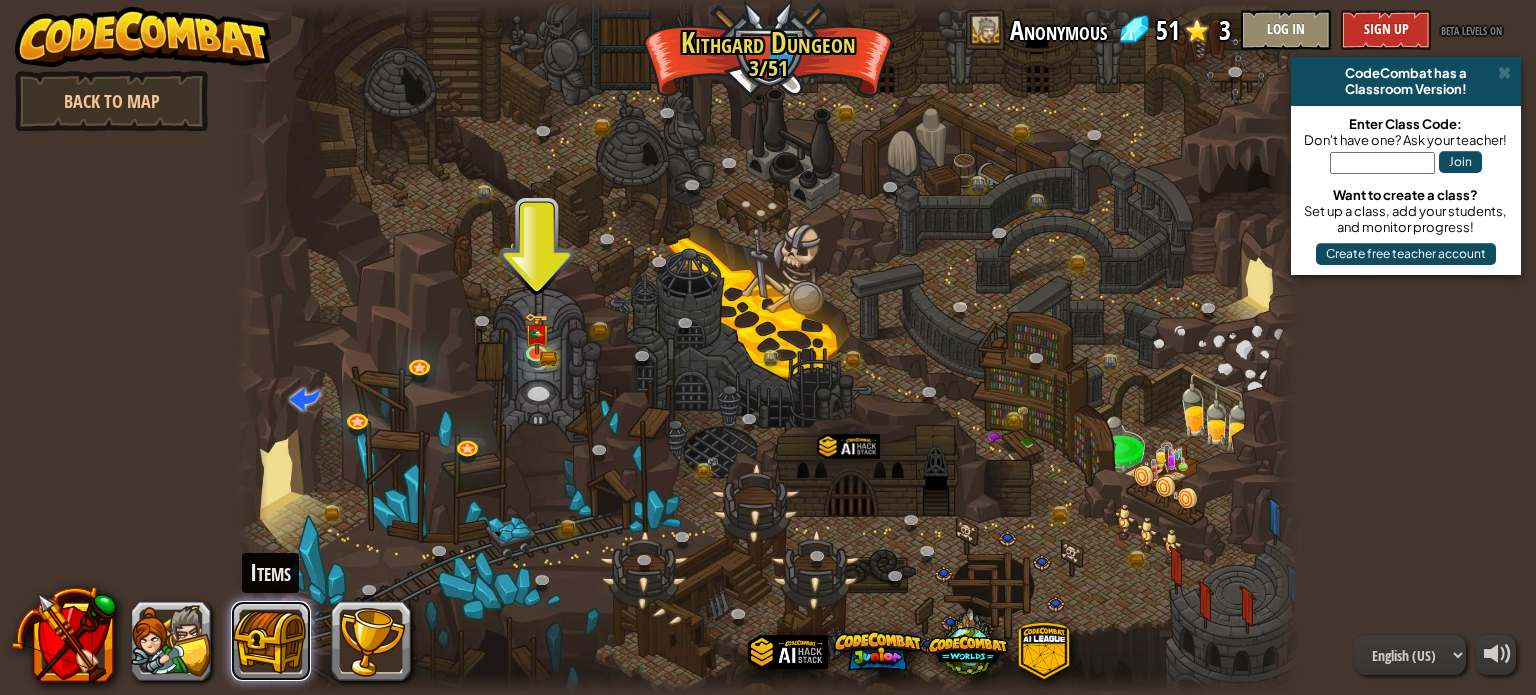 click at bounding box center (271, 641) 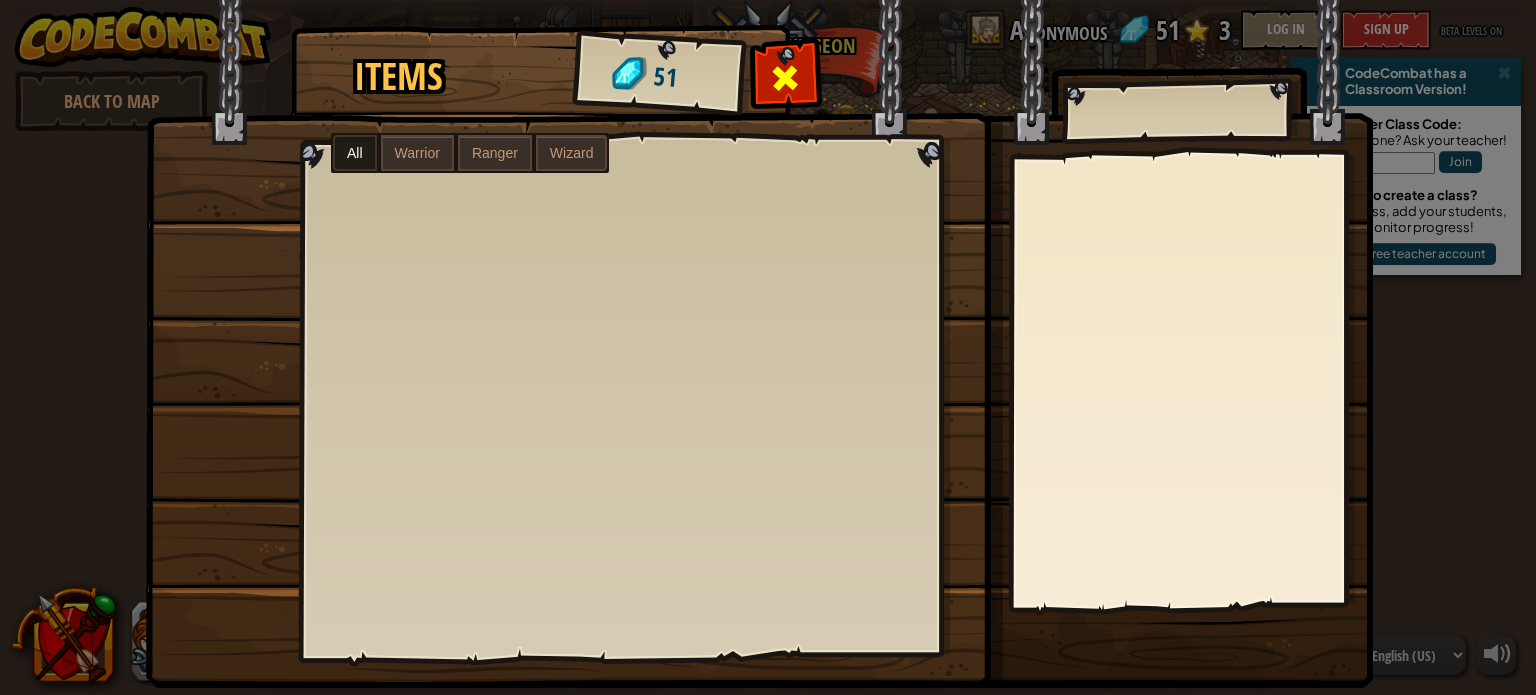 click at bounding box center [786, 78] 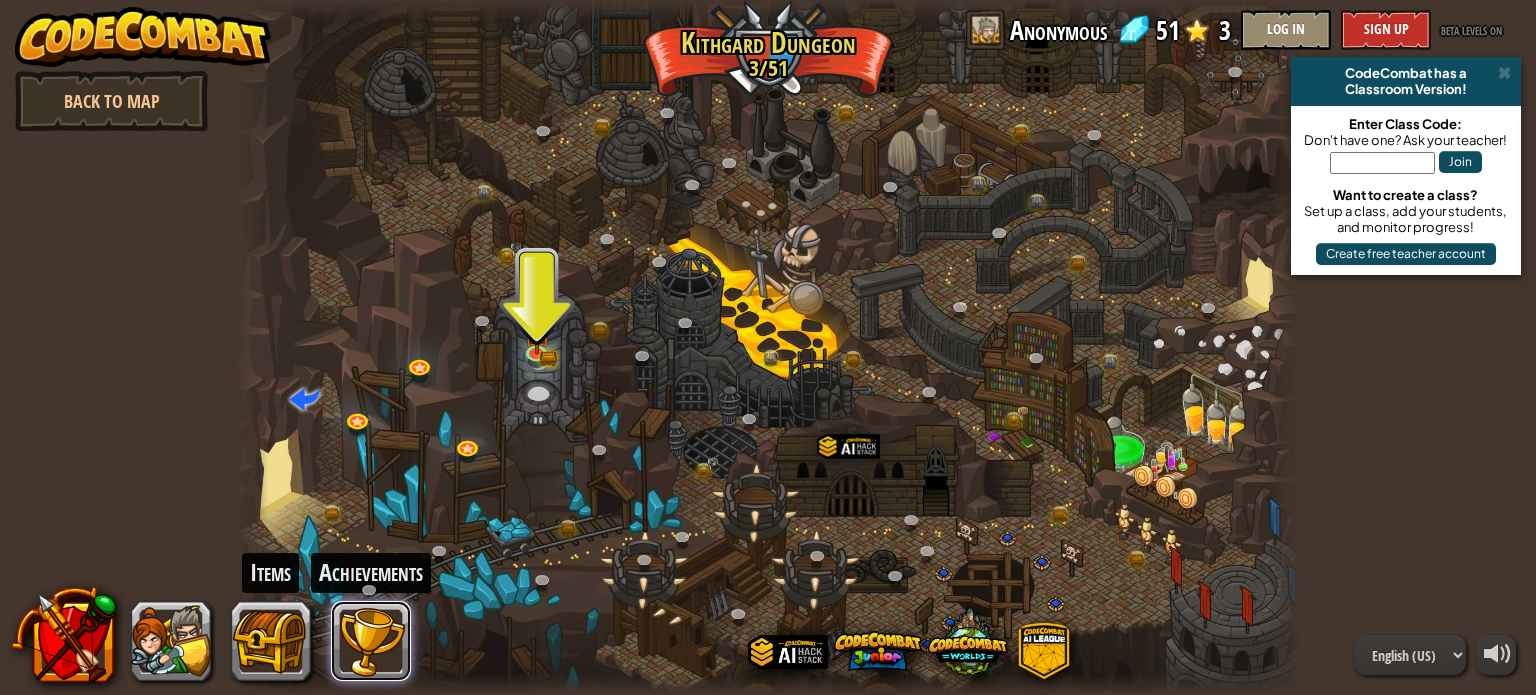 click at bounding box center [371, 641] 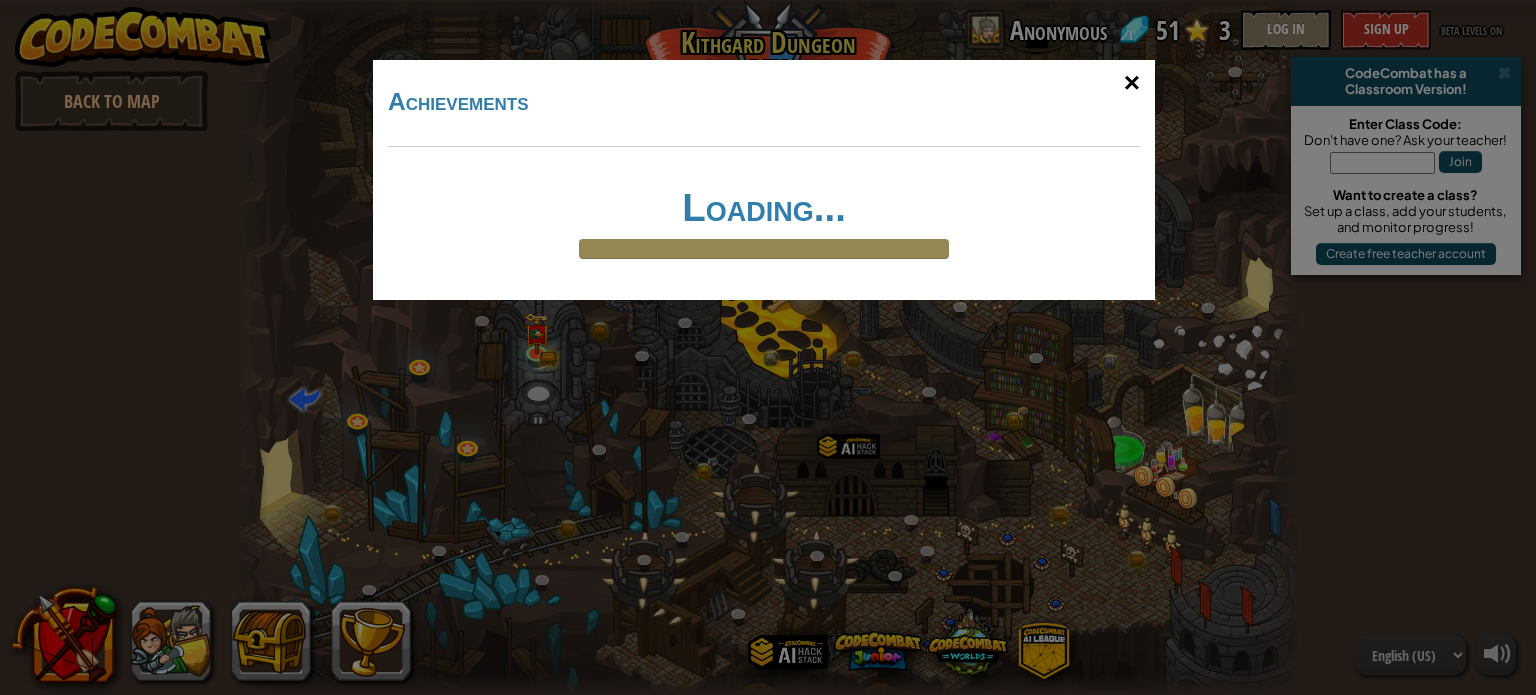 click on "×" at bounding box center [1132, 83] 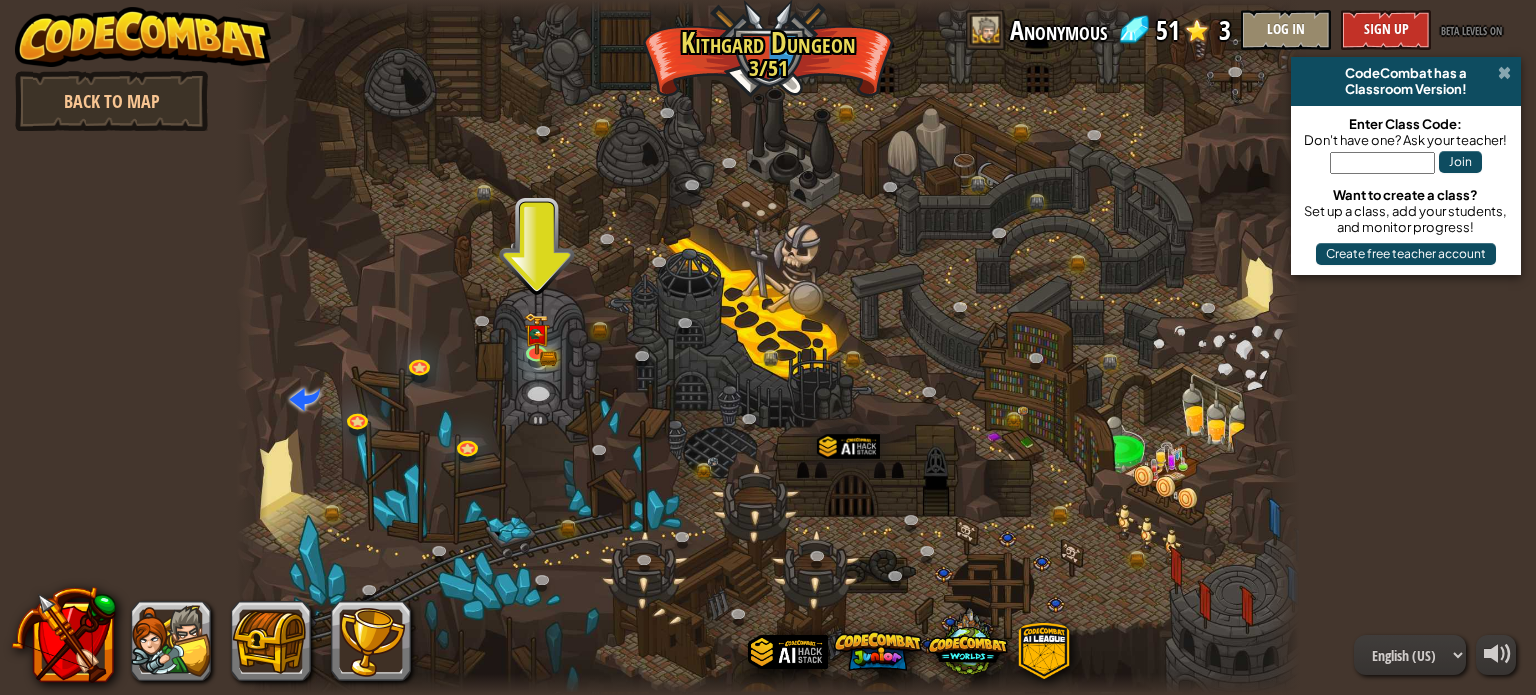 click at bounding box center [1504, 73] 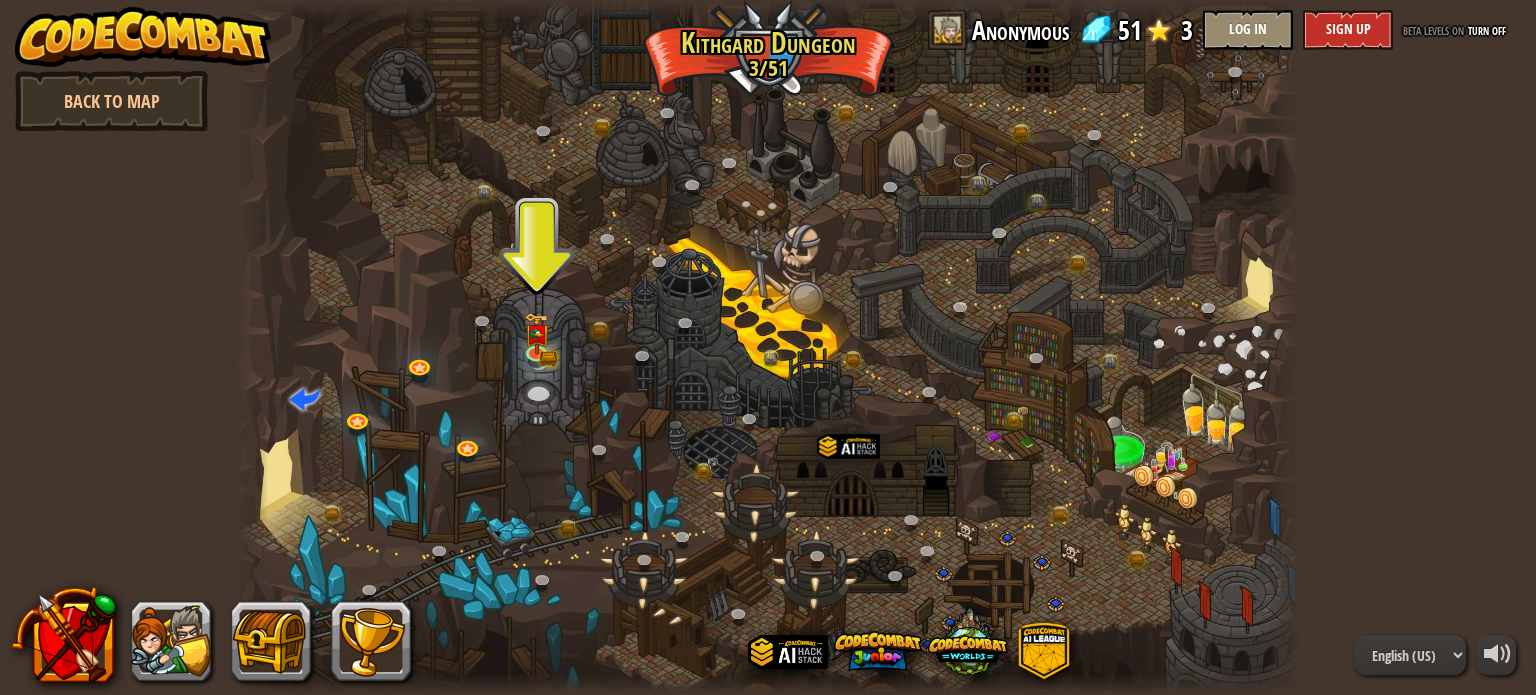 click on "turn off" at bounding box center [1487, 29] 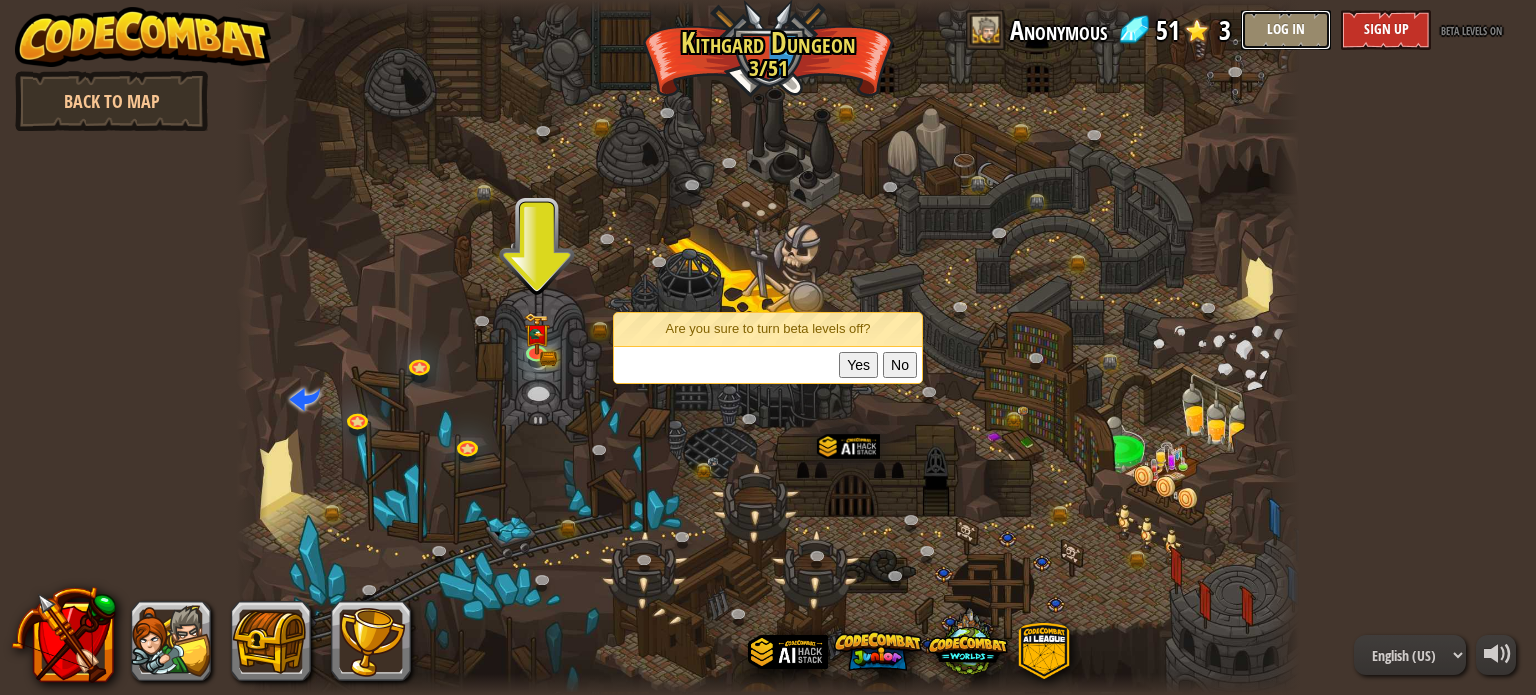 click on "Log In" at bounding box center (1286, 30) 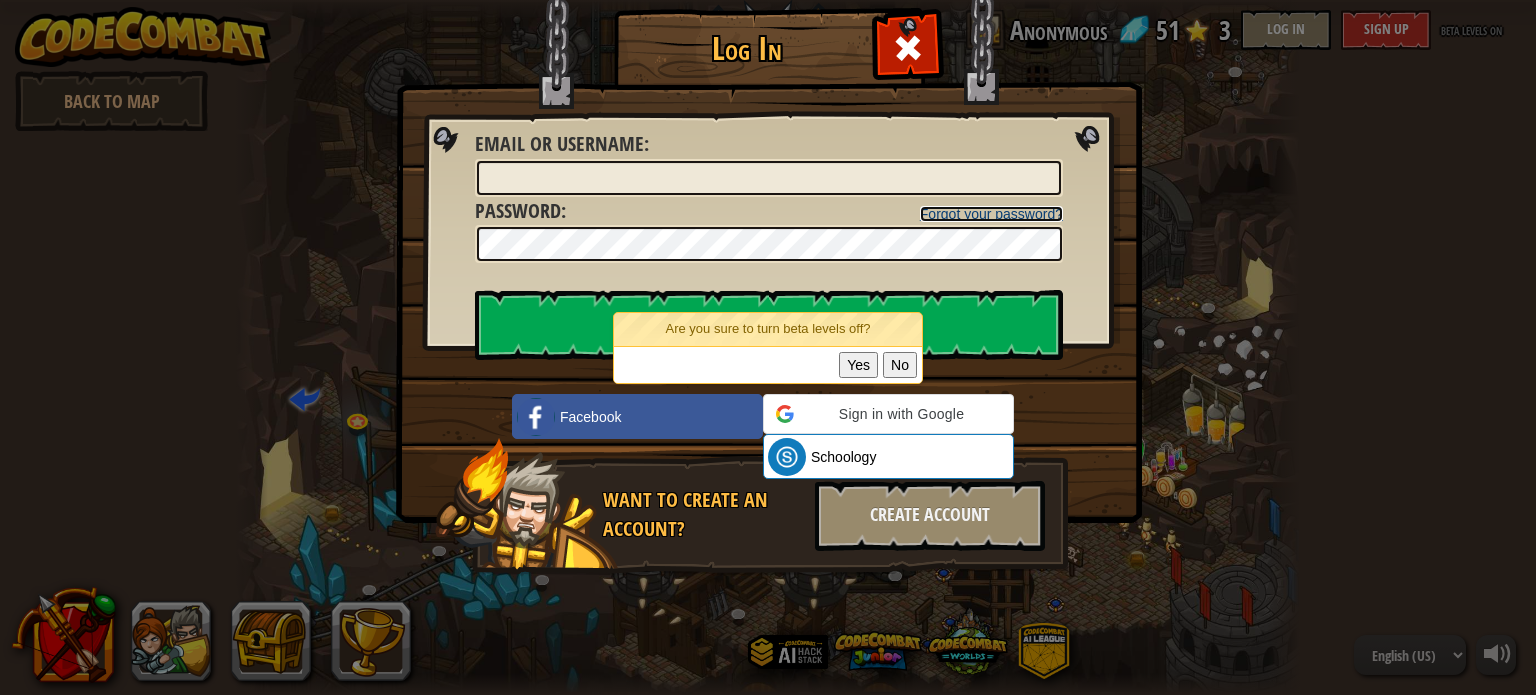 click on "Forgot your password?" at bounding box center [991, 214] 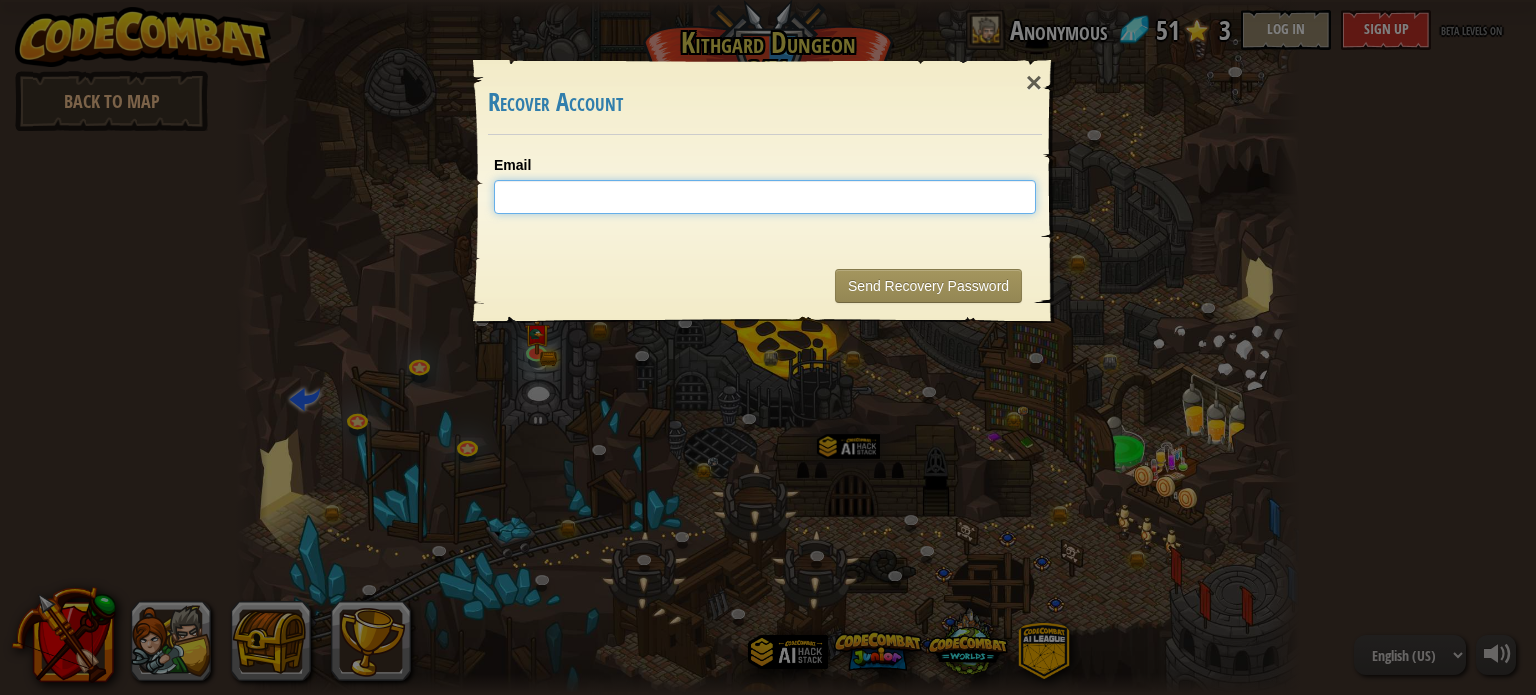 click on "Email" at bounding box center (765, 197) 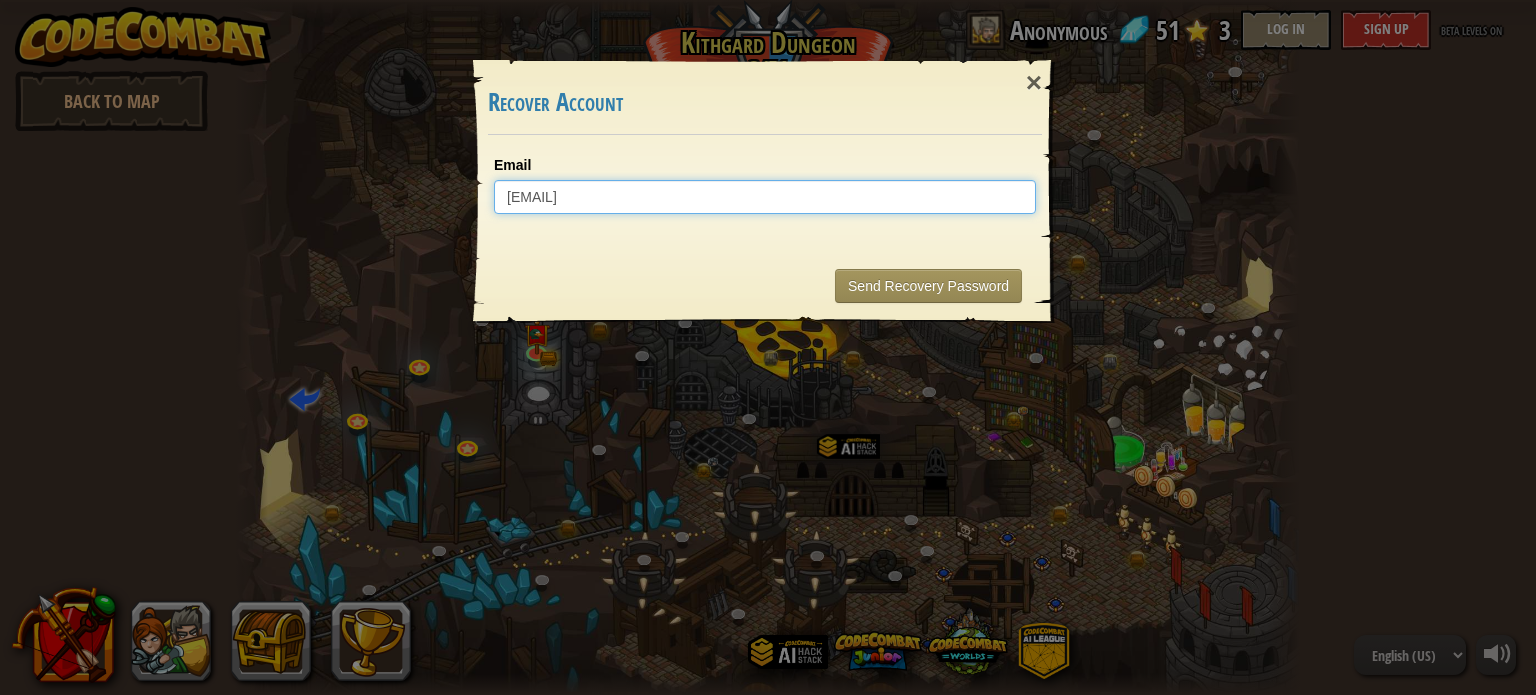 type on "[EMAIL]" 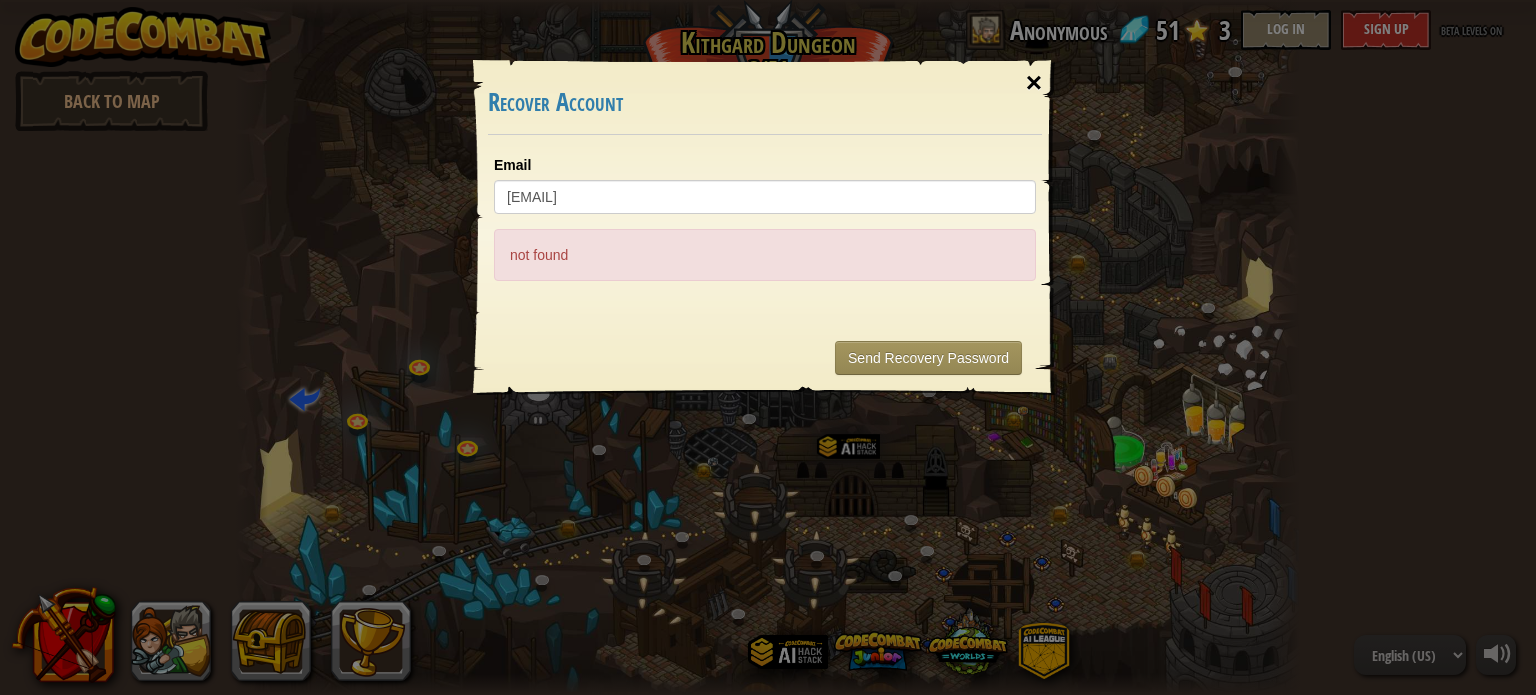 click on "×" at bounding box center [1034, 83] 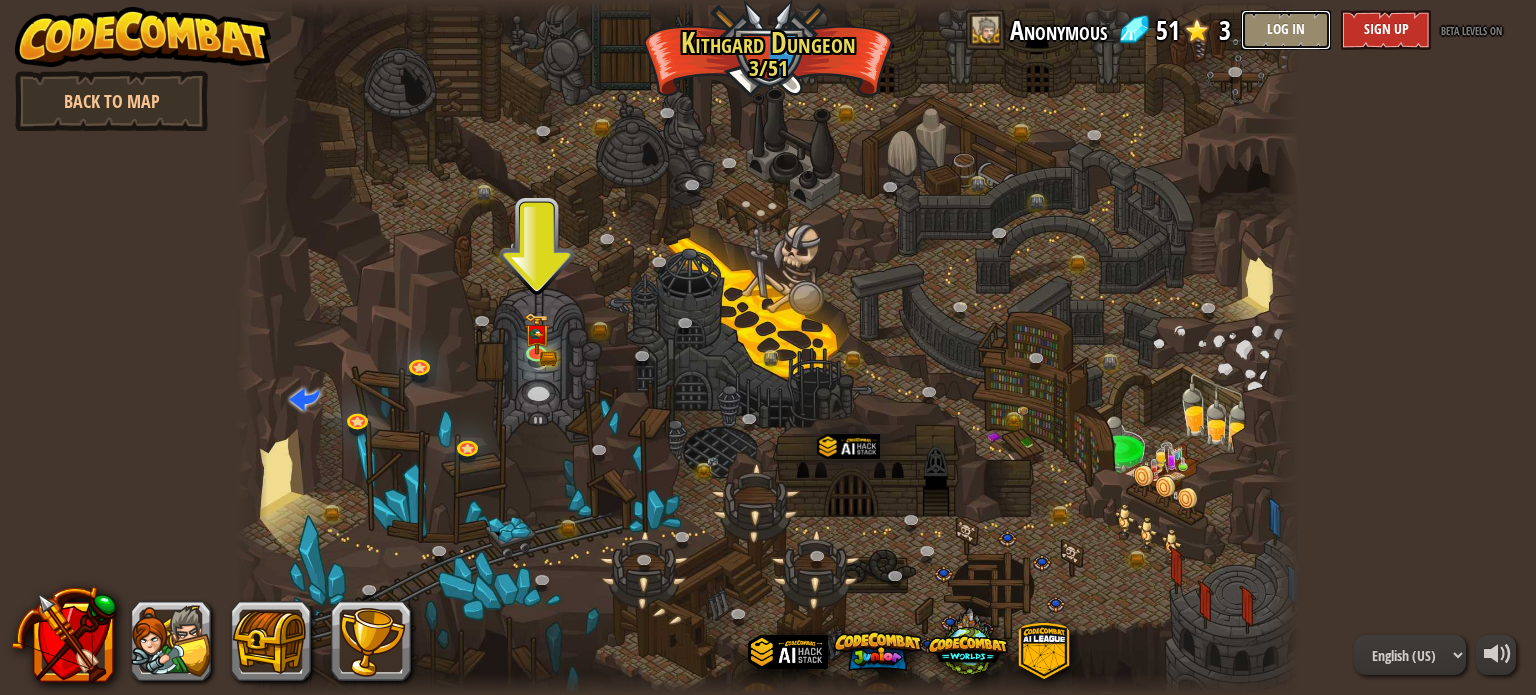 click on "Log In" at bounding box center [1286, 30] 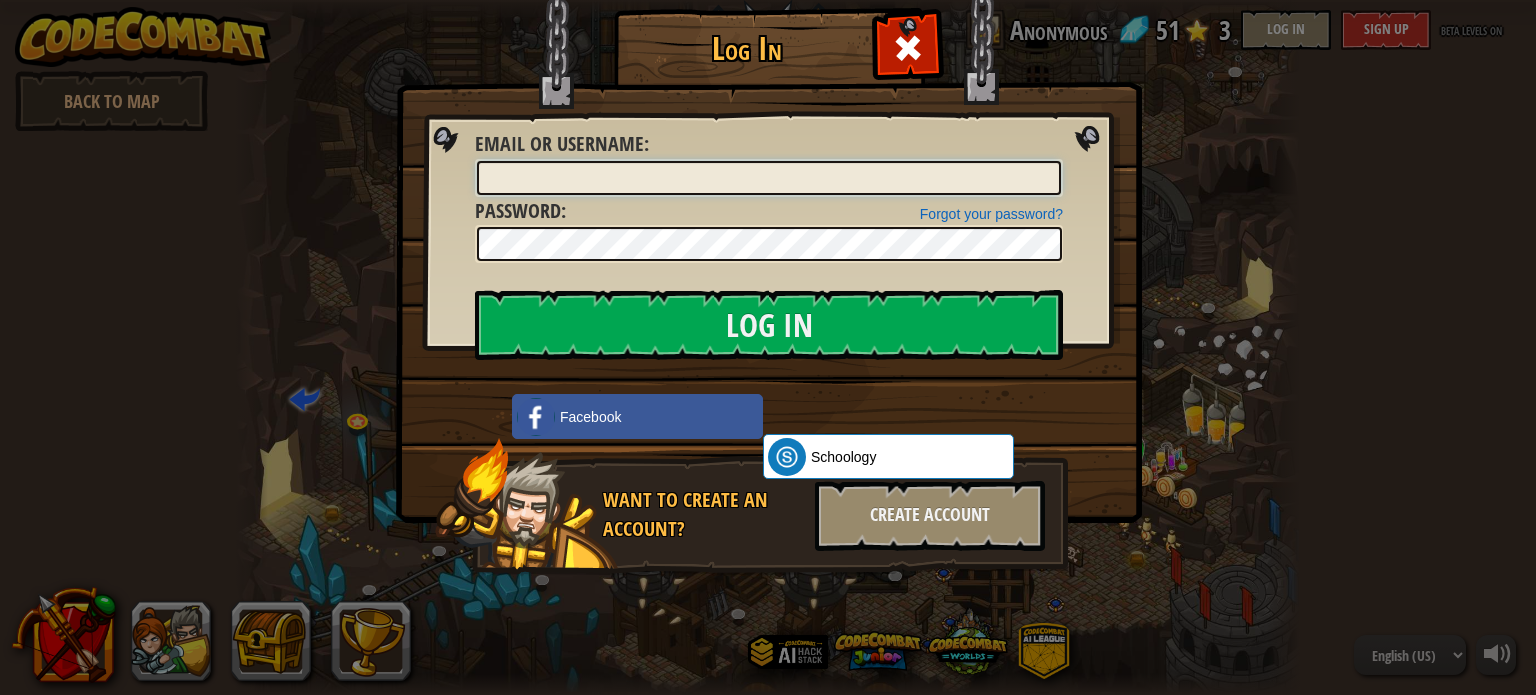 click on "Email or Username :" at bounding box center (769, 178) 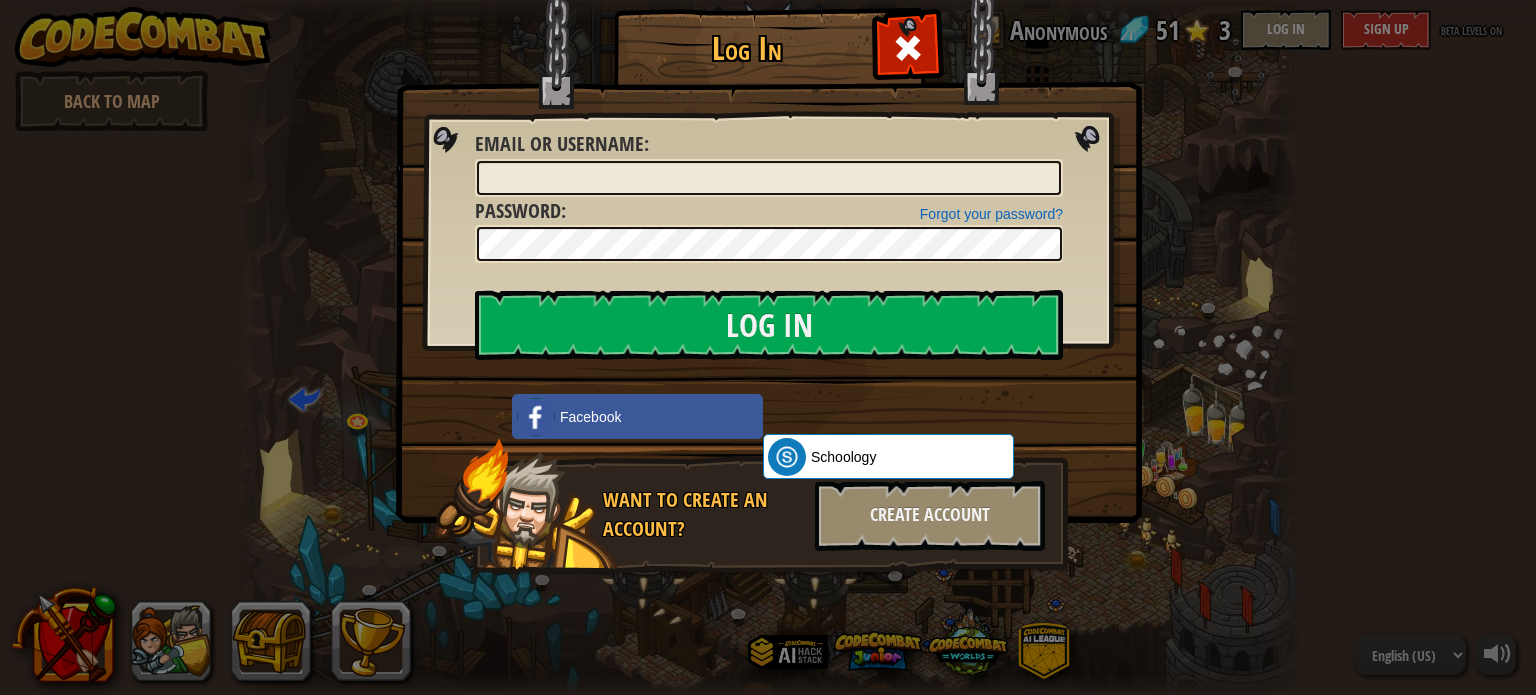 click on "Log In Unknown Error Email or Username : Forgot your password? Password : Log In Logging In Facebook Schoology ClassLink Want to create an account? Create Account" at bounding box center (768, 347) 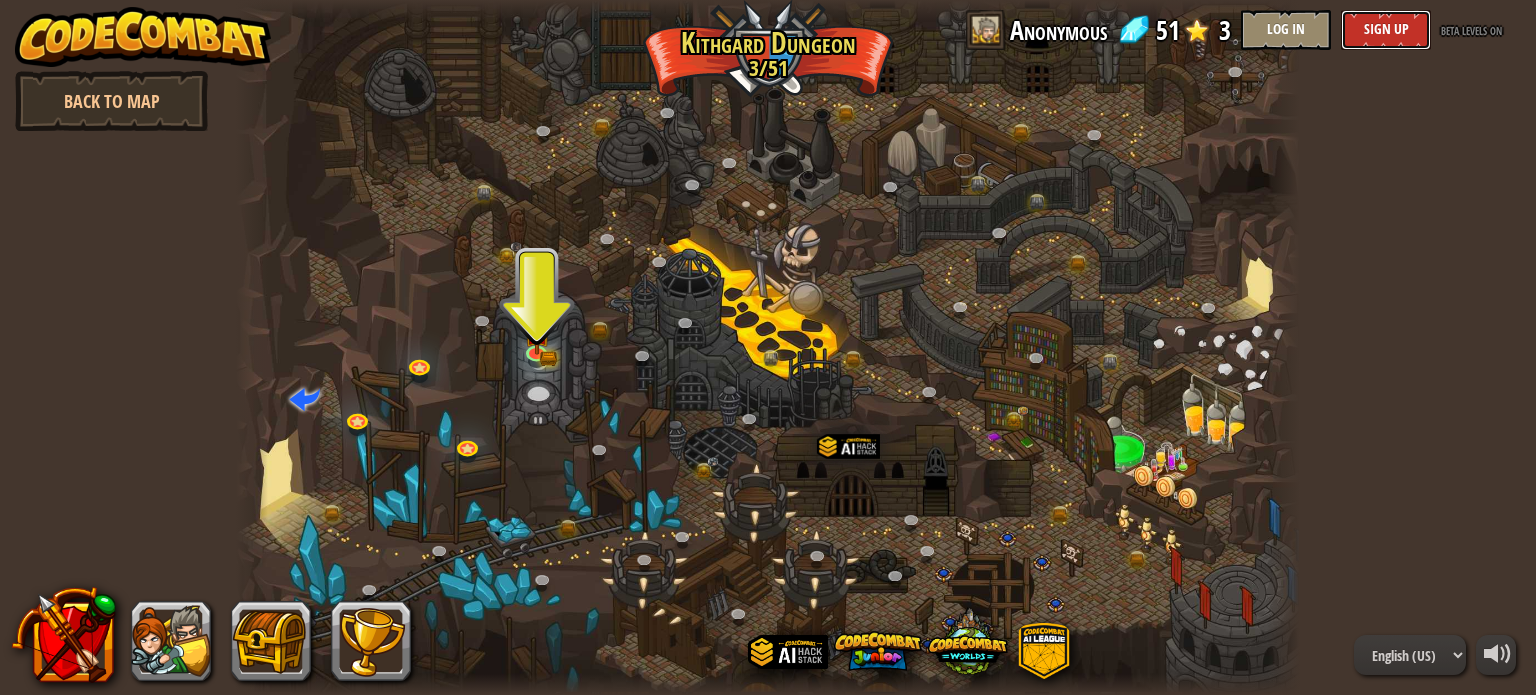 click on "Sign Up" at bounding box center (1386, 30) 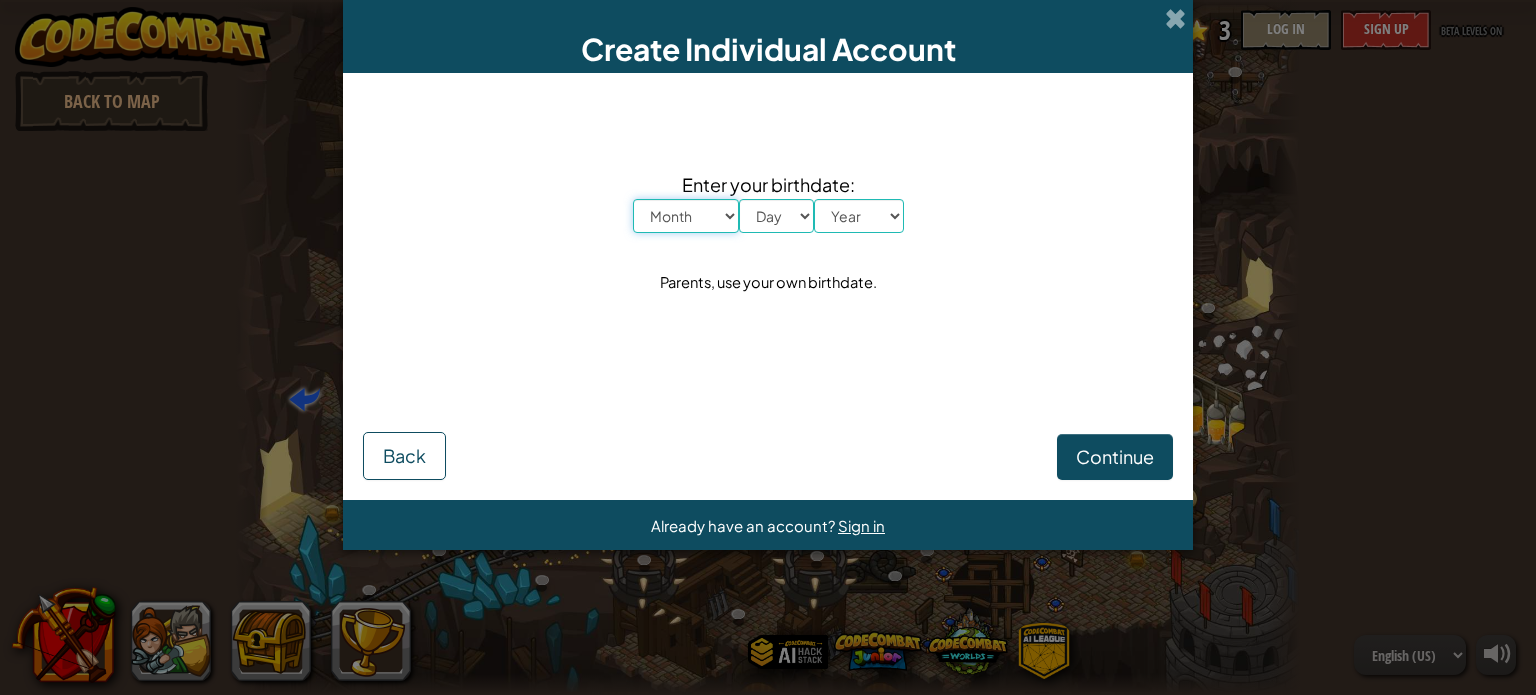click on "Month January February March April May June July August September October November December" at bounding box center (686, 216) 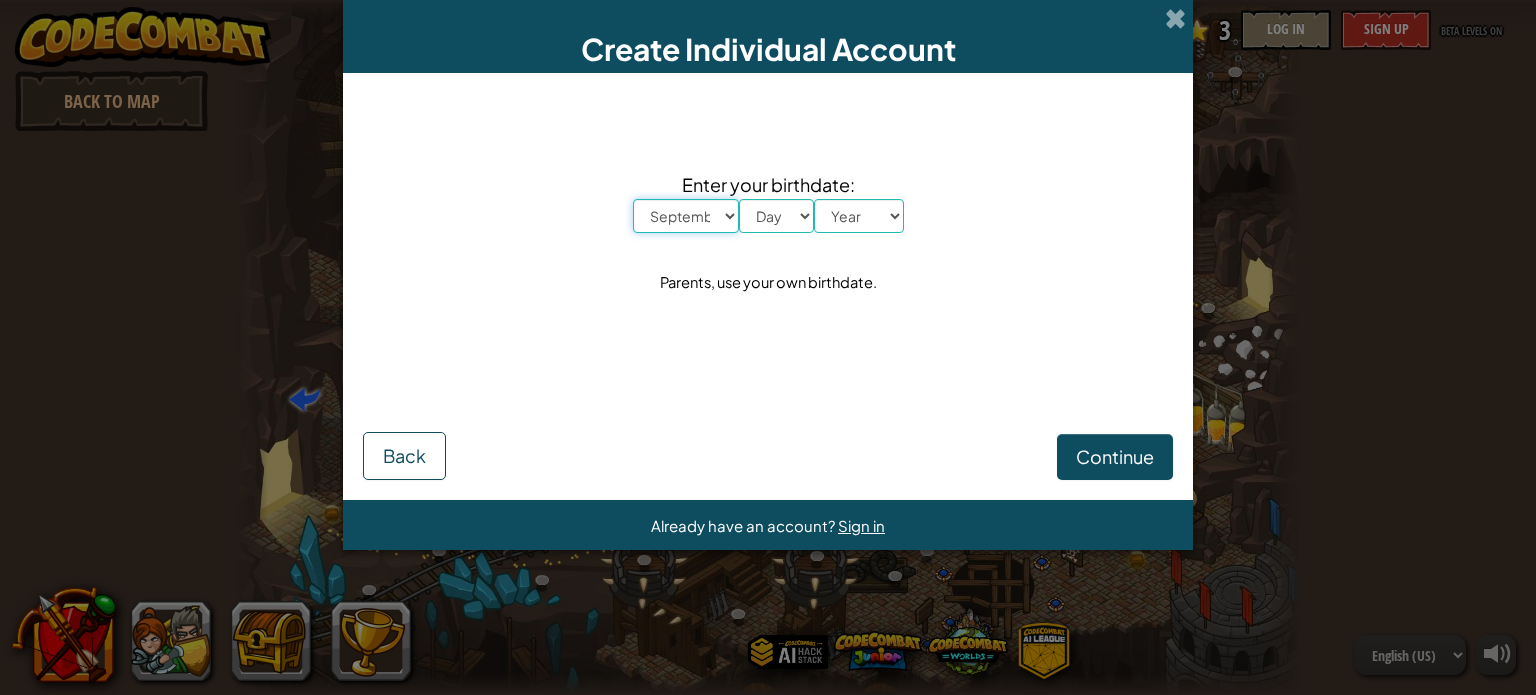 click on "Month January February March April May June July August September October November December" at bounding box center [686, 216] 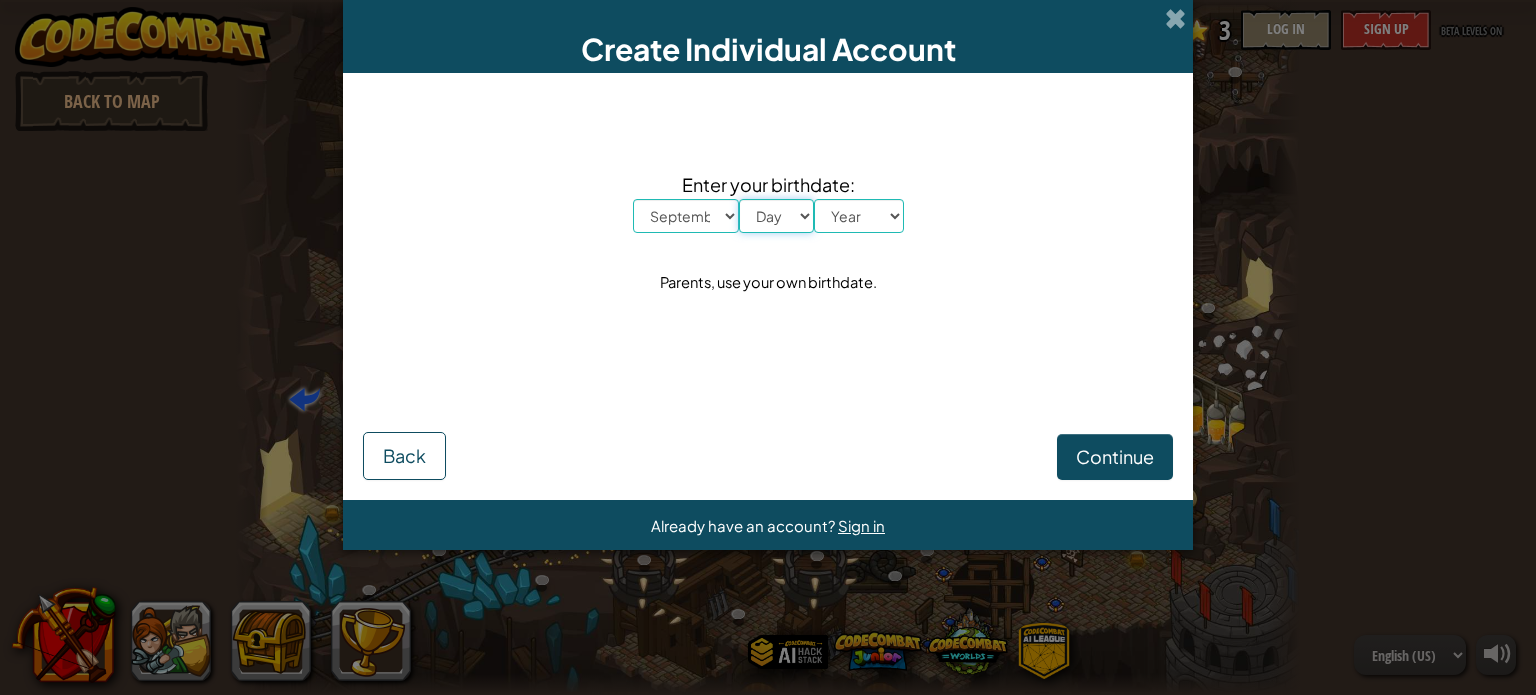 click on "Day 1 2 3 4 5 6 7 8 9 10 11 12 13 14 15 16 17 18 19 20 21 22 23 24 25 26 27 28 29 30 31" at bounding box center [776, 216] 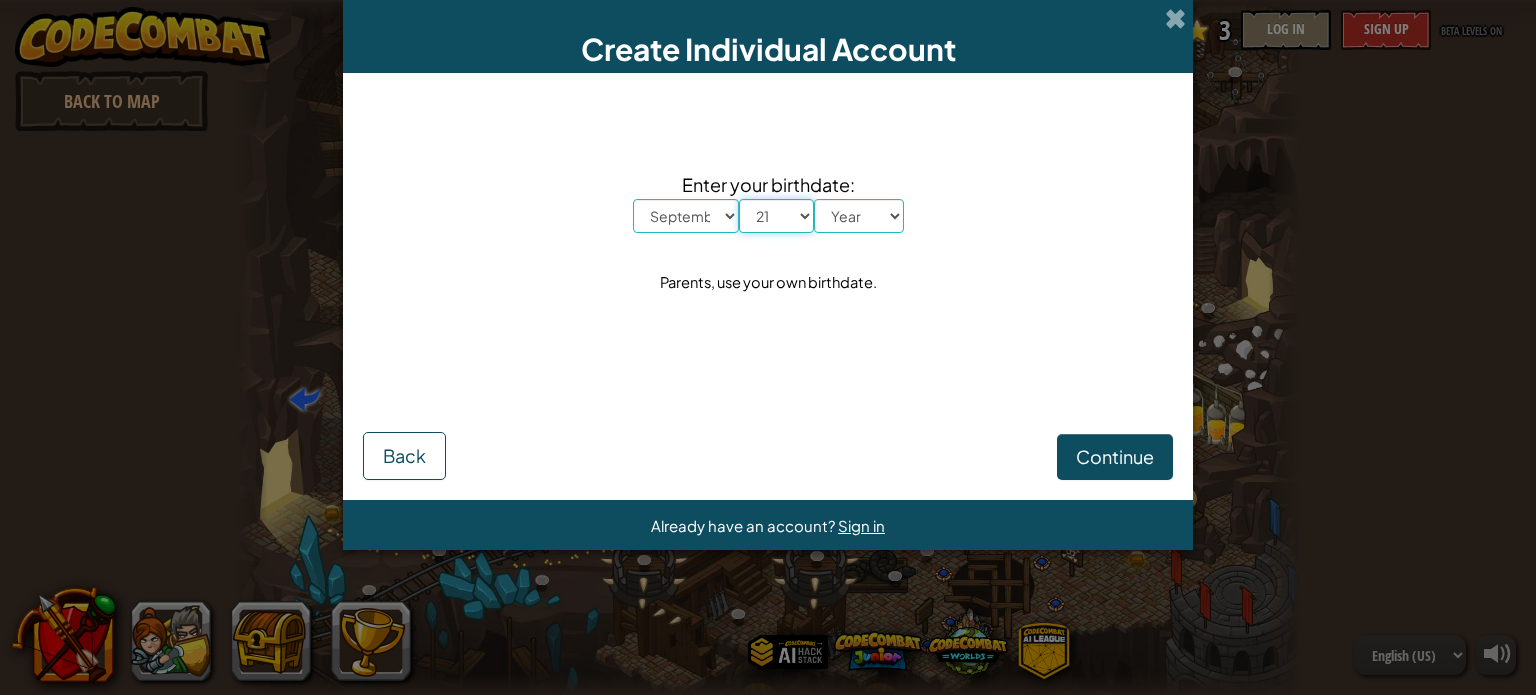 click on "Day 1 2 3 4 5 6 7 8 9 10 11 12 13 14 15 16 17 18 19 20 21 22 23 24 25 26 27 28 29 30 31" at bounding box center (776, 216) 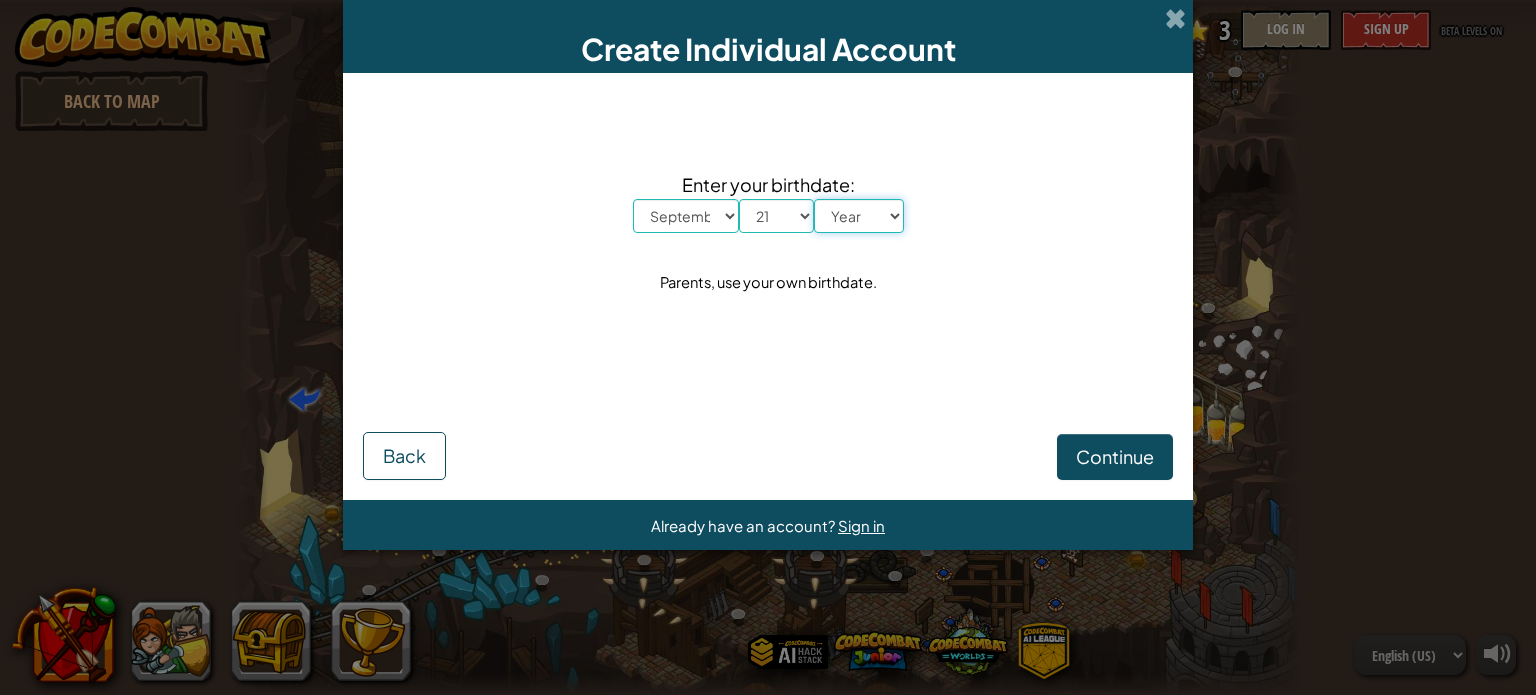 click on "Year 2025 2024 2023 2022 2021 2020 2019 2018 2017 2016 2015 2014 2013 2012 2011 2010 2009 2008 2007 2006 2005 2004 2003 2002 2001 2000 1999 1998 1997 1996 1995 1994 1993 1992 1991 1990 1989 1988 1987 1986 1985 1984 1983 1982 1981 1980 1979 1978 1977 1976 1975 1974 1973 1972 1971 1970 1969 1968 1967 1966 1965 1964 1963 1962 1961 1960 1959 1958 1957 1956 1955 1954 1953 1952 1951 1950 1949 1948 1947 1946 1945 1944 1943 1942 1941 1940 1939 1938 1937 1936 1935 1934 1933 1932 1931 1930 1929 1928 1927 1926" at bounding box center (859, 216) 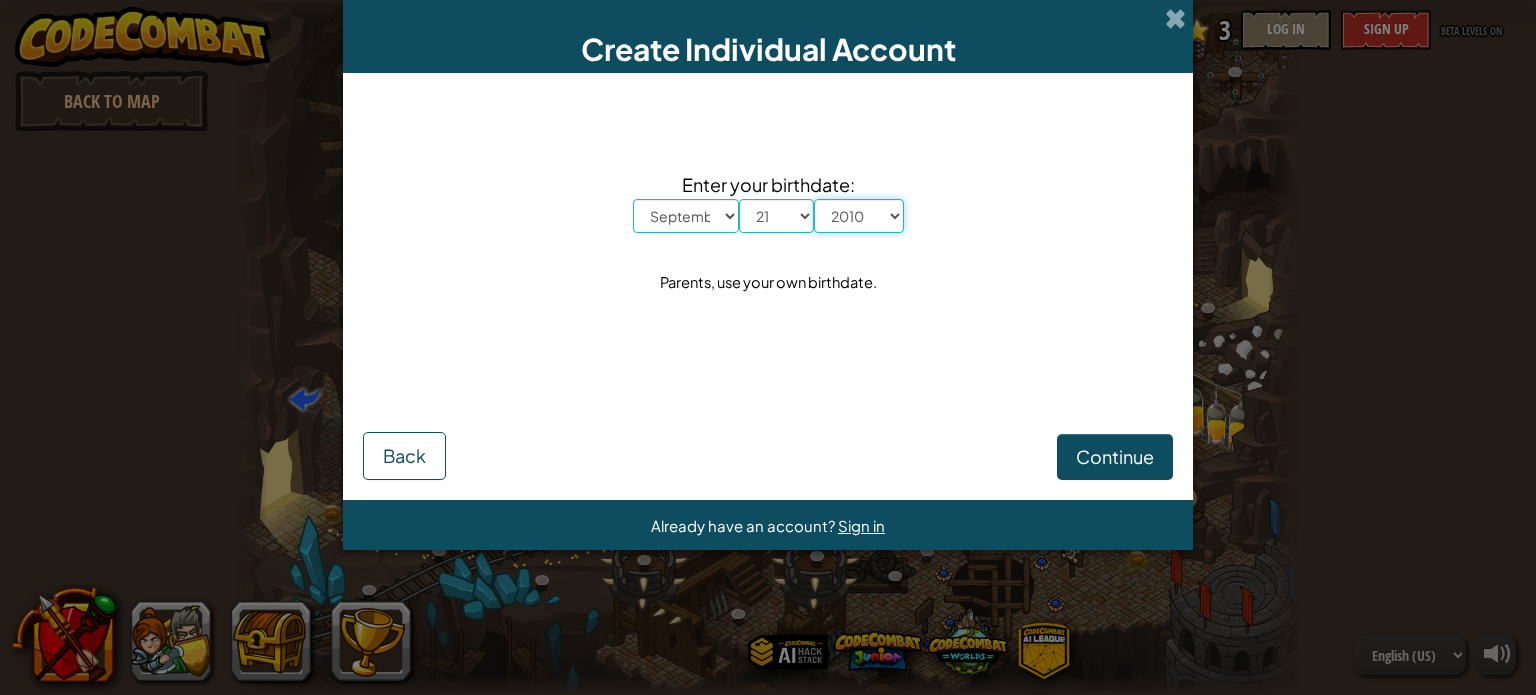 click on "Year 2025 2024 2023 2022 2021 2020 2019 2018 2017 2016 2015 2014 2013 2012 2011 2010 2009 2008 2007 2006 2005 2004 2003 2002 2001 2000 1999 1998 1997 1996 1995 1994 1993 1992 1991 1990 1989 1988 1987 1986 1985 1984 1983 1982 1981 1980 1979 1978 1977 1976 1975 1974 1973 1972 1971 1970 1969 1968 1967 1966 1965 1964 1963 1962 1961 1960 1959 1958 1957 1956 1955 1954 1953 1952 1951 1950 1949 1948 1947 1946 1945 1944 1943 1942 1941 1940 1939 1938 1937 1936 1935 1934 1933 1932 1931 1930 1929 1928 1927 1926" at bounding box center (859, 216) 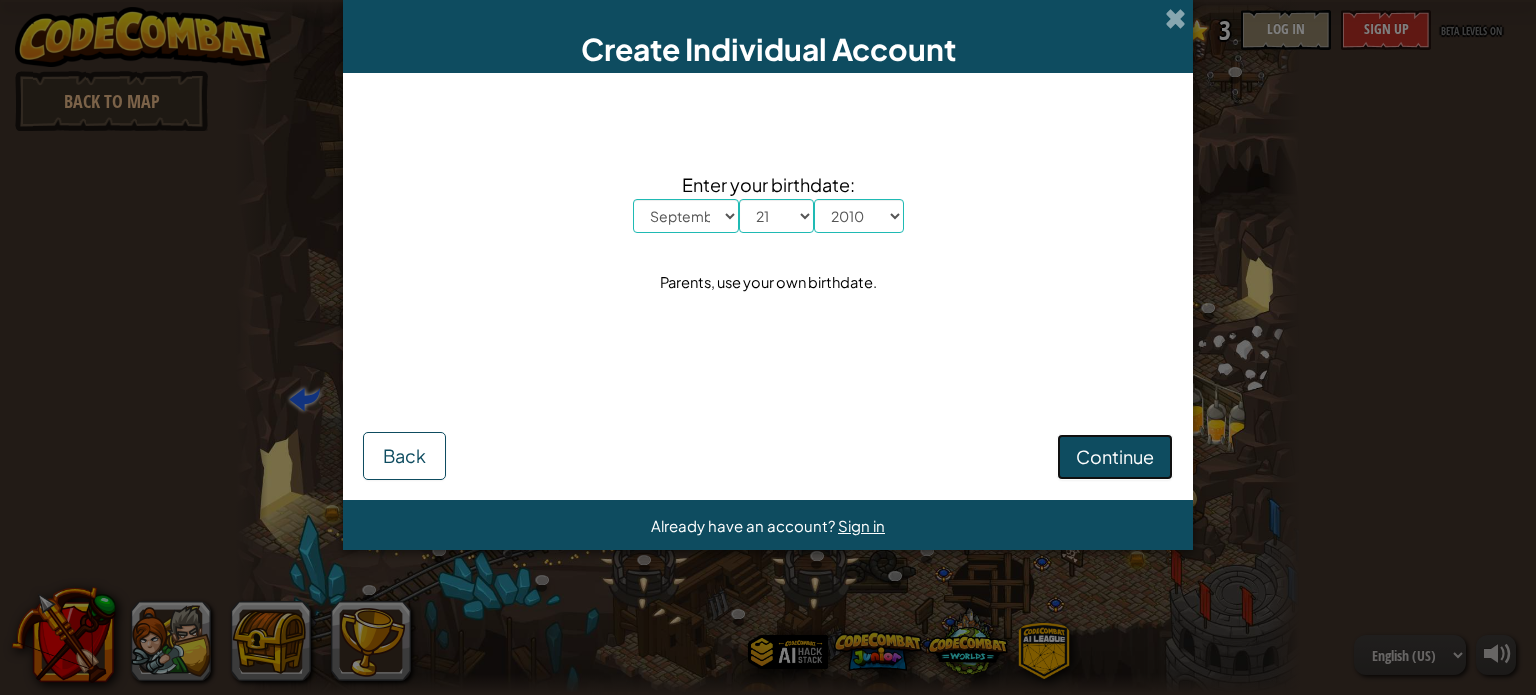 click on "Continue" at bounding box center [1115, 456] 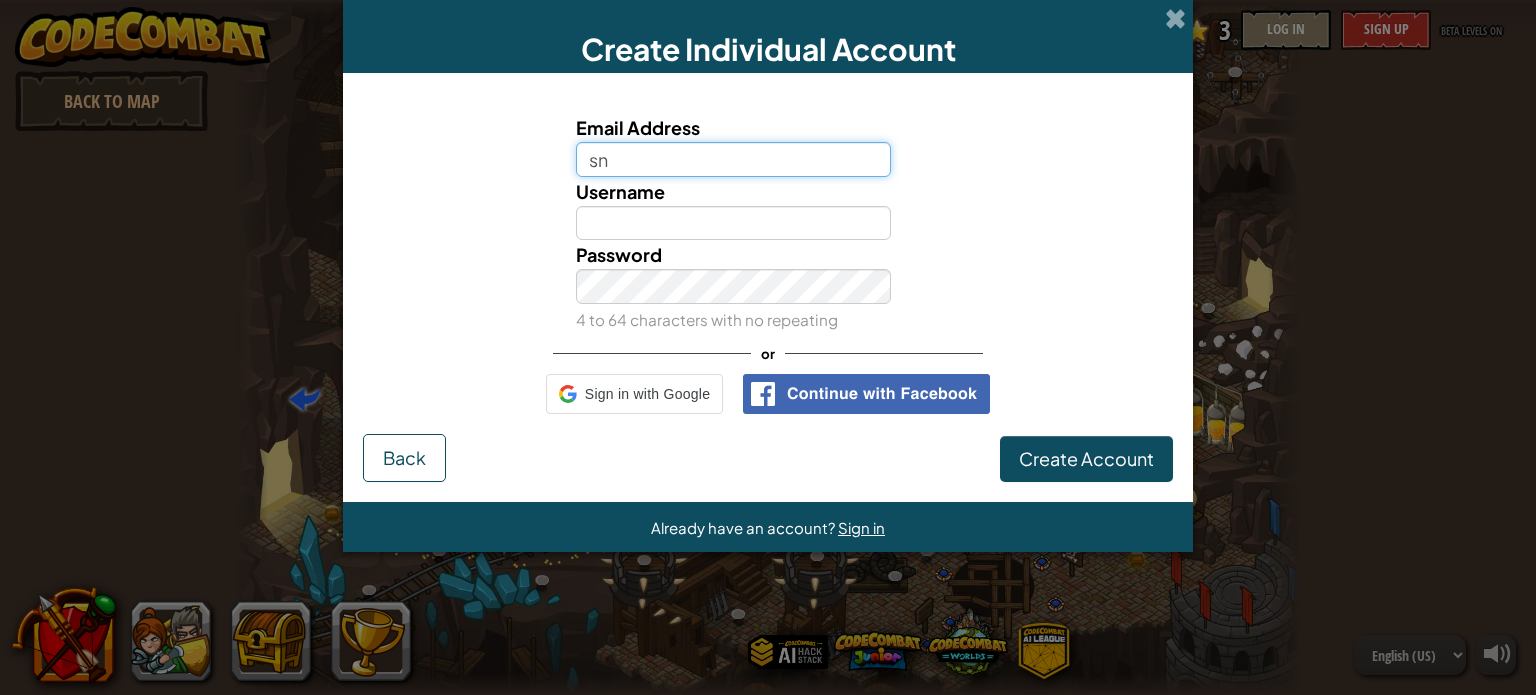 type on "[EMAIL]" 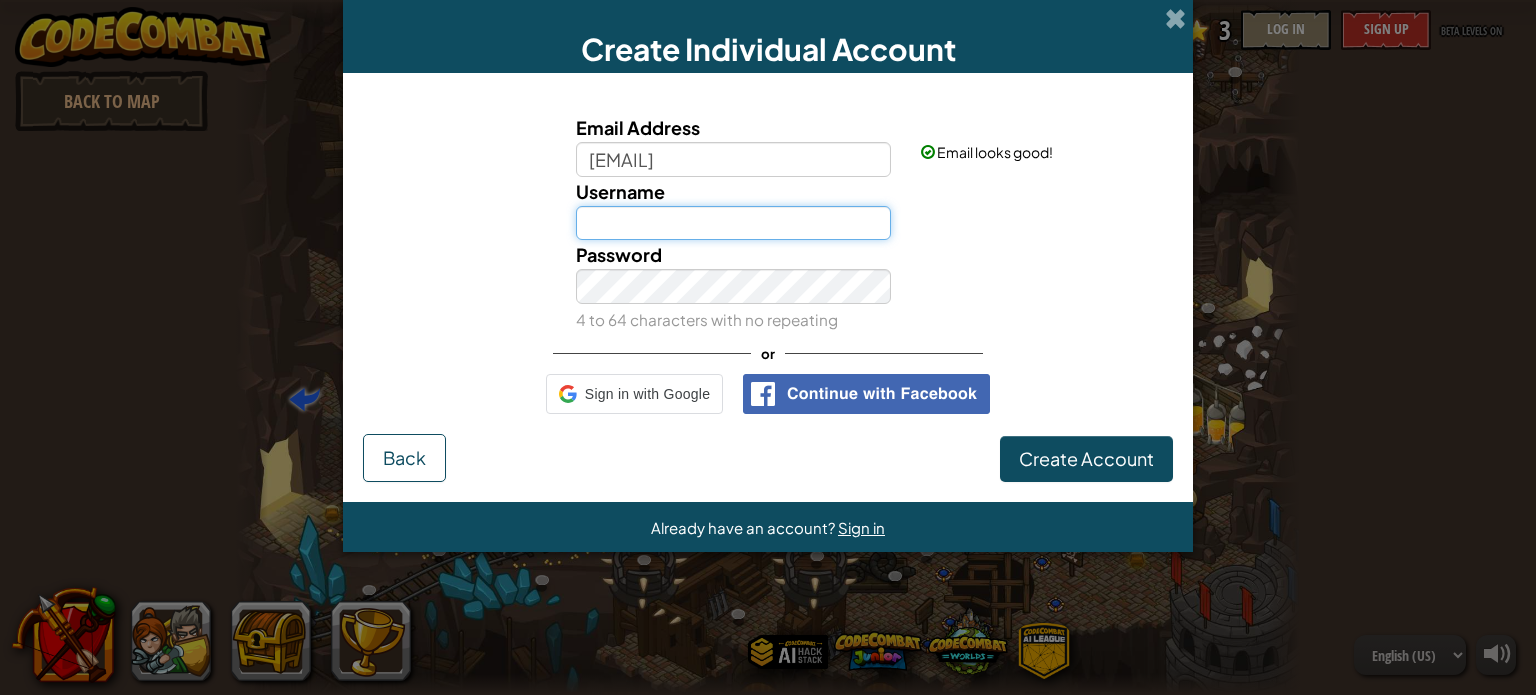 click on "Username" at bounding box center [734, 223] 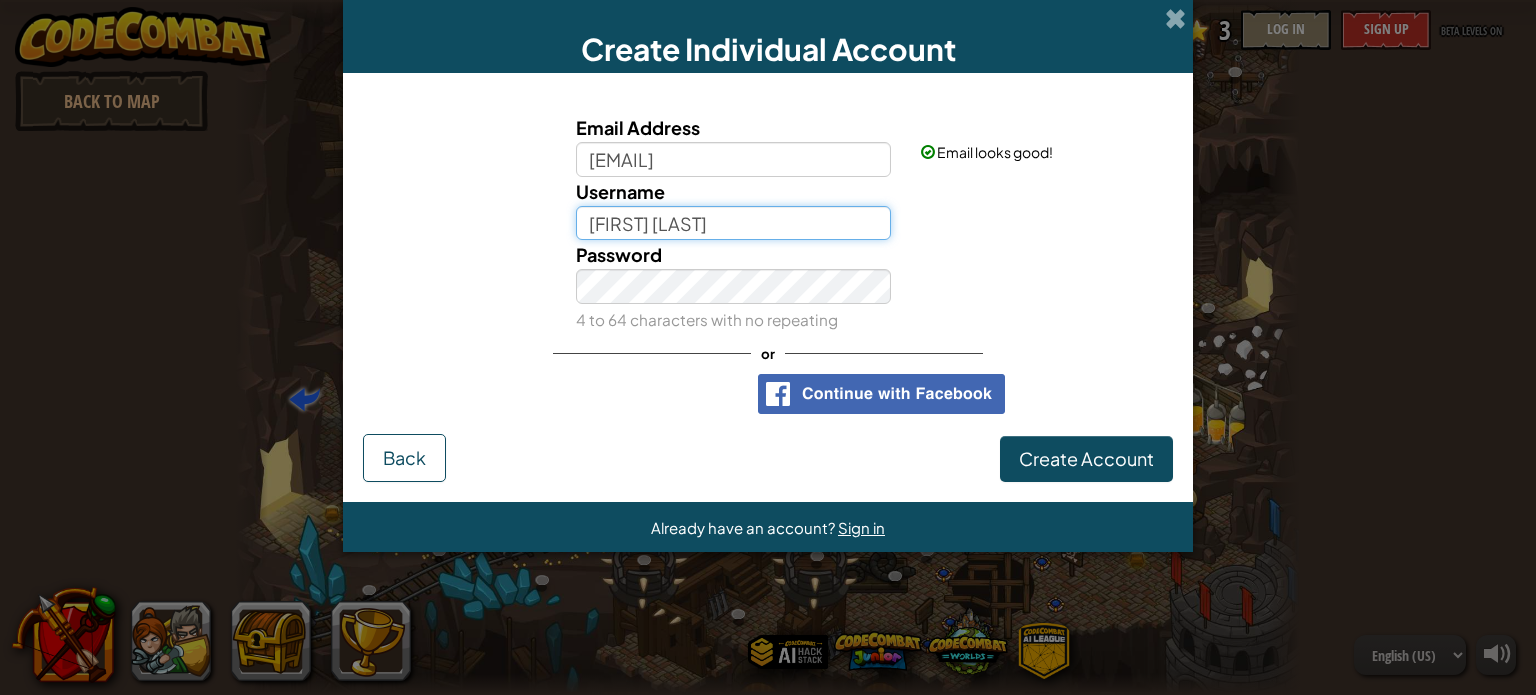 type on "[FIRST] [LAST]" 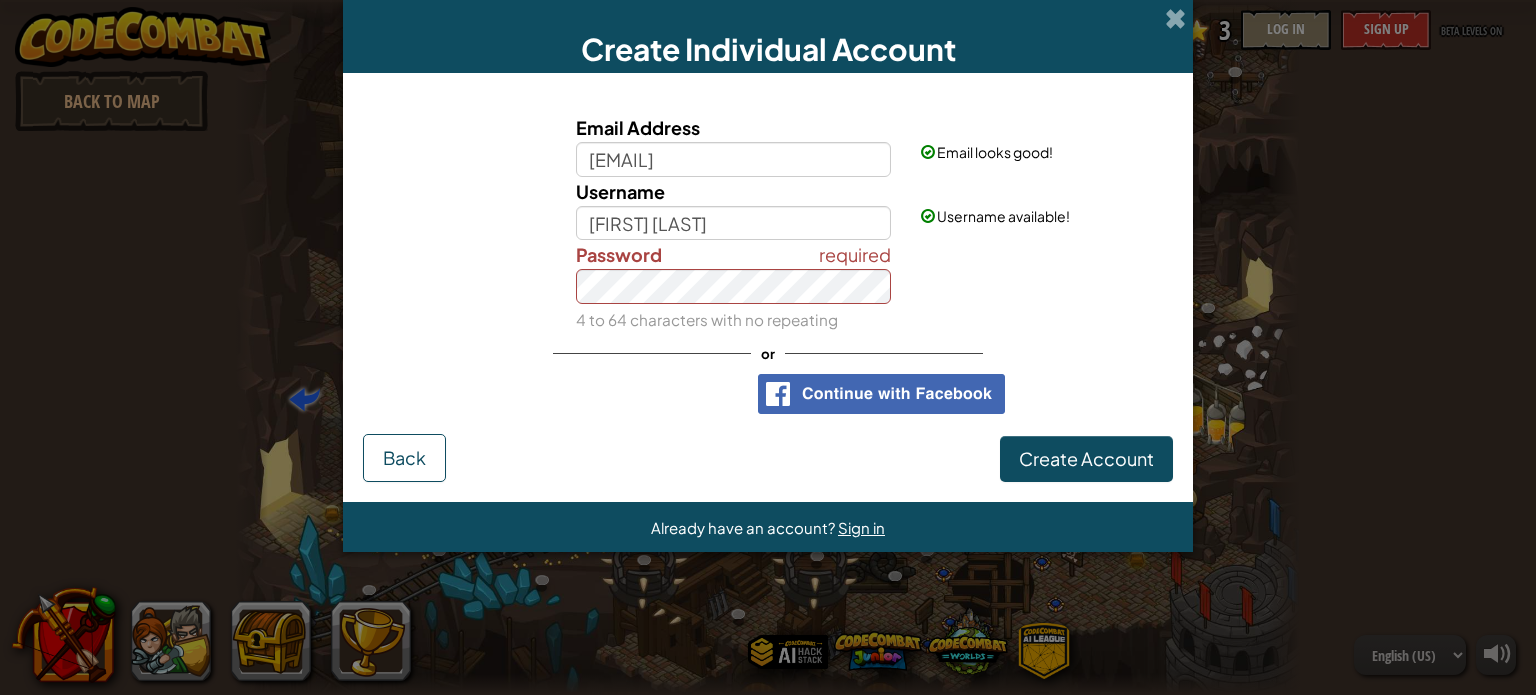 click on "Create Account Back" at bounding box center [768, 458] 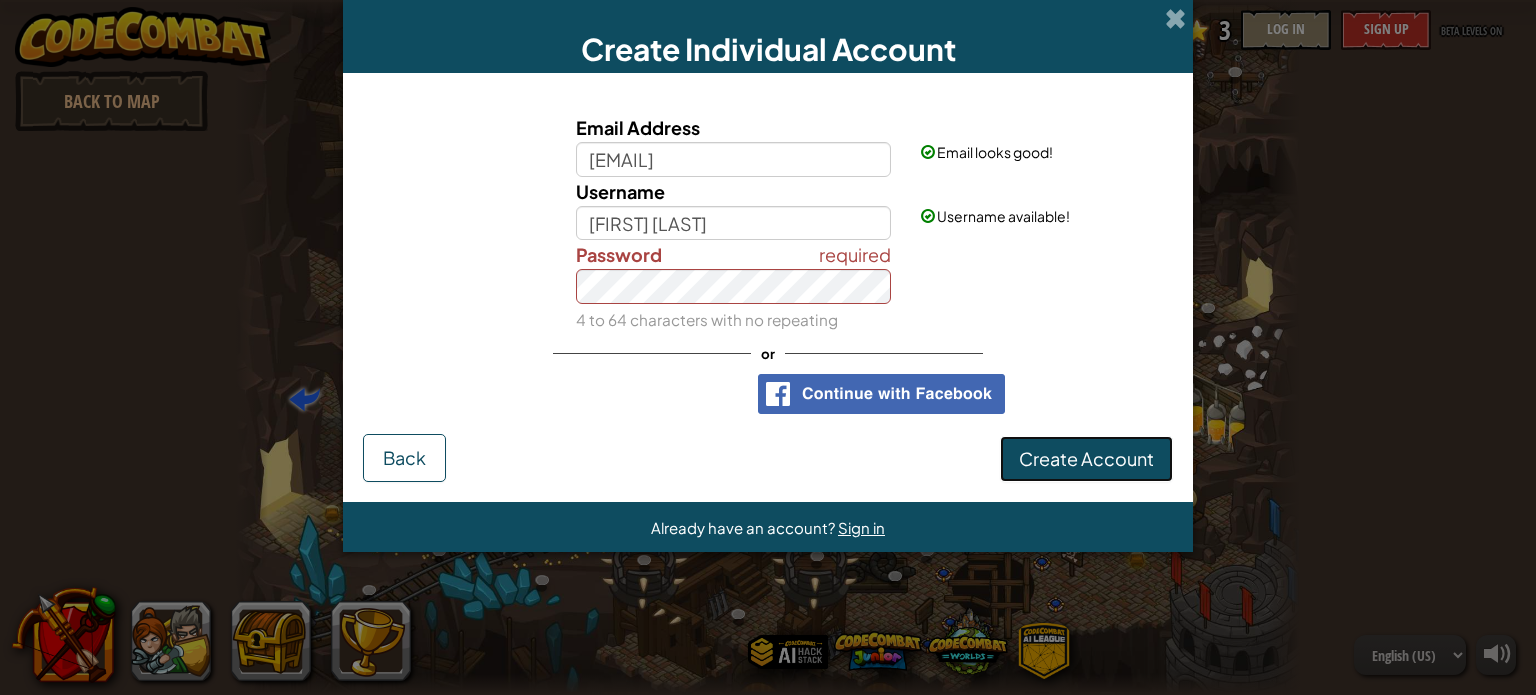 click on "Create Account" at bounding box center [1086, 458] 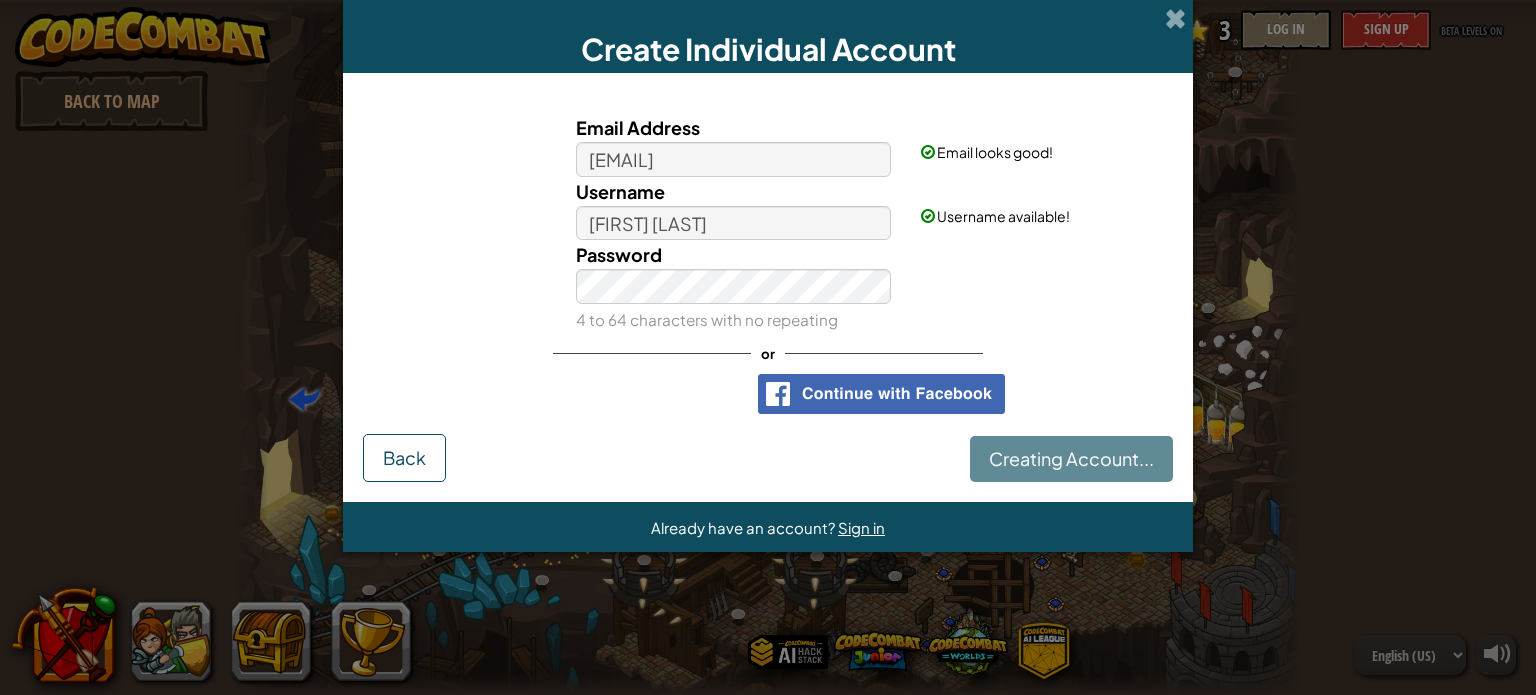 click on "Creating Account... Back" at bounding box center [768, 458] 